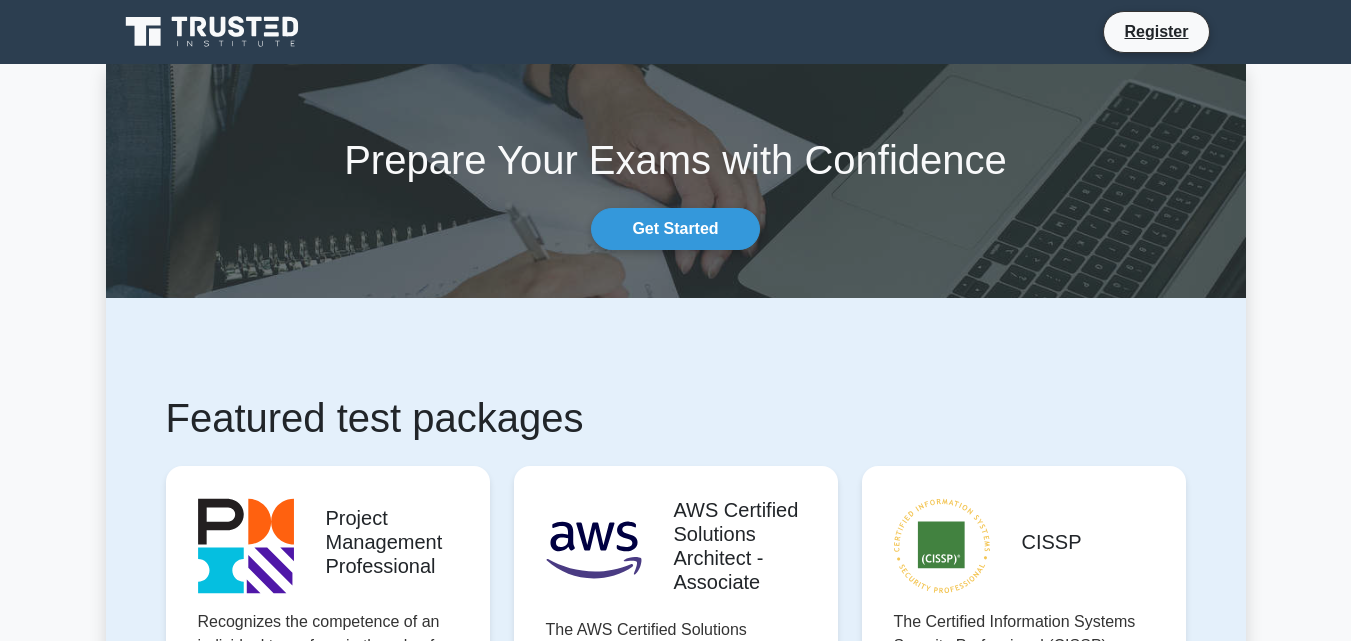 scroll, scrollTop: 0, scrollLeft: 0, axis: both 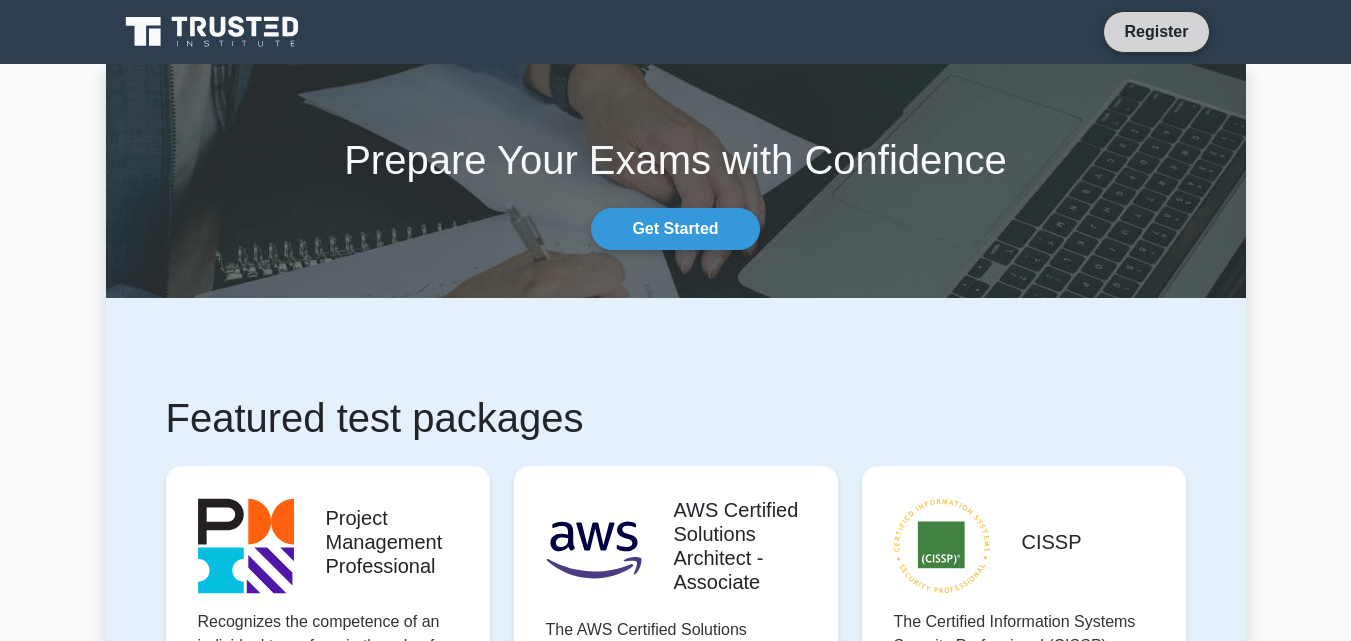 click on "Register" at bounding box center (1156, 31) 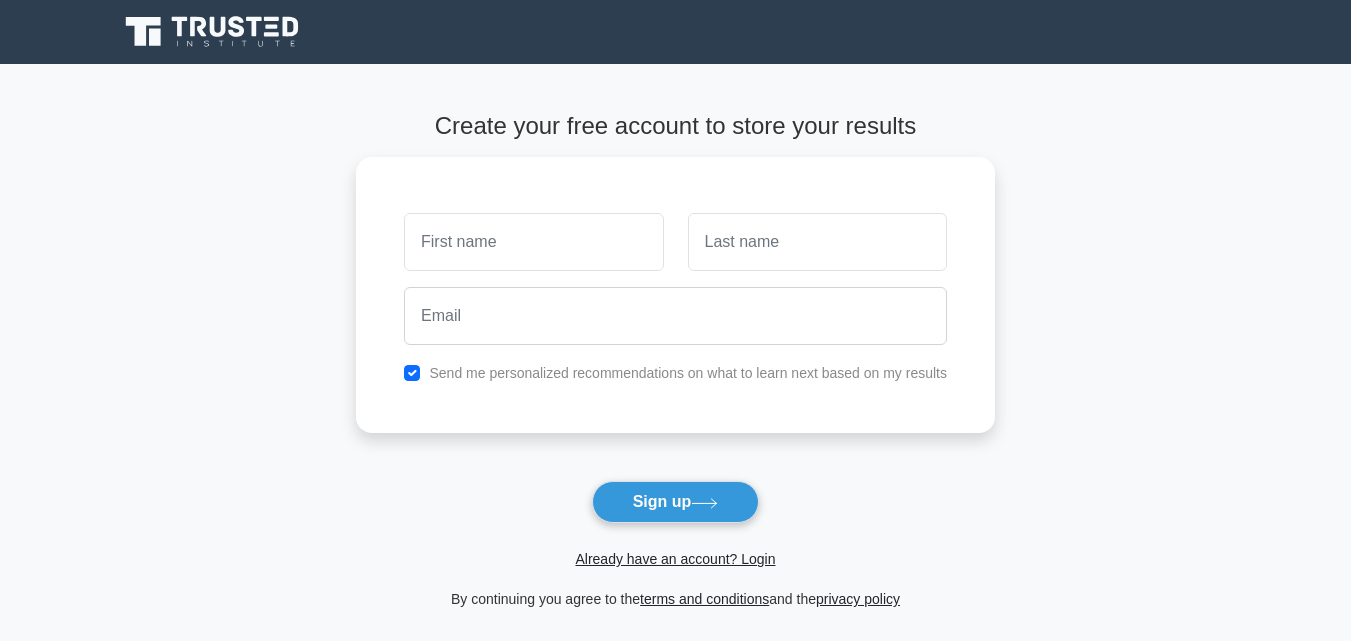 scroll, scrollTop: 0, scrollLeft: 0, axis: both 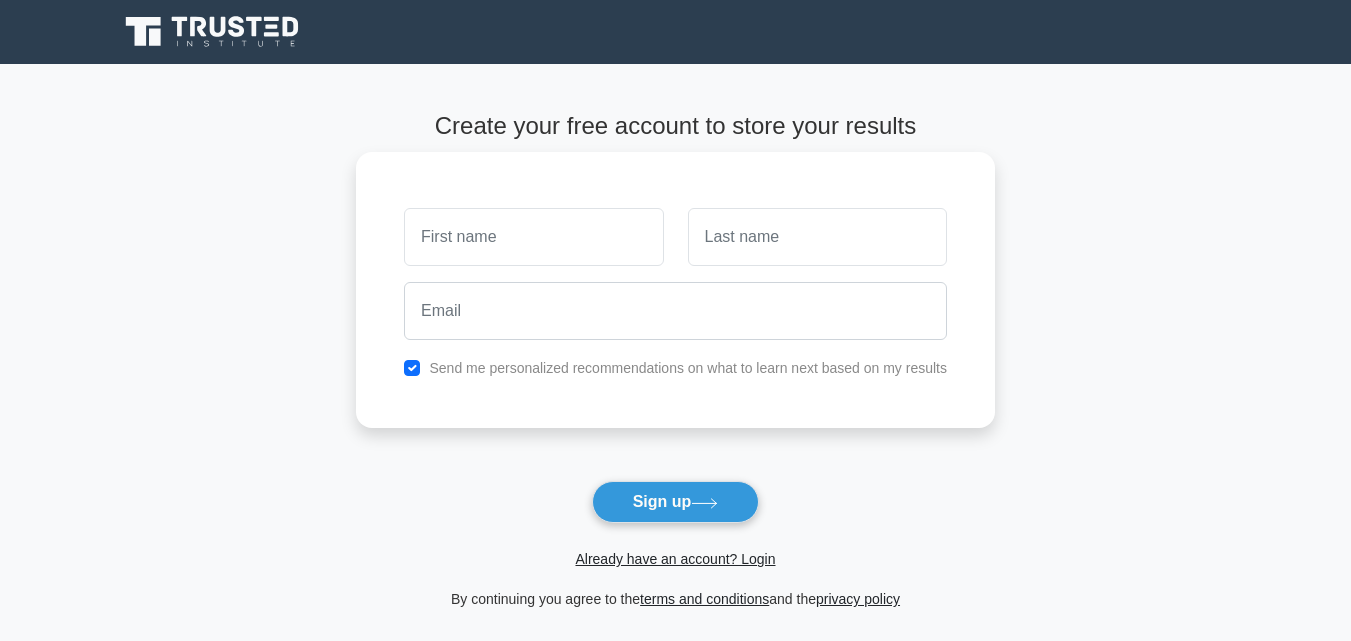 click at bounding box center (533, 237) 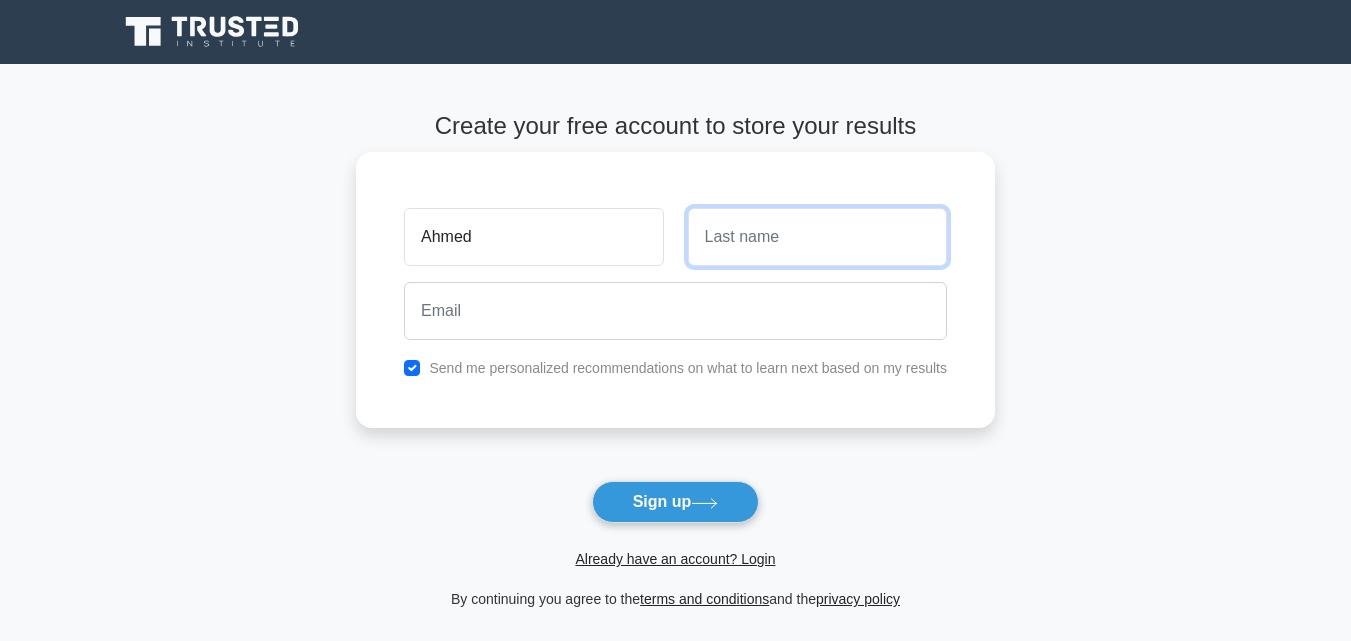 click at bounding box center (817, 237) 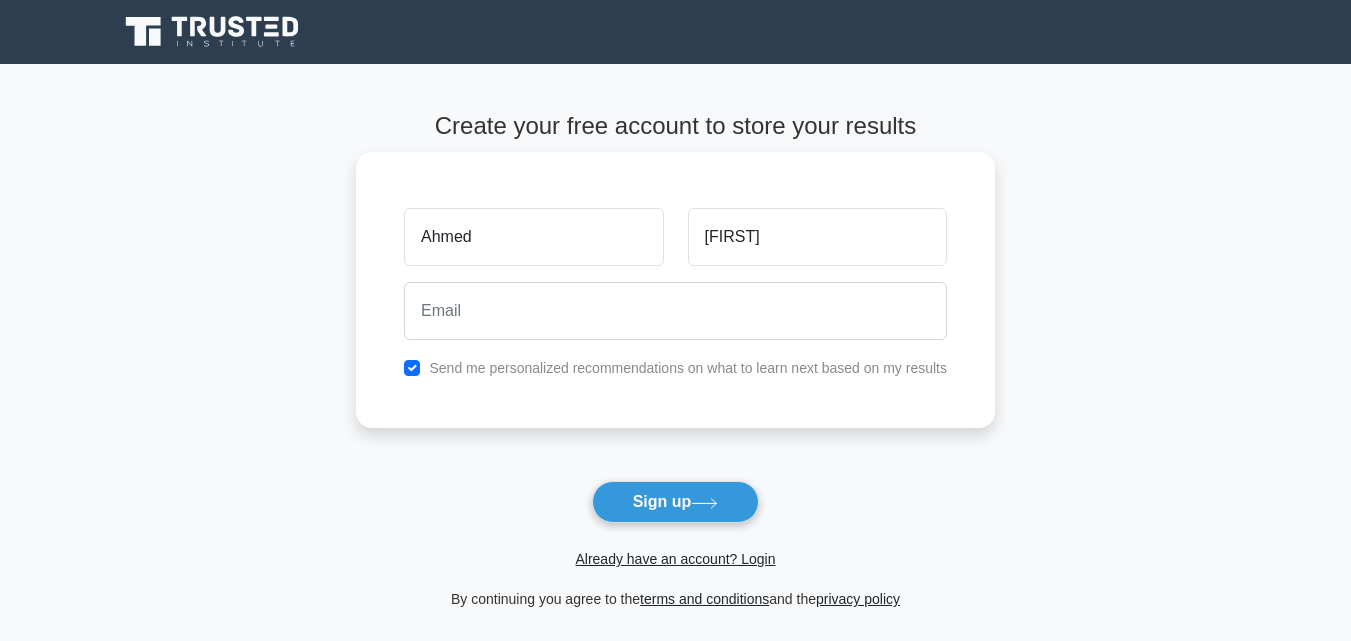 drag, startPoint x: 528, startPoint y: 344, endPoint x: 527, endPoint y: 334, distance: 10.049875 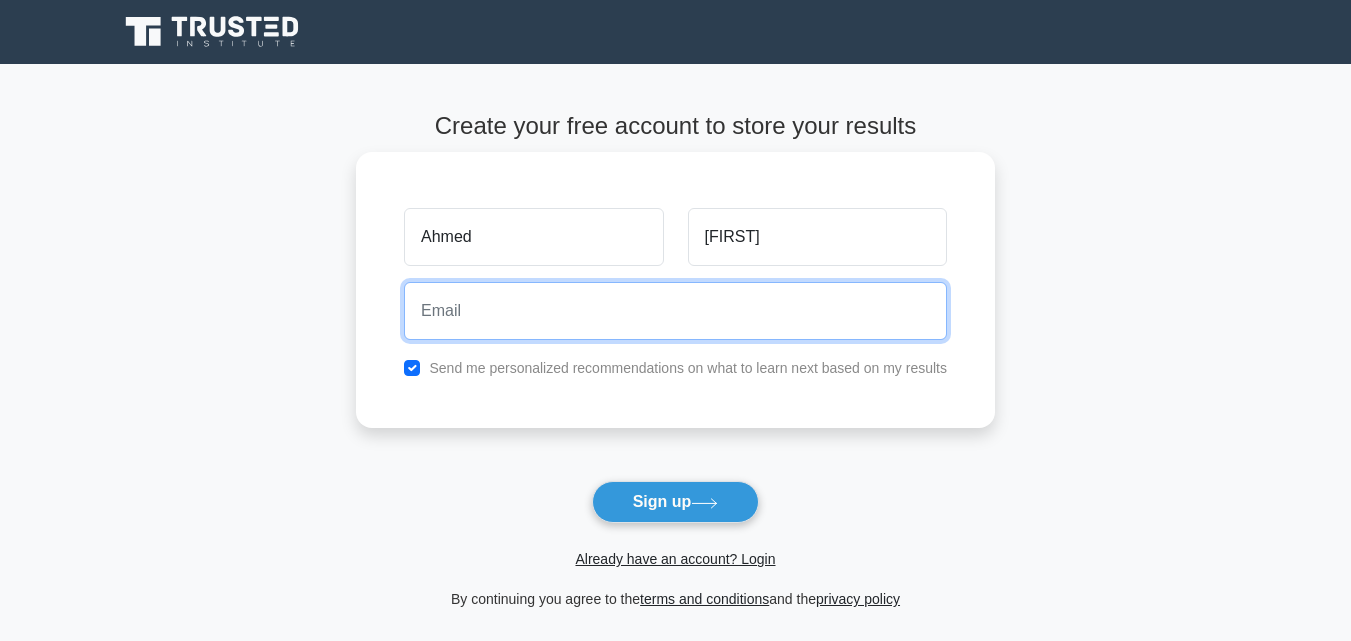 click at bounding box center (675, 311) 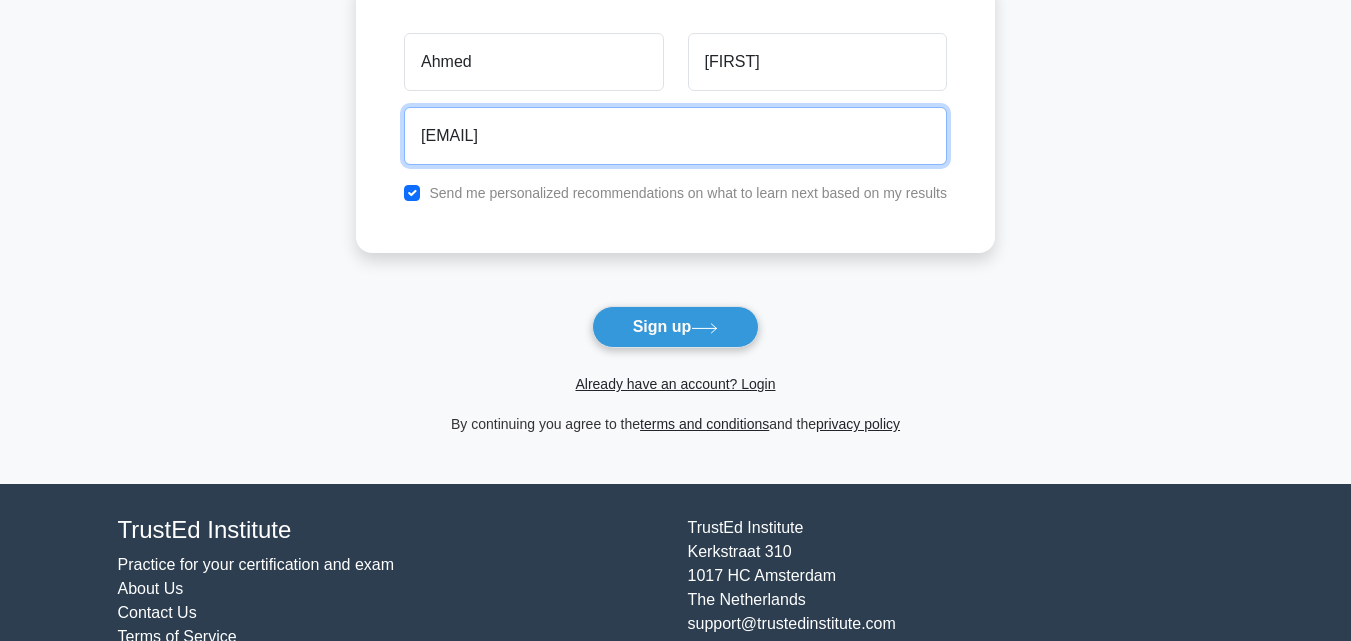 scroll, scrollTop: 140, scrollLeft: 0, axis: vertical 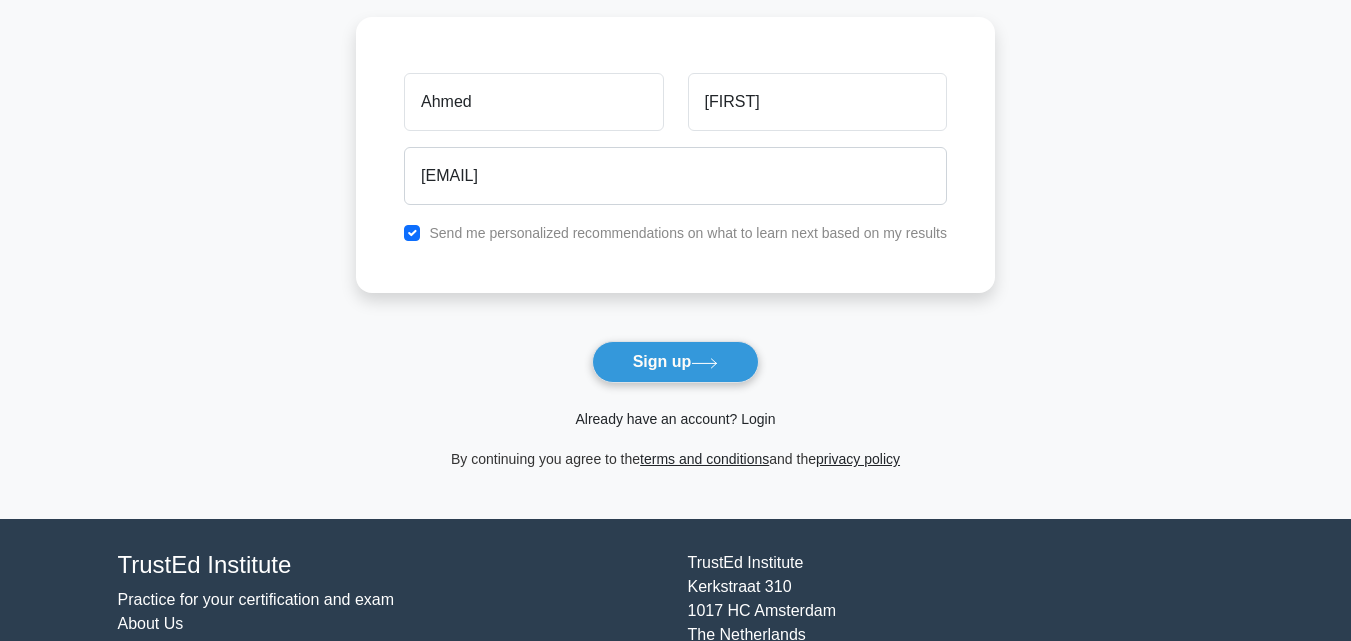 click on "Already have an account? Login" at bounding box center [675, 419] 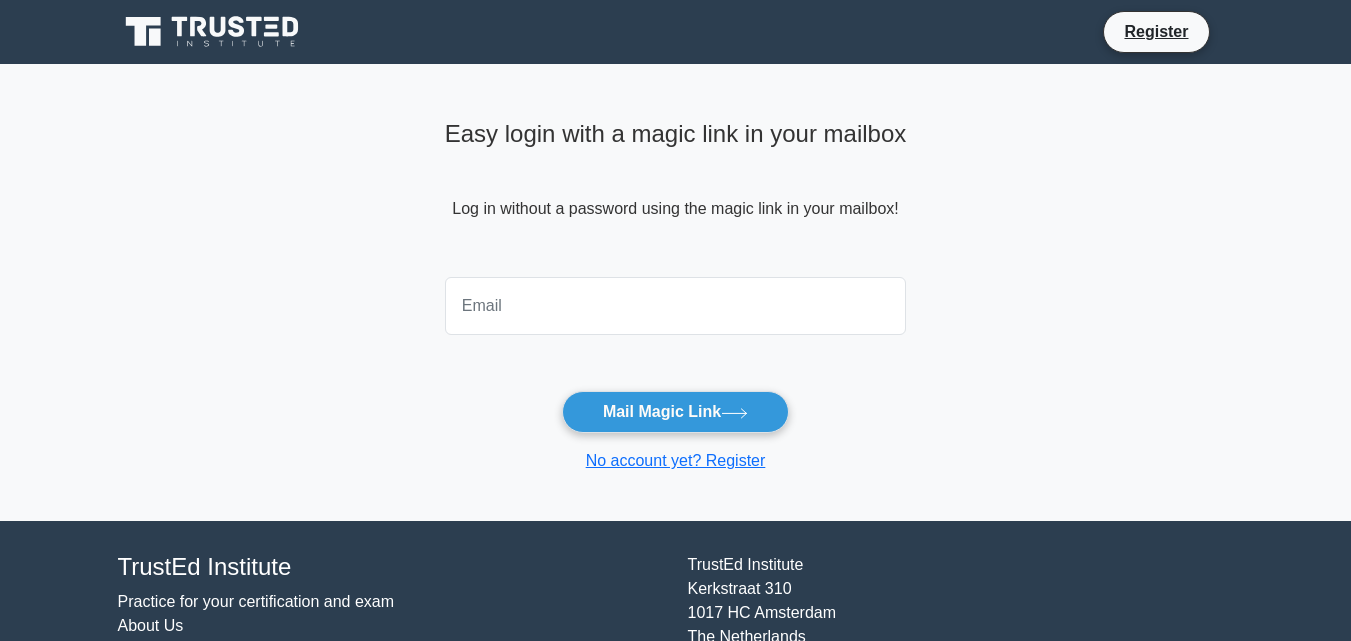 scroll, scrollTop: 0, scrollLeft: 0, axis: both 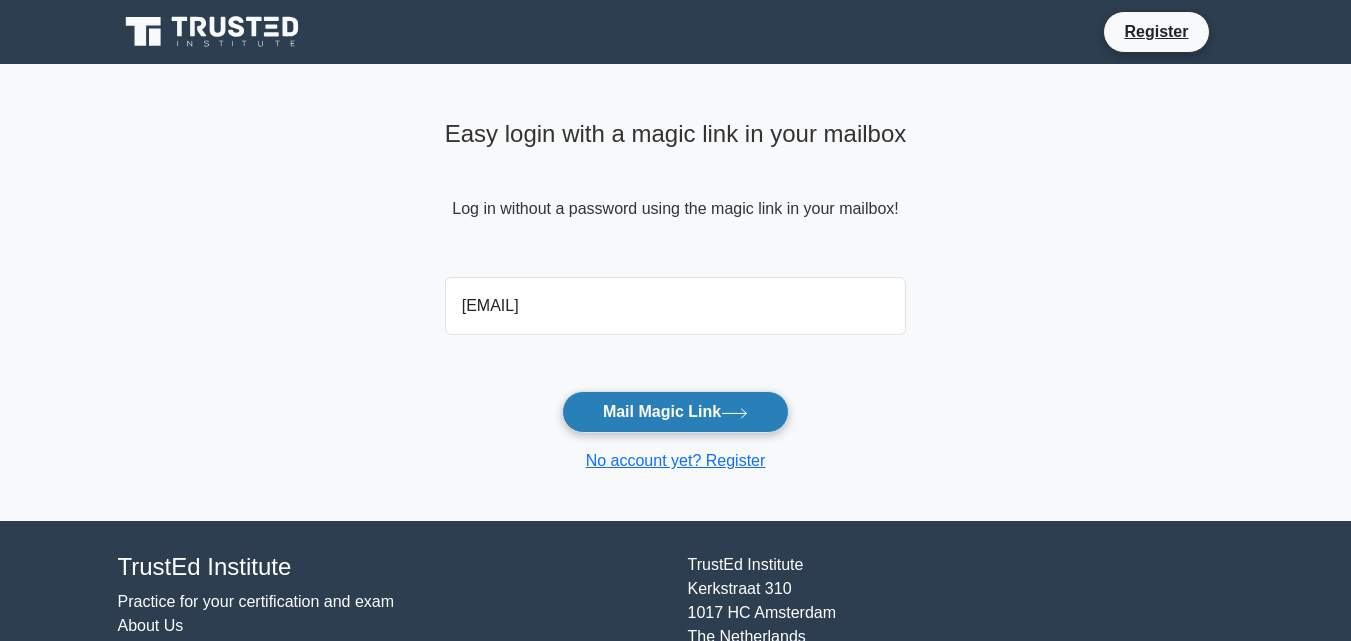 click on "Mail Magic Link" at bounding box center (675, 412) 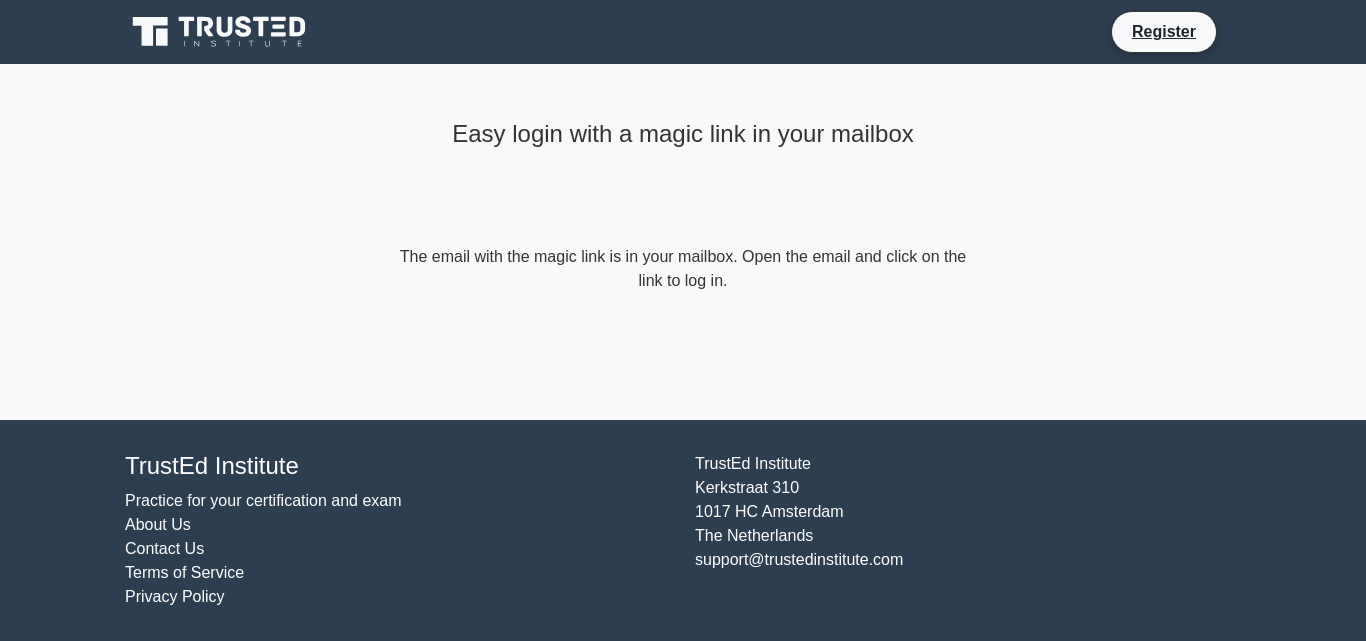 scroll, scrollTop: 0, scrollLeft: 0, axis: both 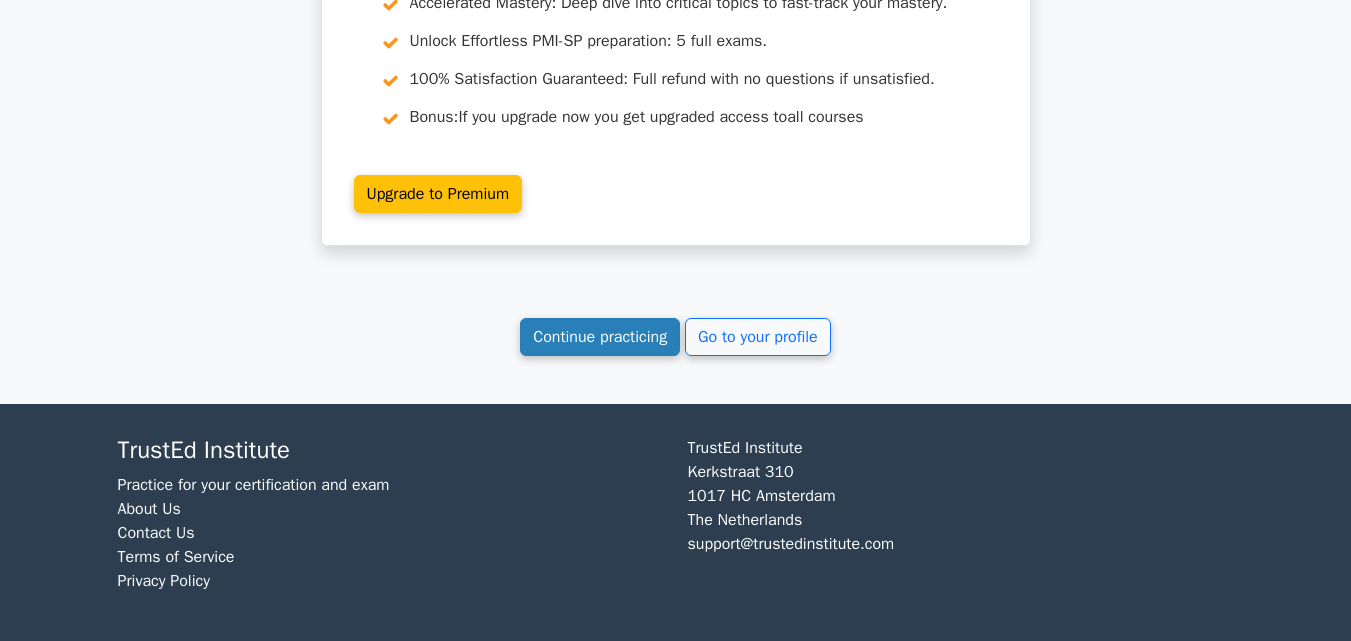click on "Continue practicing" at bounding box center (600, 337) 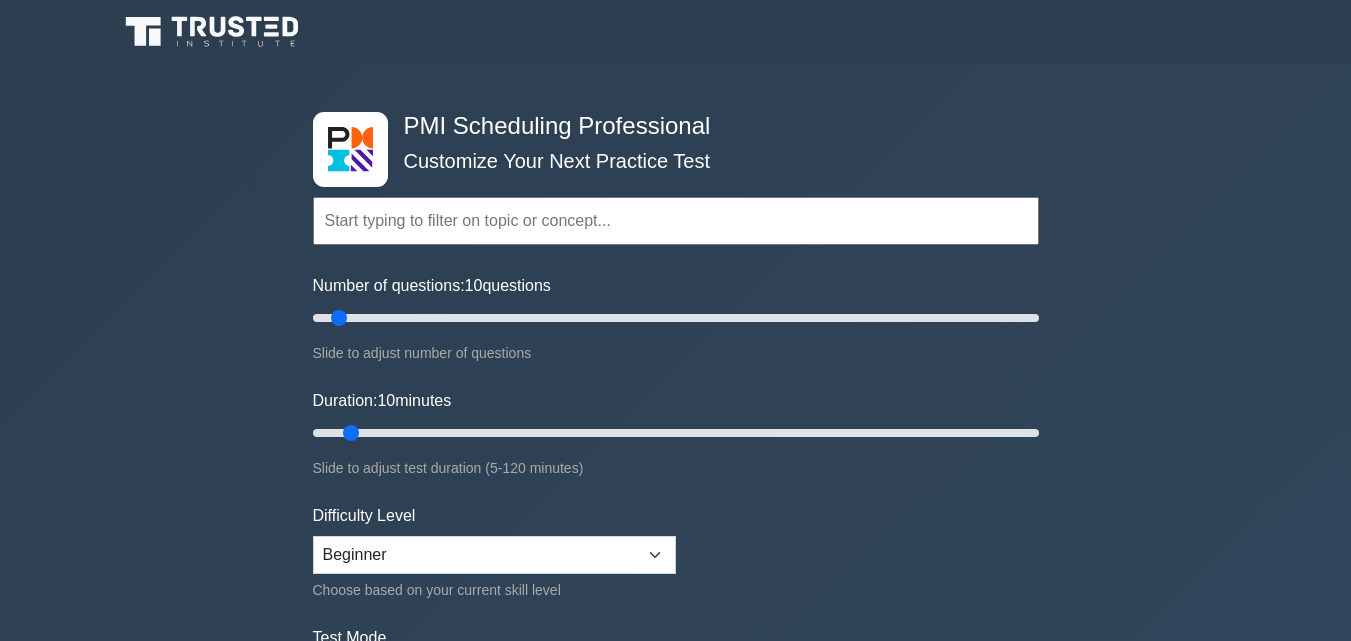 scroll, scrollTop: 0, scrollLeft: 0, axis: both 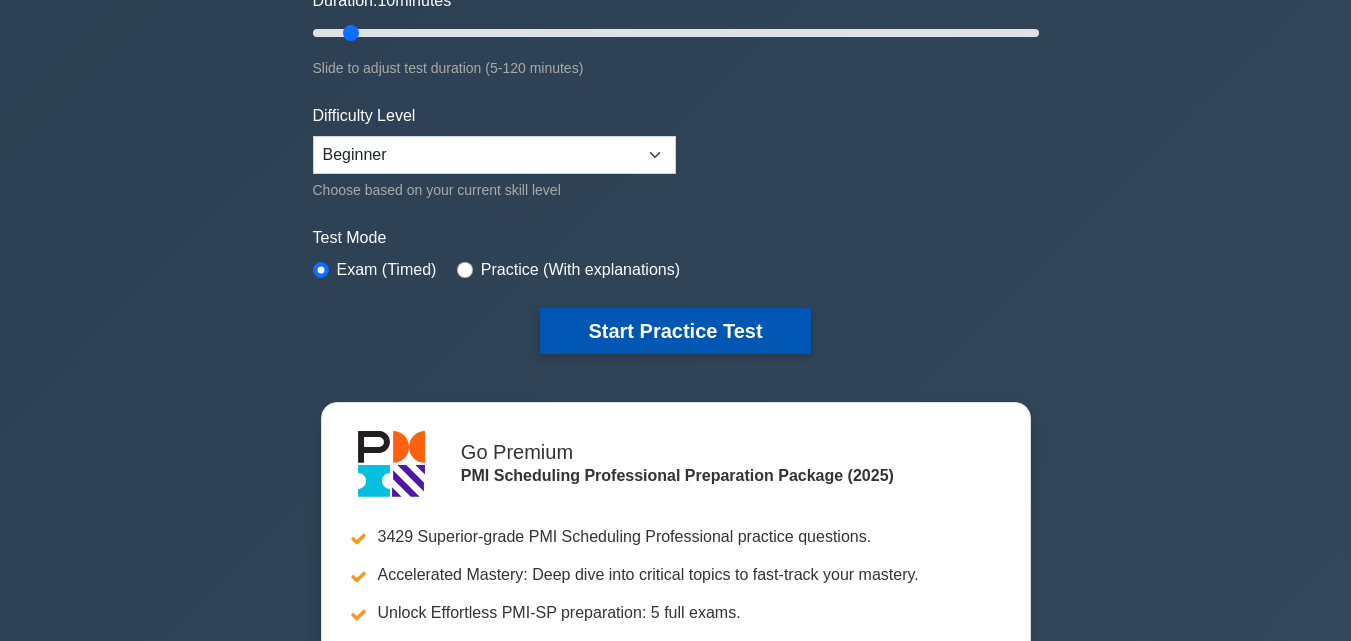 click on "Start Practice Test" at bounding box center [675, 331] 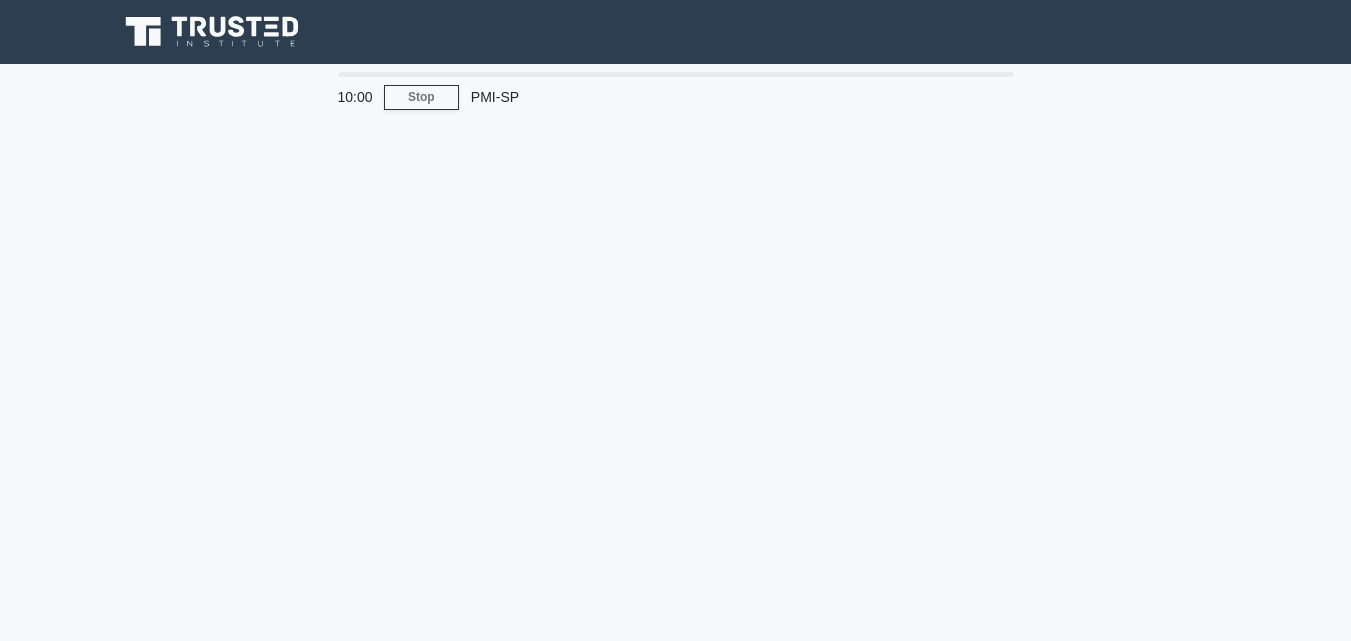 scroll, scrollTop: 0, scrollLeft: 0, axis: both 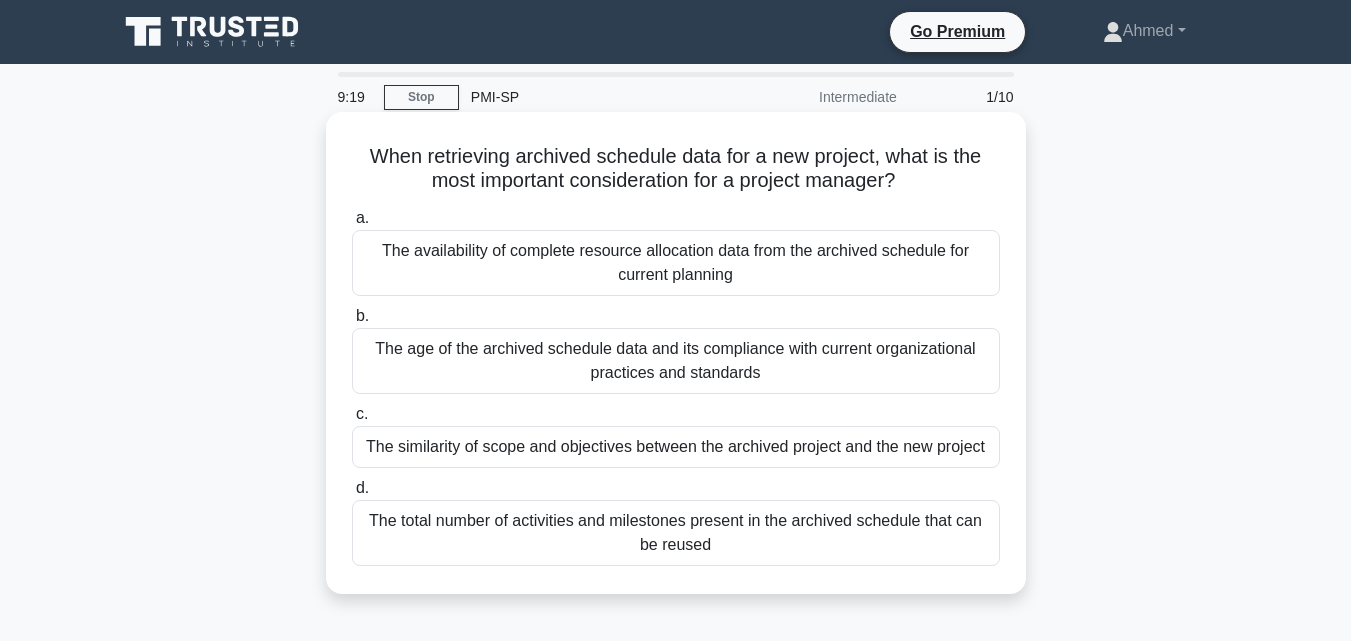 click on "The age of the archived schedule data and its compliance with current organizational practices and standards" at bounding box center [676, 361] 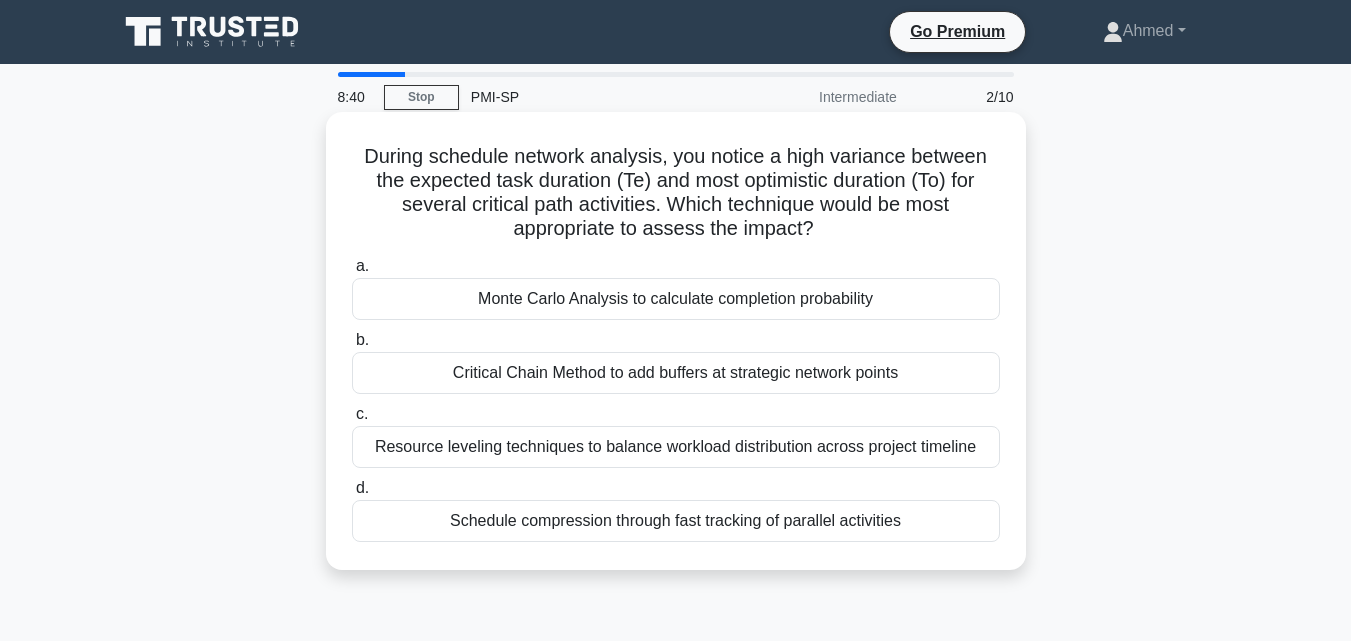 click on "Monte Carlo Analysis to calculate completion probability" at bounding box center [676, 299] 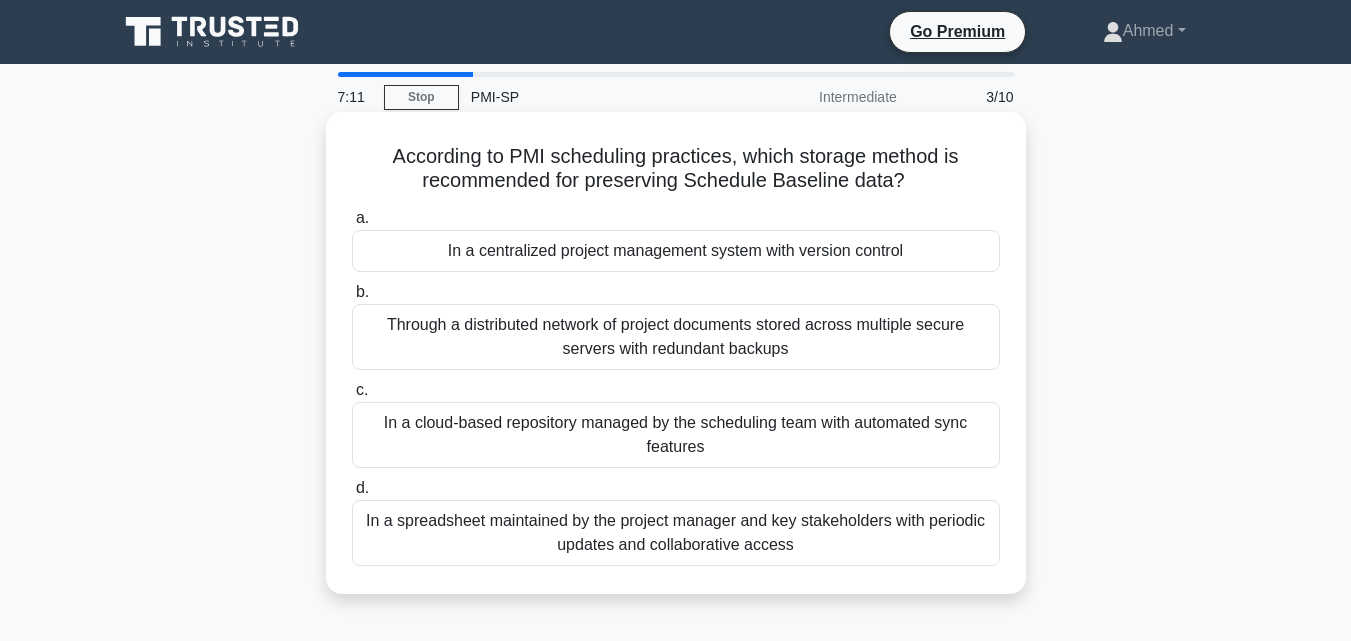 click on "In a cloud-based repository managed by the scheduling team with automated sync features" at bounding box center [676, 435] 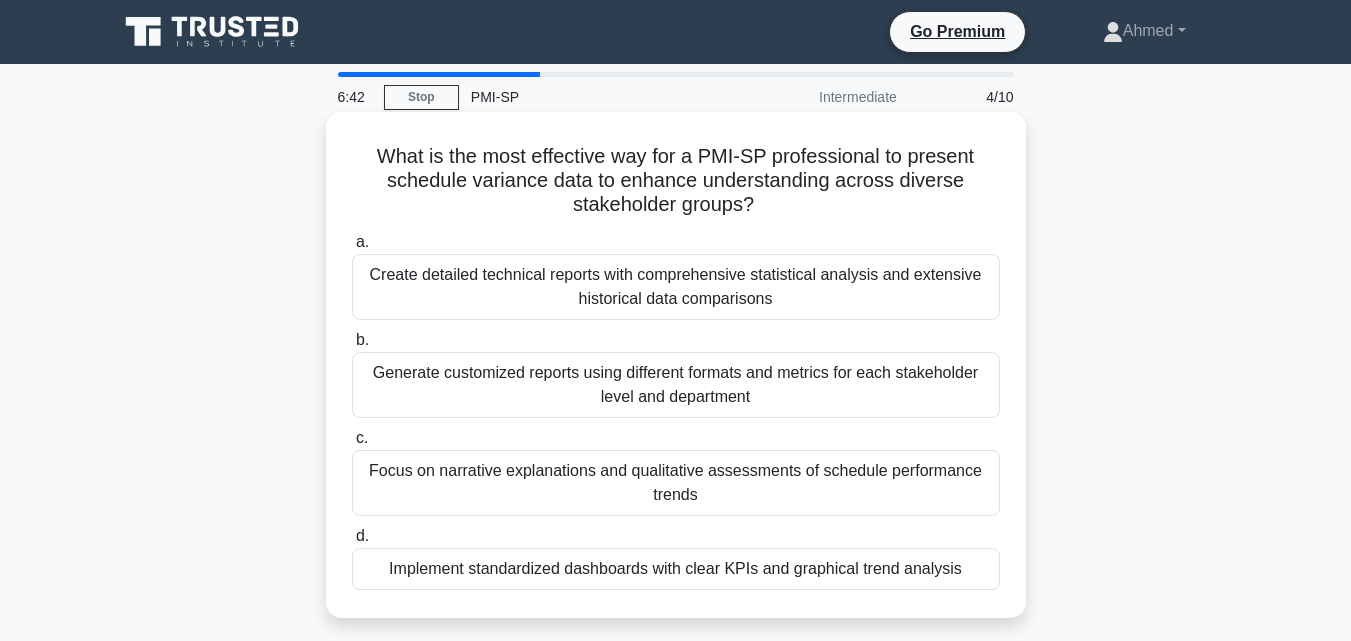 click on "Implement standardized dashboards with clear KPIs and graphical trend analysis" at bounding box center (676, 569) 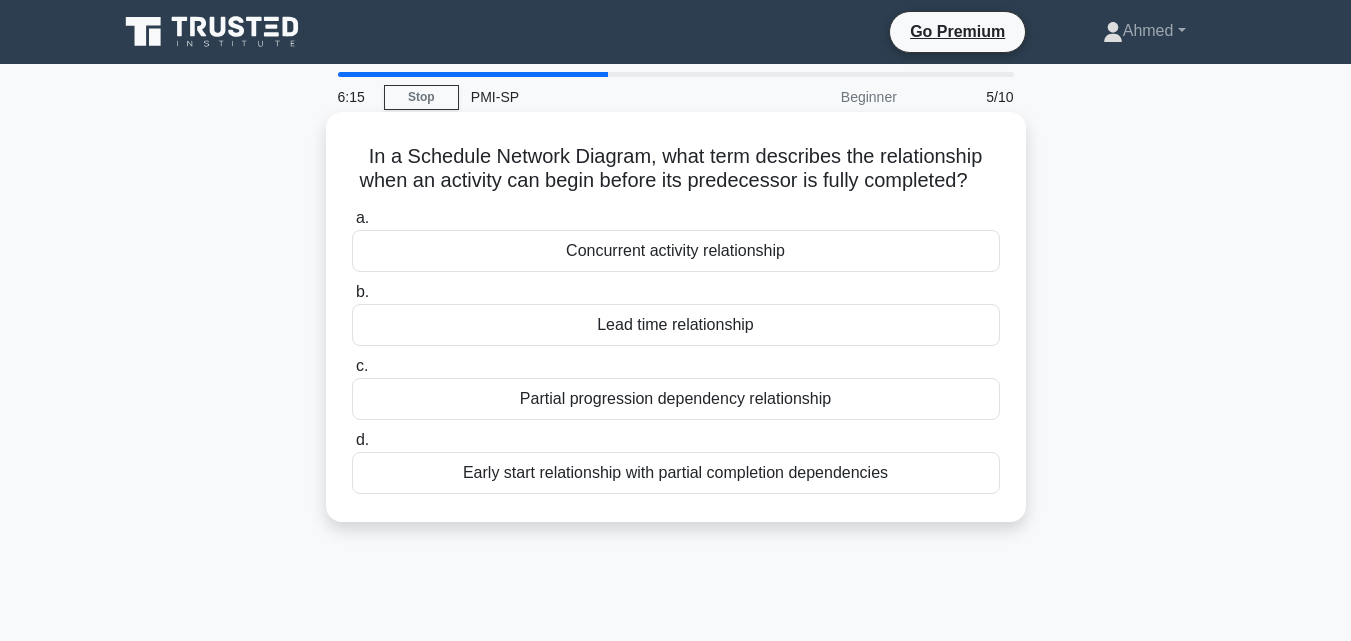 click on "Lead time relationship" at bounding box center (676, 325) 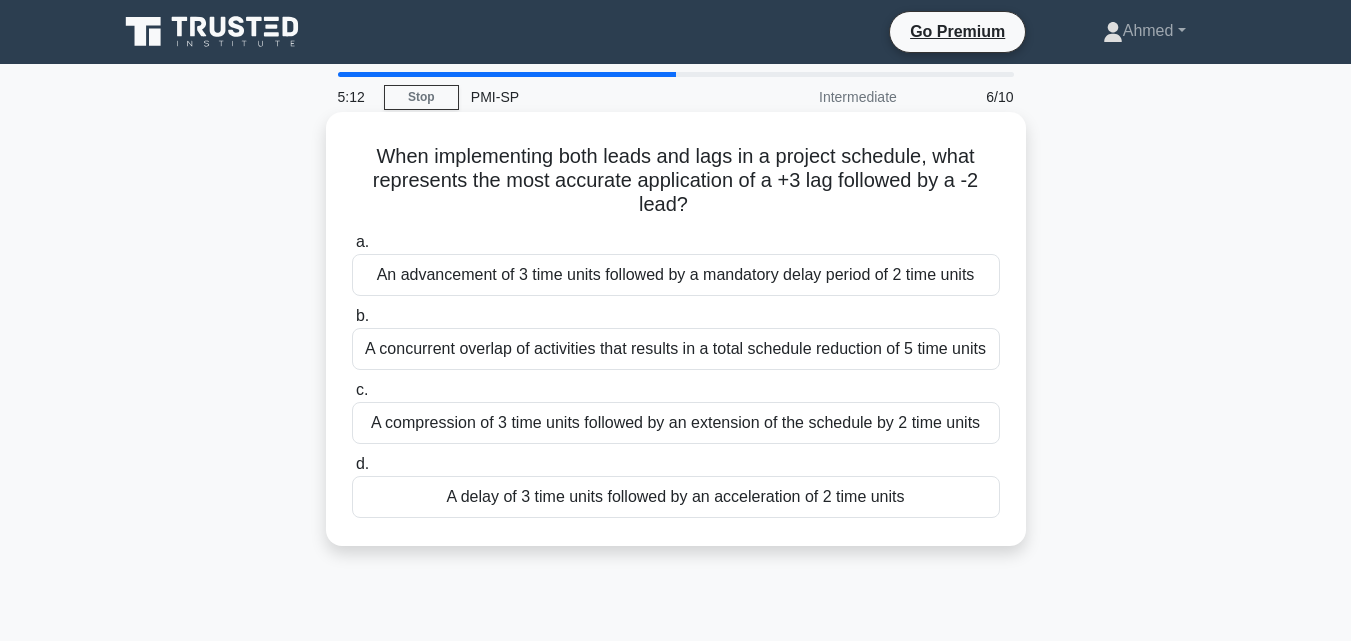 click on "A delay of 3 time units followed by an acceleration of 2 time units" at bounding box center [676, 497] 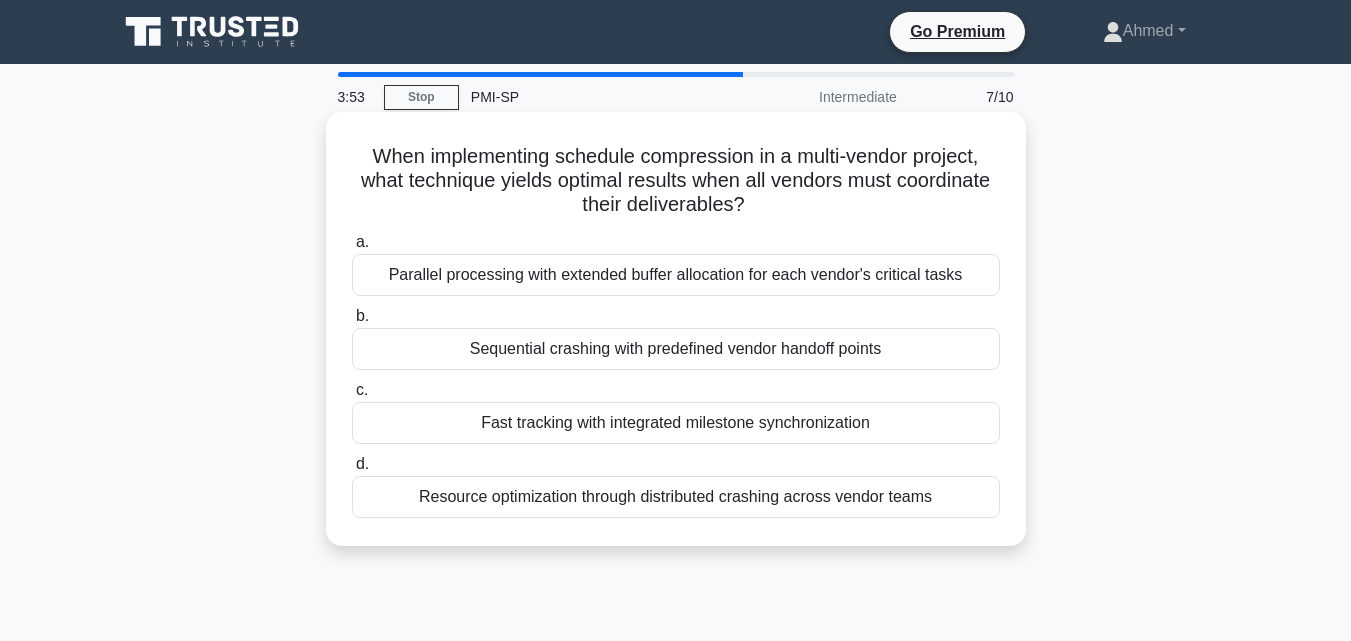 click on "Parallel processing with extended buffer allocation for each vendor's critical tasks" at bounding box center [676, 275] 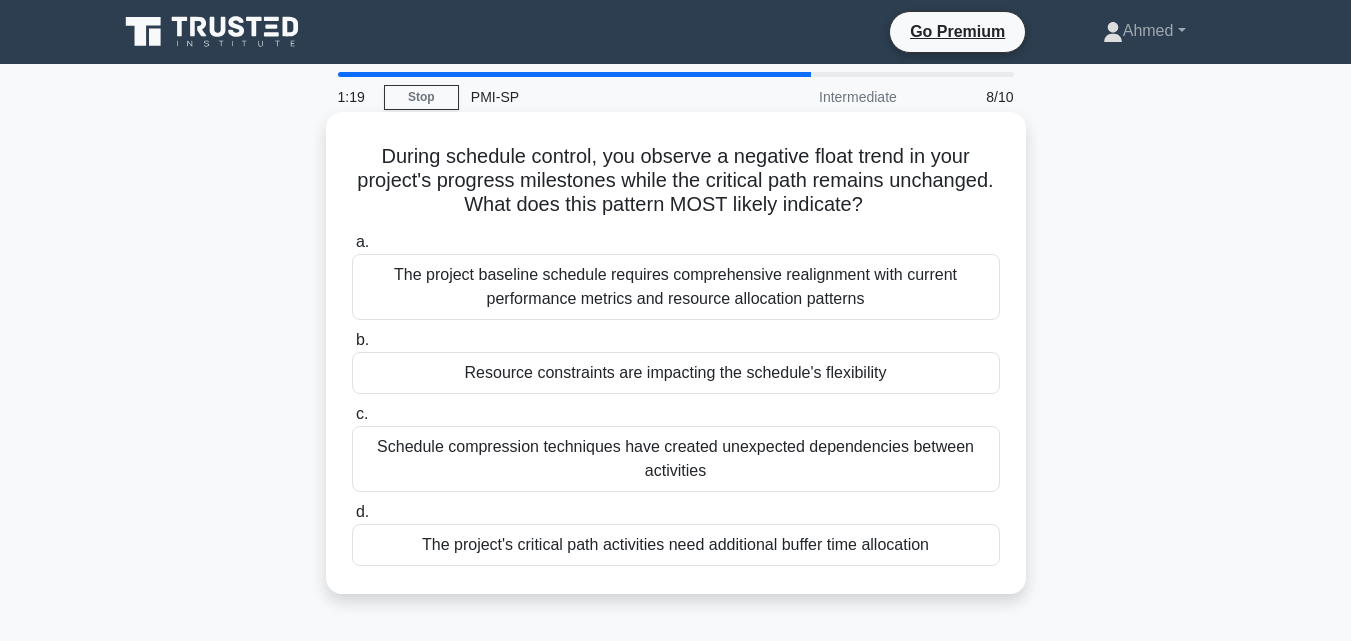 click on "Schedule compression techniques have created unexpected dependencies between activities" at bounding box center (676, 459) 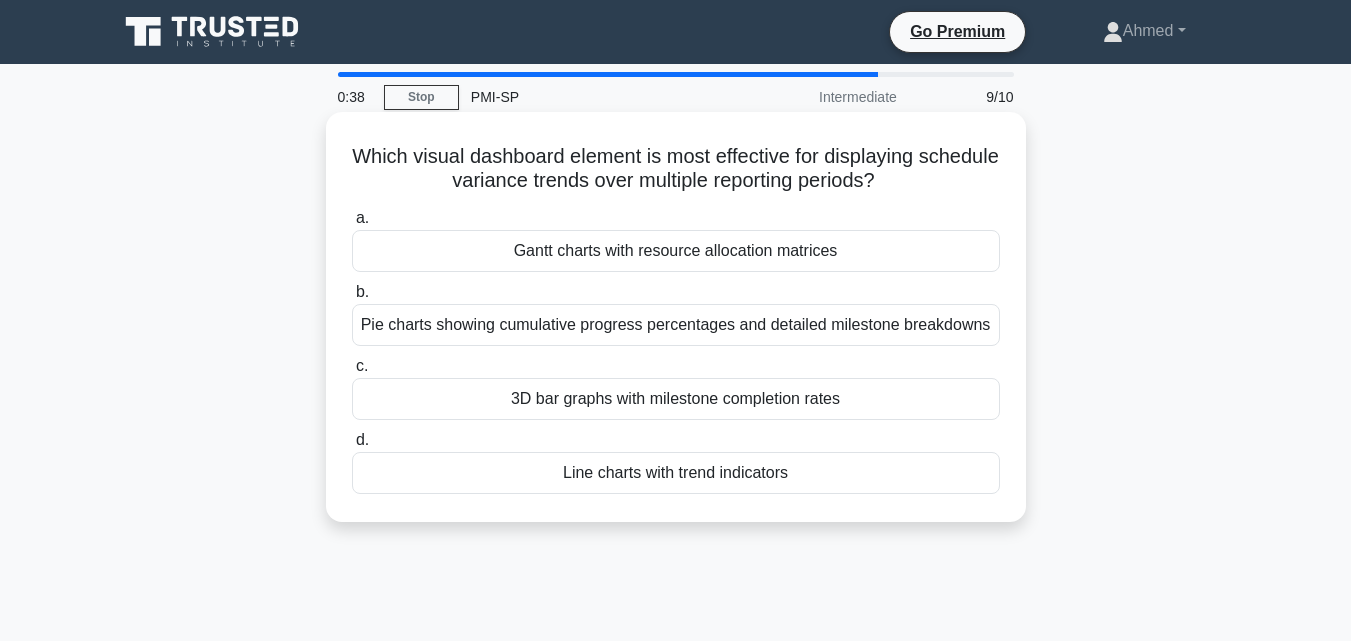 click on "Line charts with trend indicators" at bounding box center (676, 473) 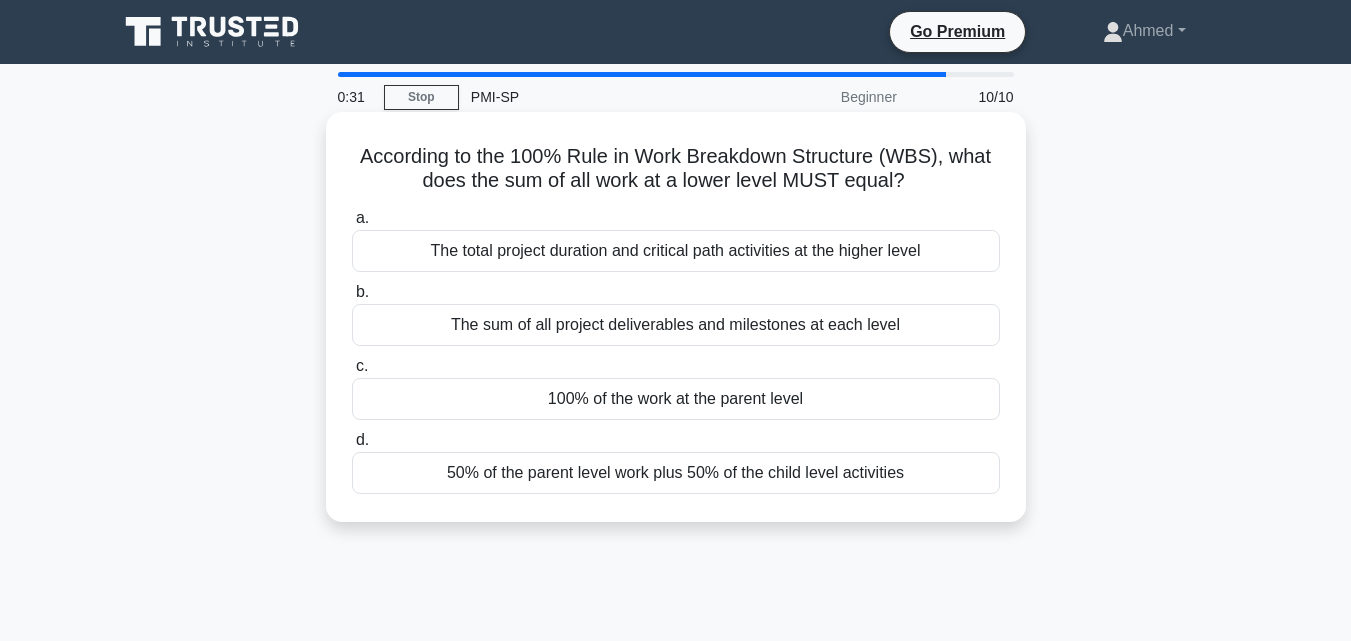 click on "100% of the work at the parent level" at bounding box center (676, 399) 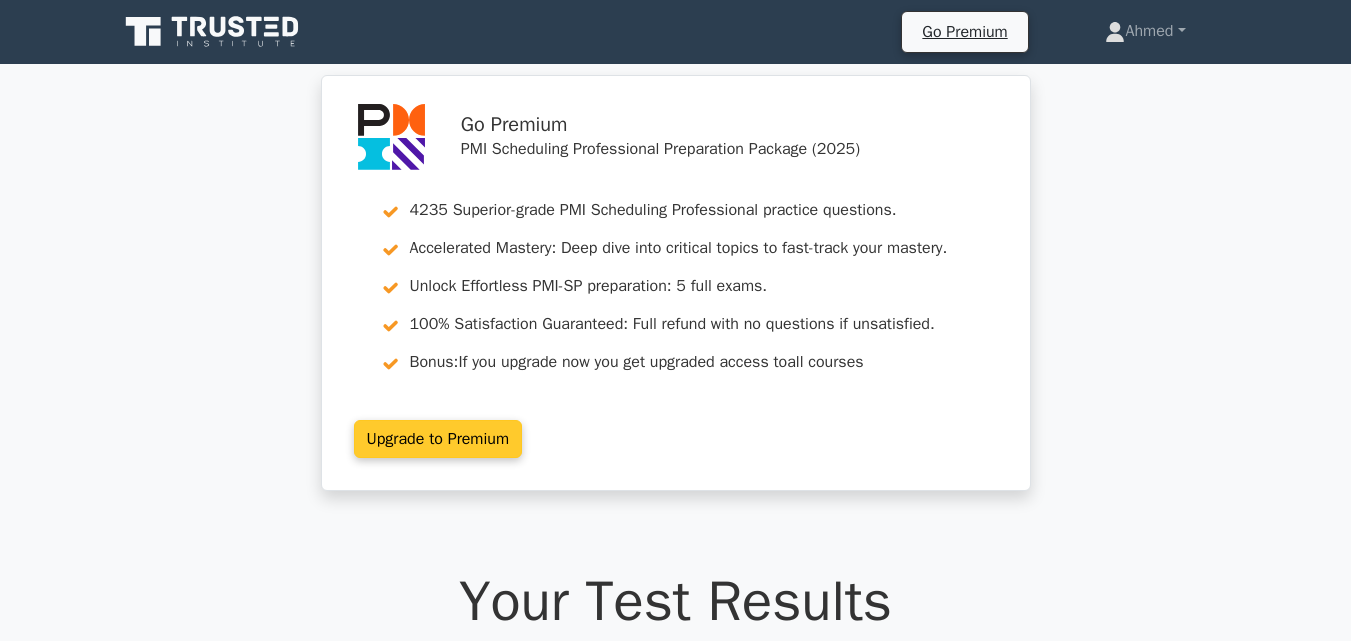 scroll, scrollTop: 0, scrollLeft: 0, axis: both 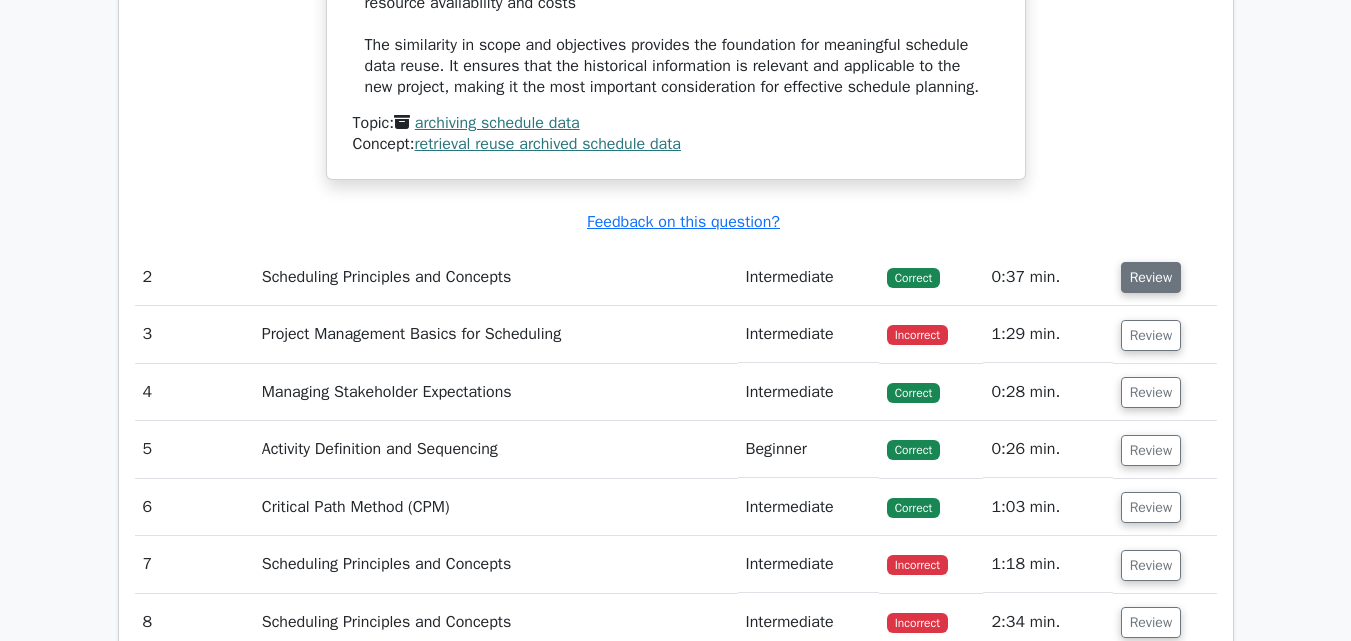 click on "Review" at bounding box center (1151, 277) 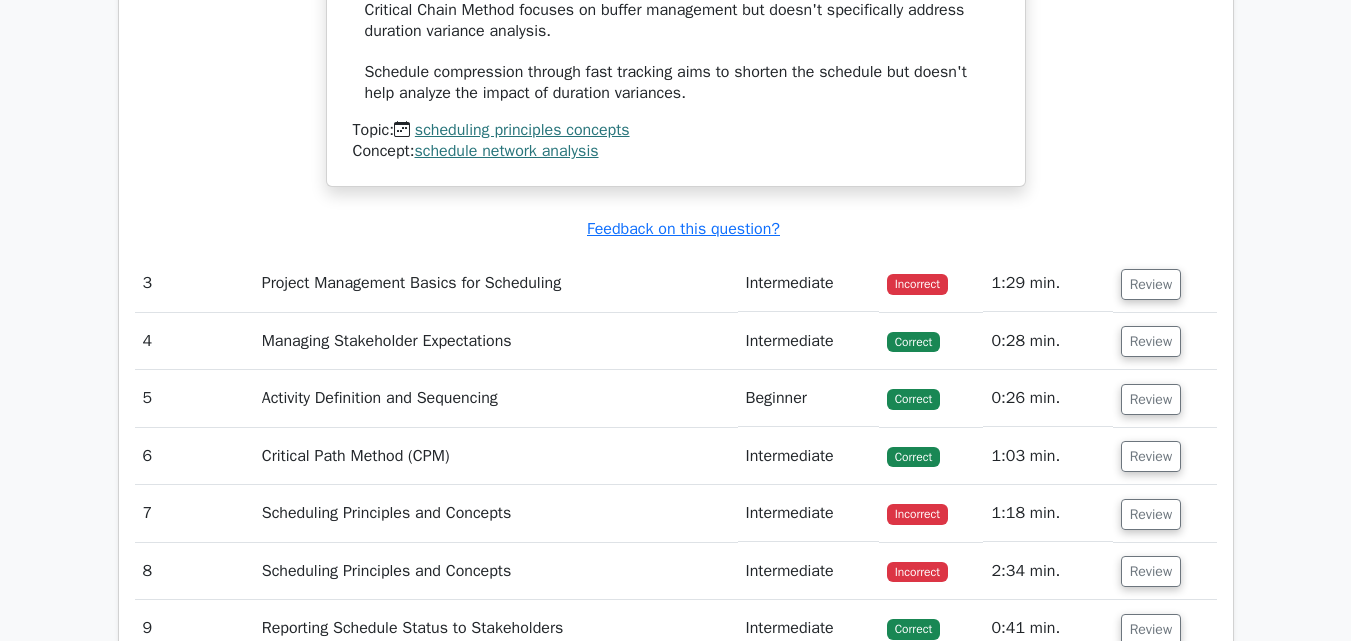 scroll, scrollTop: 3600, scrollLeft: 0, axis: vertical 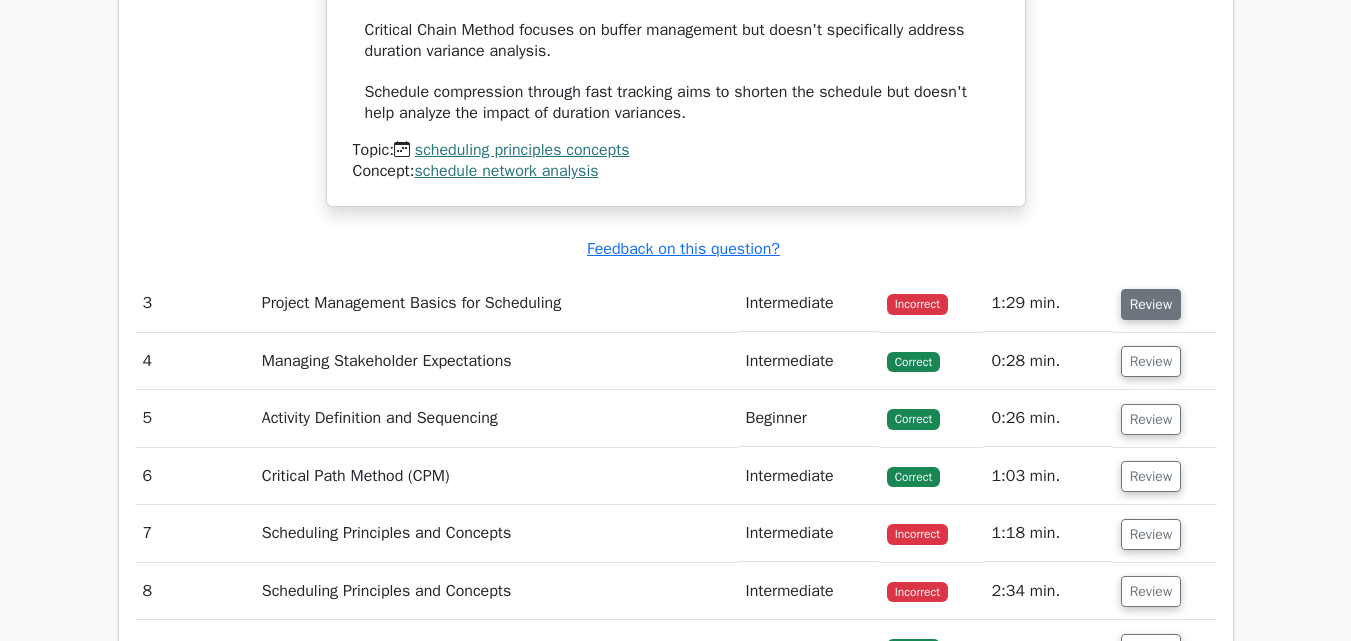 click on "Review" at bounding box center (1151, 304) 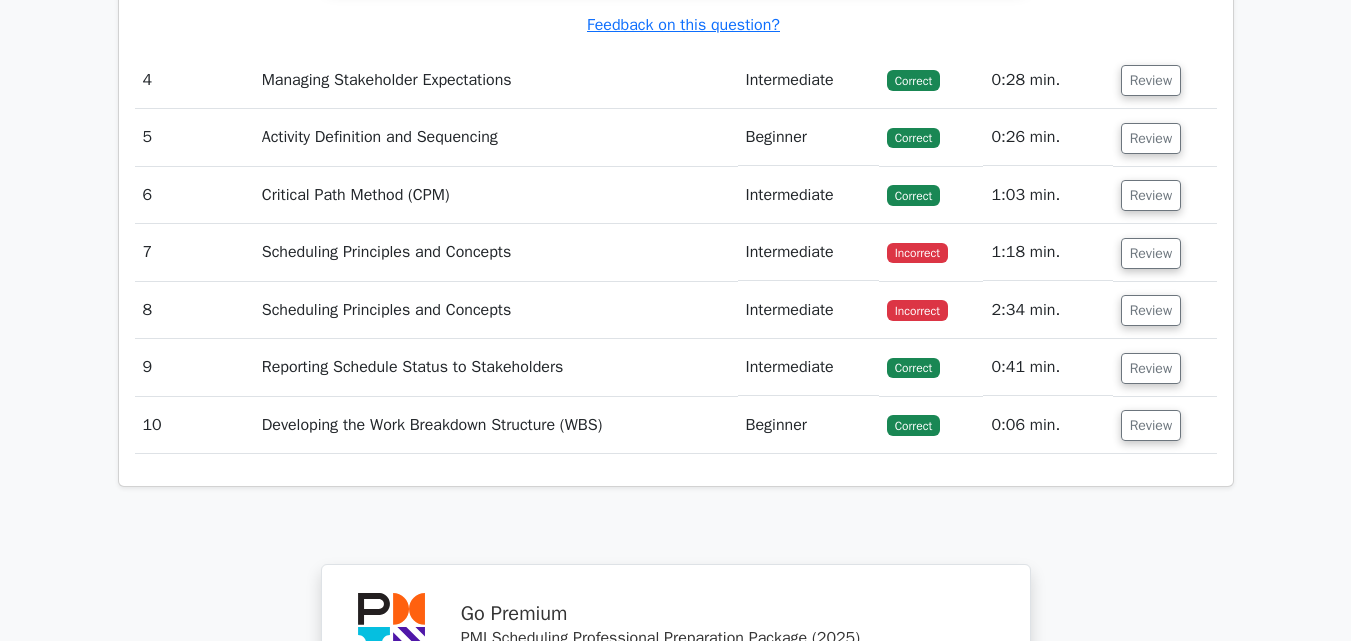 scroll, scrollTop: 5100, scrollLeft: 0, axis: vertical 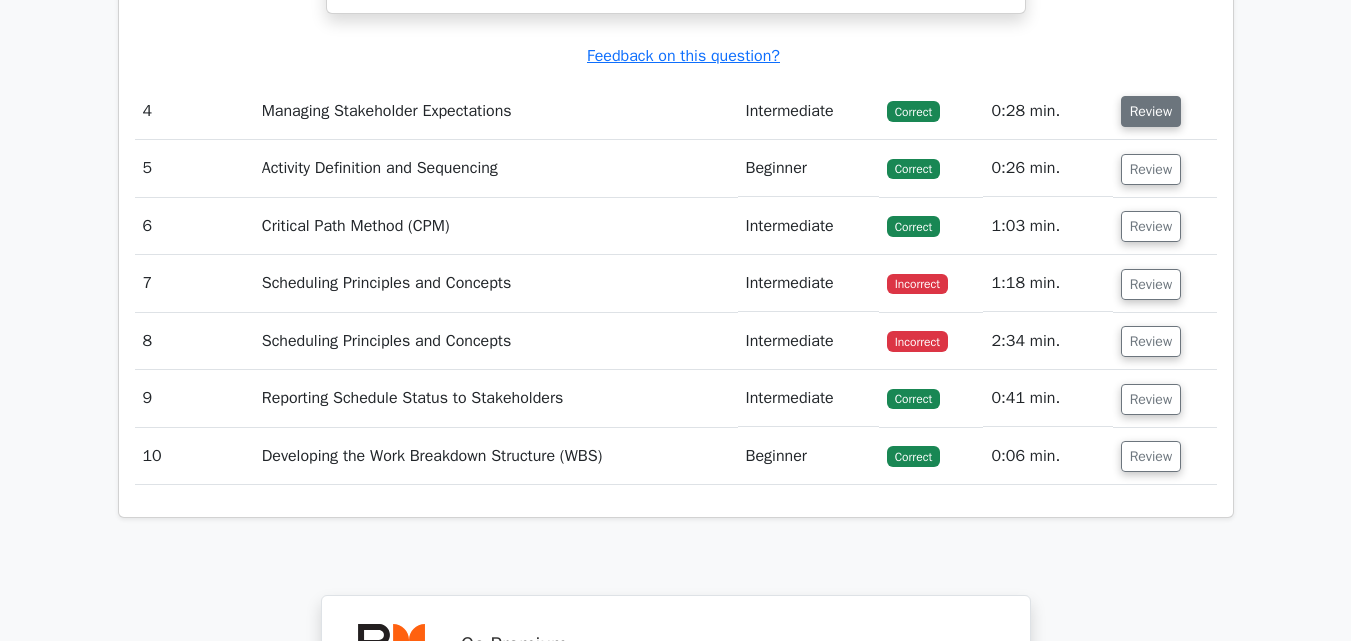 click on "Review" at bounding box center [1151, 111] 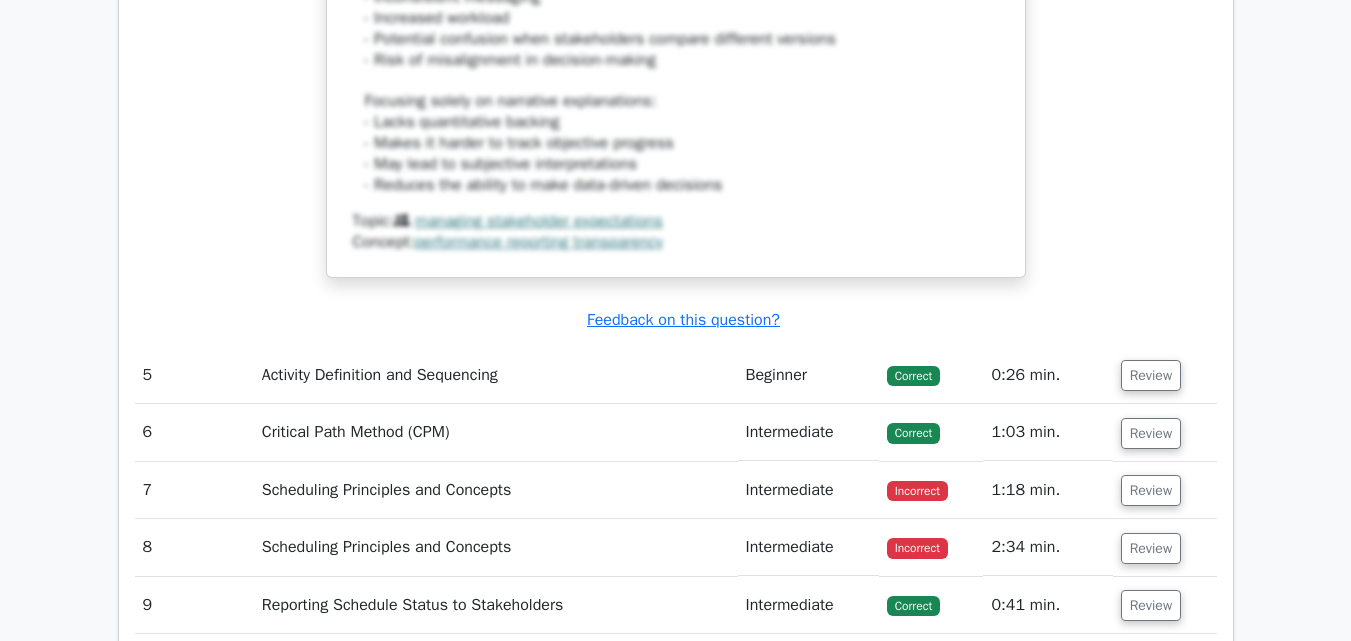 scroll, scrollTop: 6300, scrollLeft: 0, axis: vertical 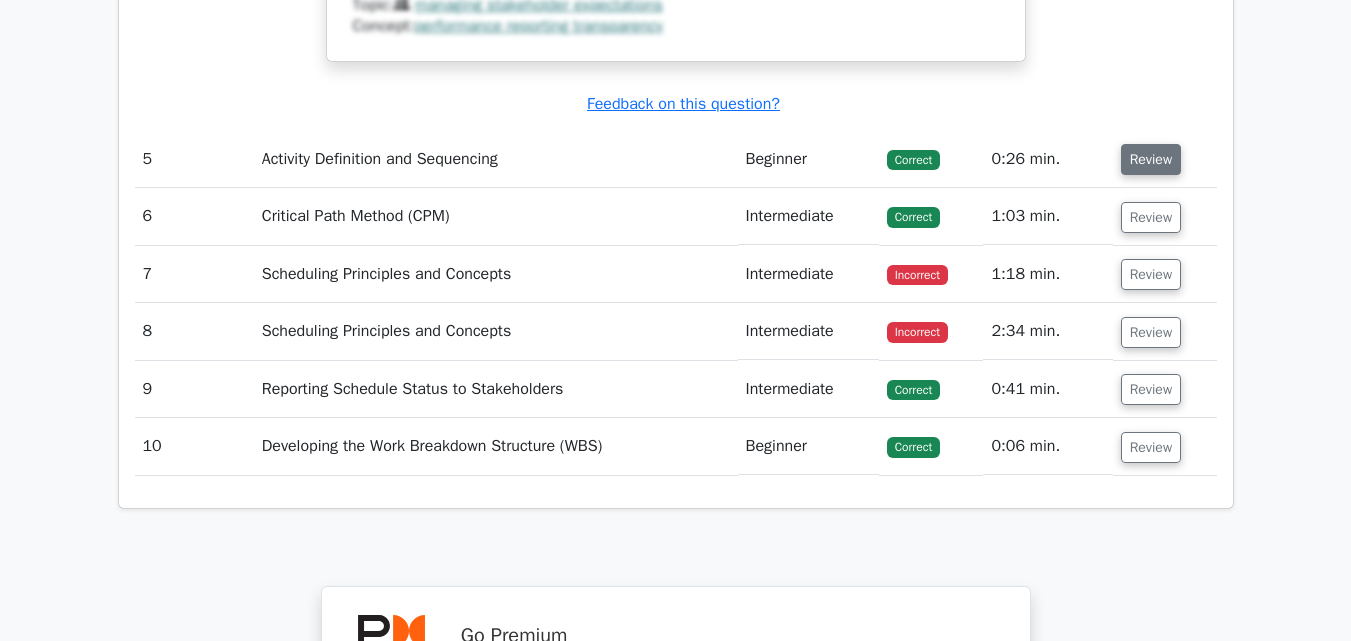 click on "Review" at bounding box center (1151, 159) 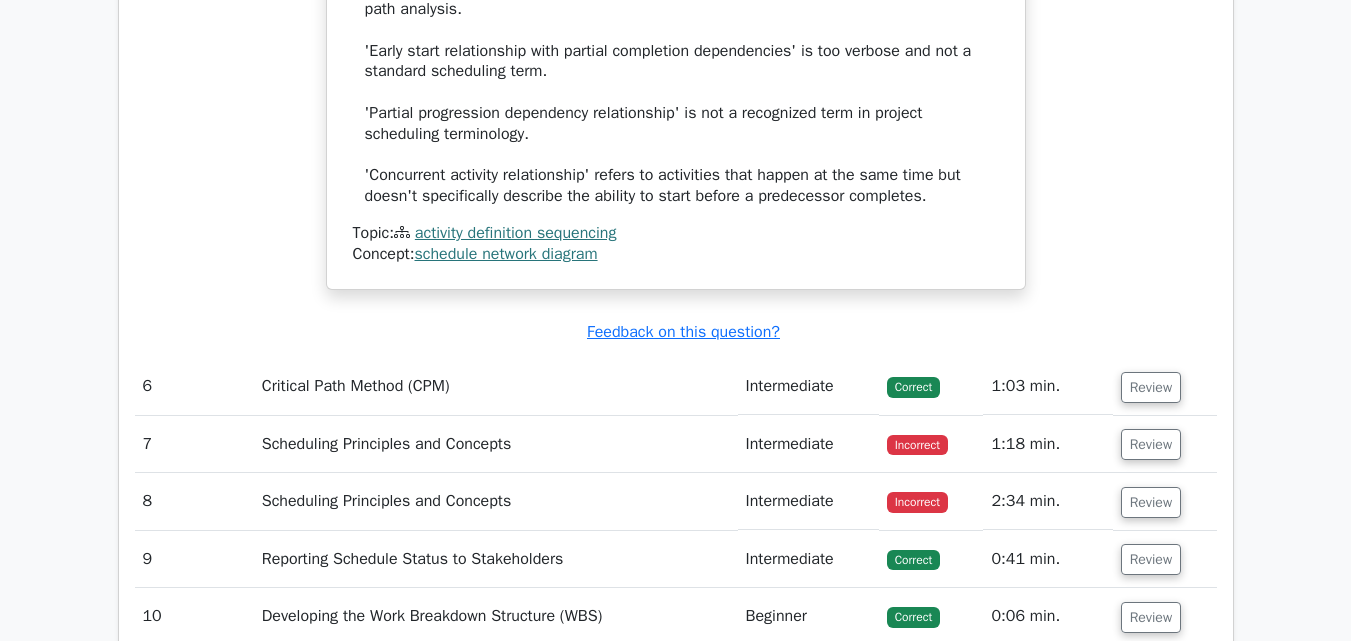 scroll, scrollTop: 7100, scrollLeft: 0, axis: vertical 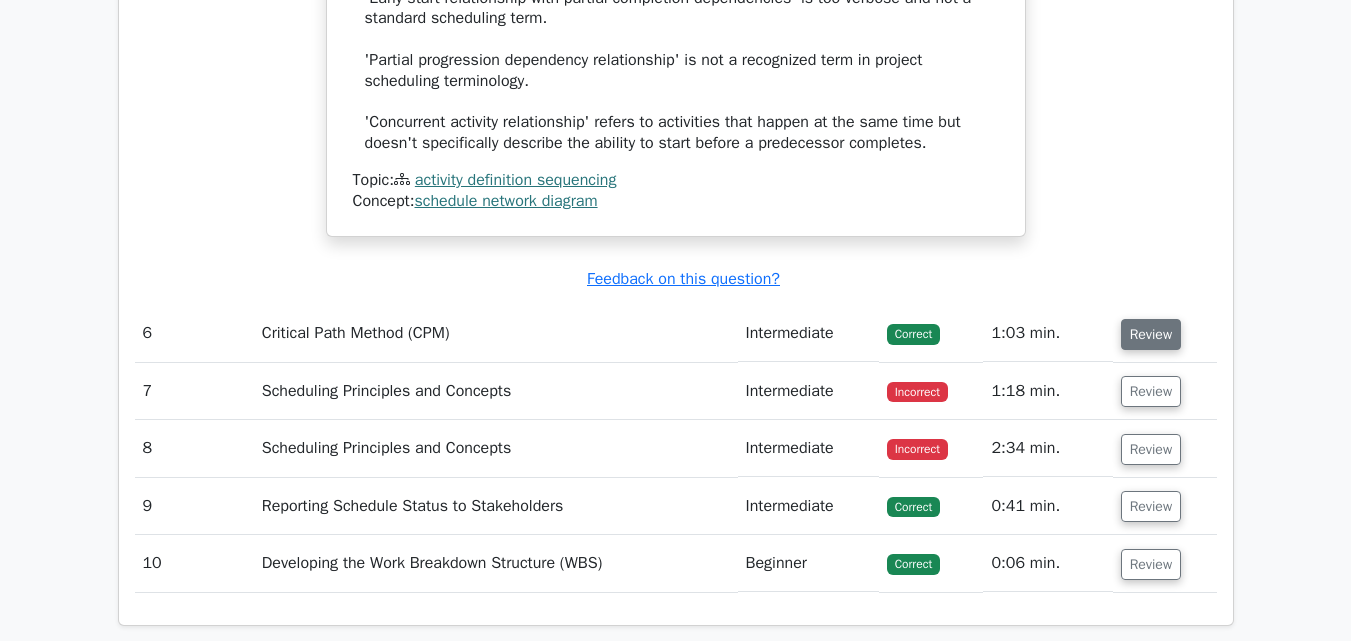 click on "Review" at bounding box center (1151, 334) 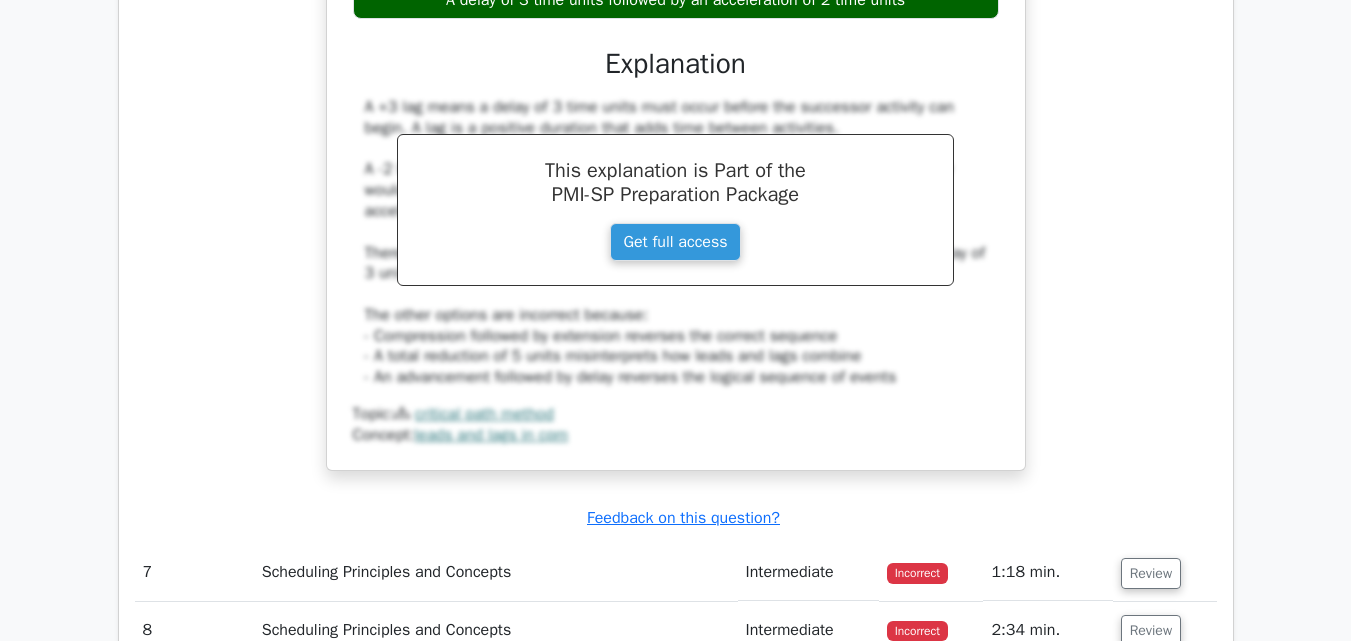 scroll, scrollTop: 8000, scrollLeft: 0, axis: vertical 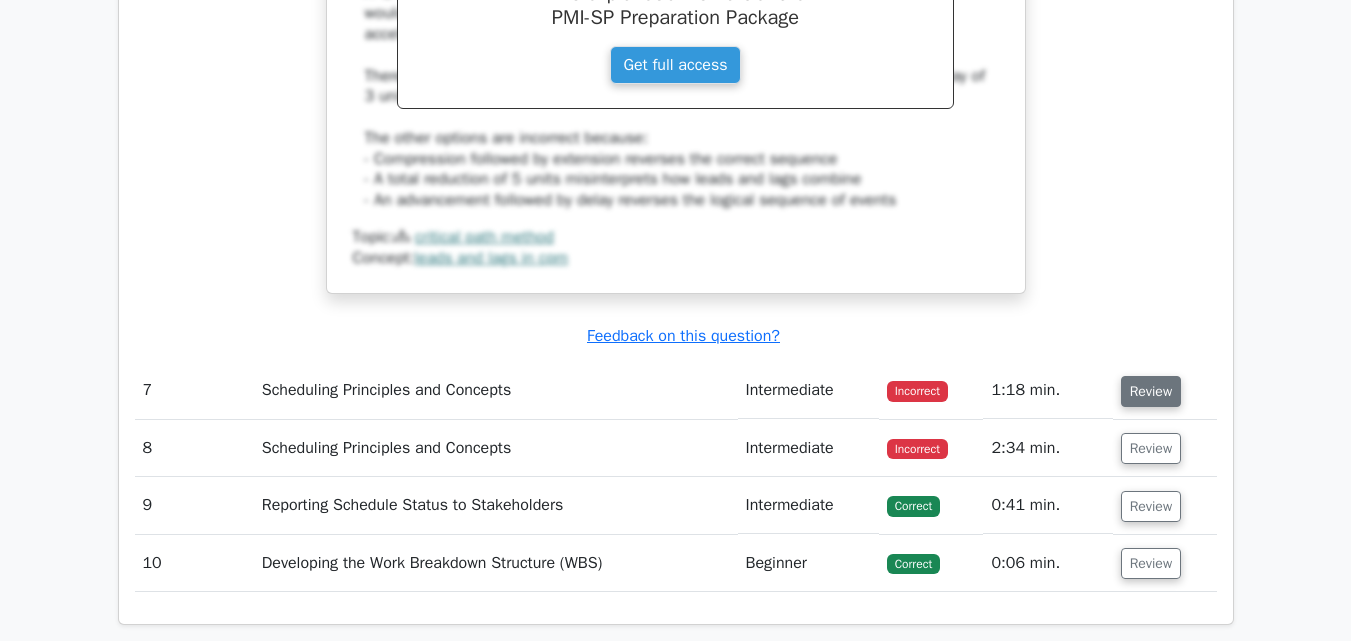 click on "Review" at bounding box center (1151, 391) 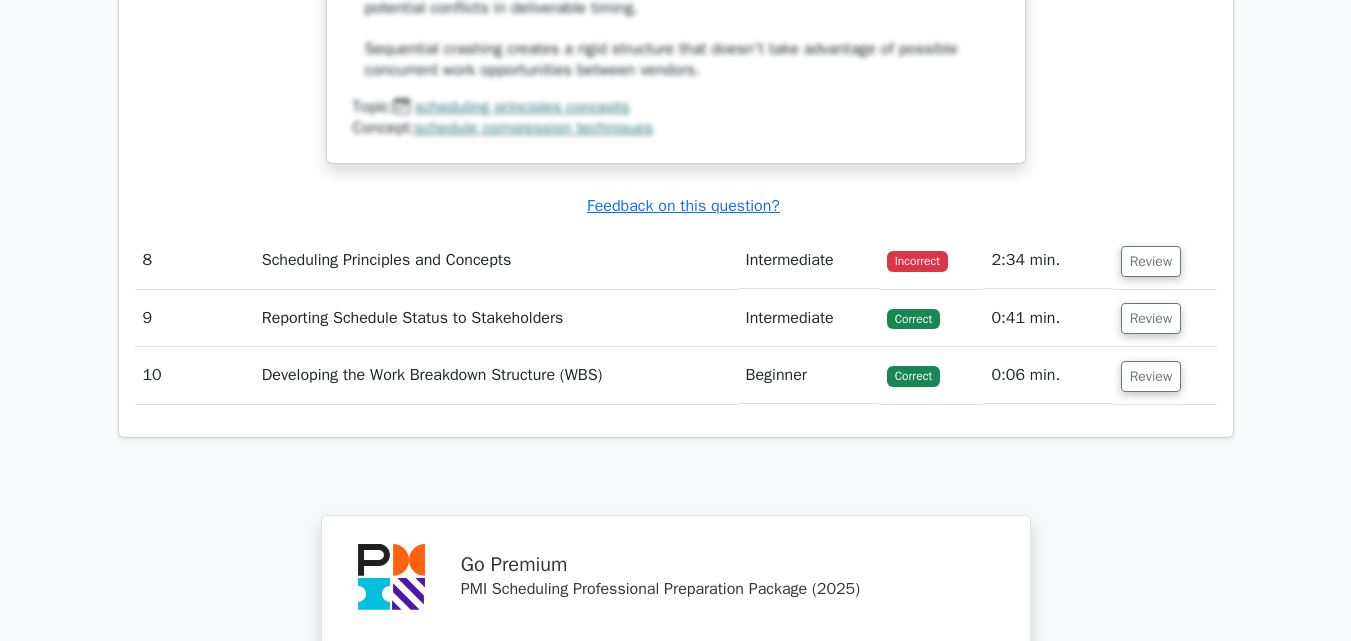 scroll, scrollTop: 9200, scrollLeft: 0, axis: vertical 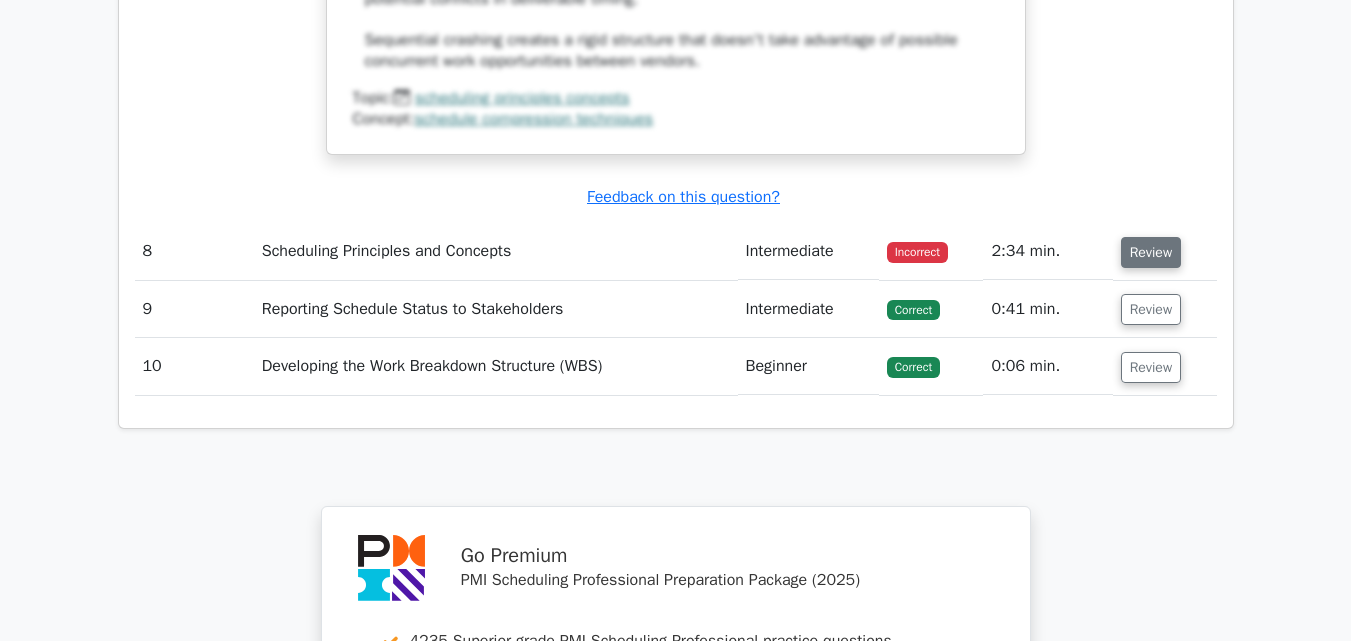 click on "Review" at bounding box center (1151, 252) 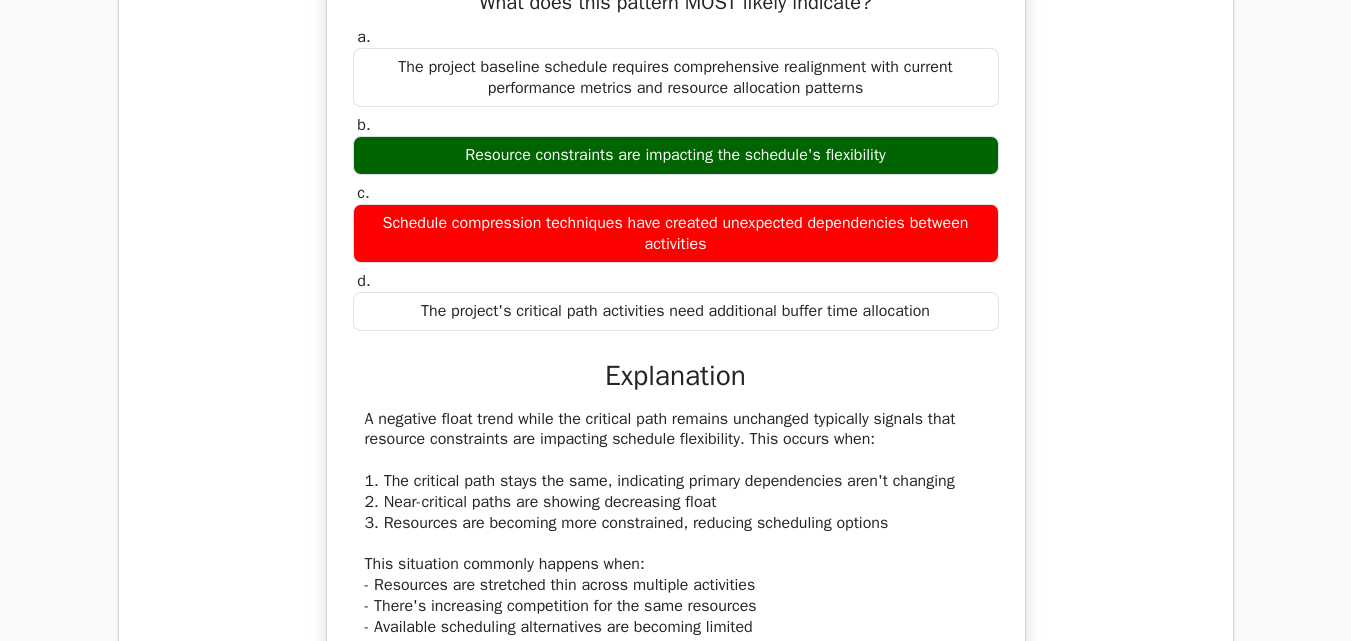 scroll, scrollTop: 9600, scrollLeft: 0, axis: vertical 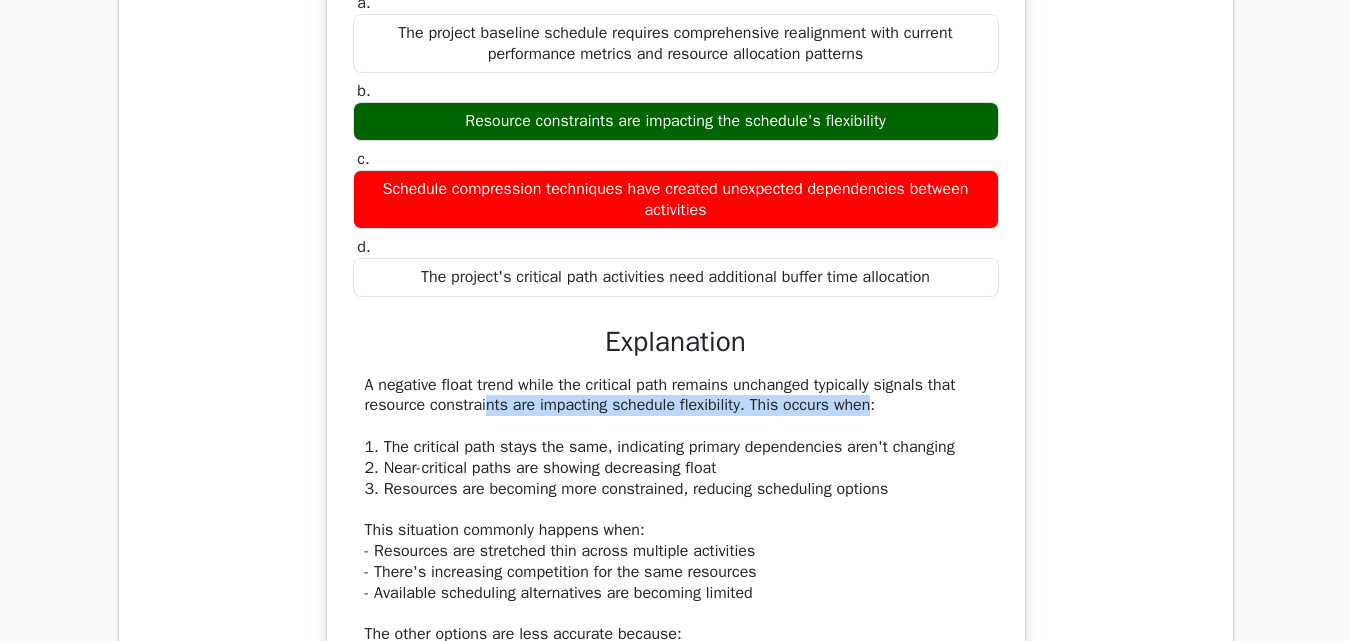 drag, startPoint x: 367, startPoint y: 467, endPoint x: 744, endPoint y: 469, distance: 377.0053 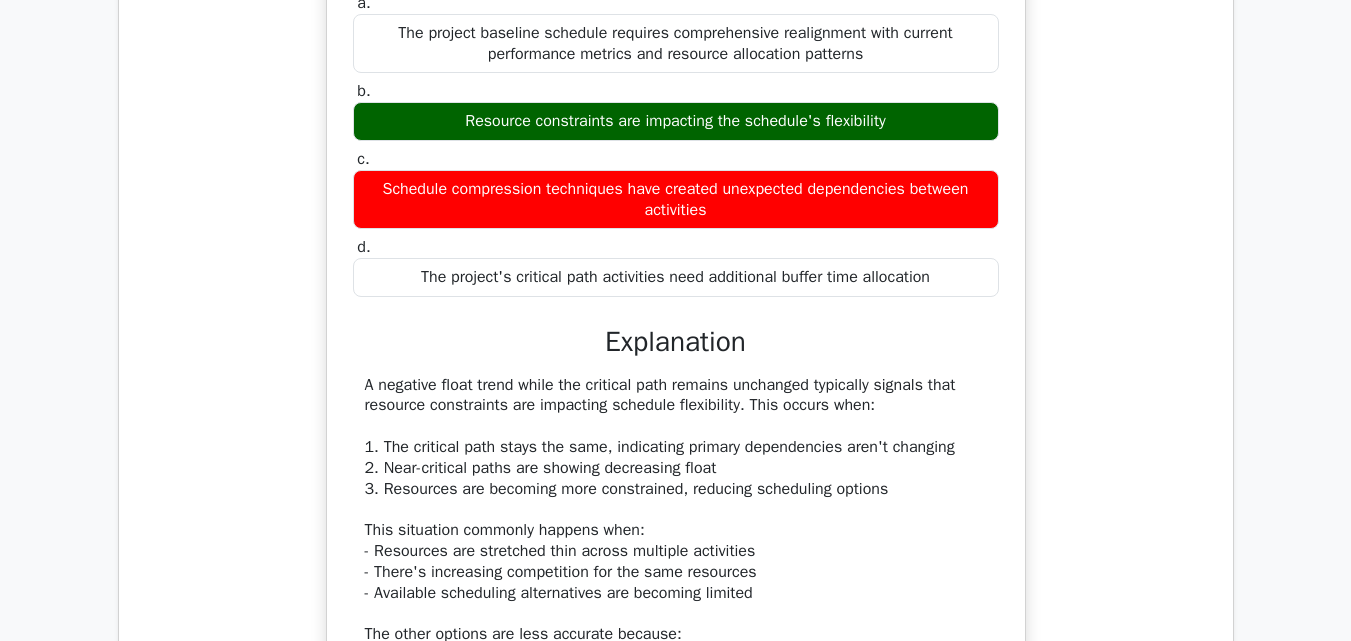 click on "A negative float trend while the critical path remains unchanged typically signals that resource constraints are impacting schedule flexibility. This occurs when: 1. The critical path stays the same, indicating primary dependencies aren't changing 2. Near-critical paths are showing decreasing float 3. Resources are becoming more constrained, reducing scheduling options This situation commonly happens when: - Resources are stretched thin across multiple activities - There's increasing competition for the same resources - Available scheduling alternatives are becoming limited The other options are less accurate because: - A baseline realignment would be needed if the critical path itself was changing - Unexpected dependencies from compression would likely affect the critical path - Buffer time allocation would be relevant if the critical path itself showed problems, not just float trends" at bounding box center [676, 552] 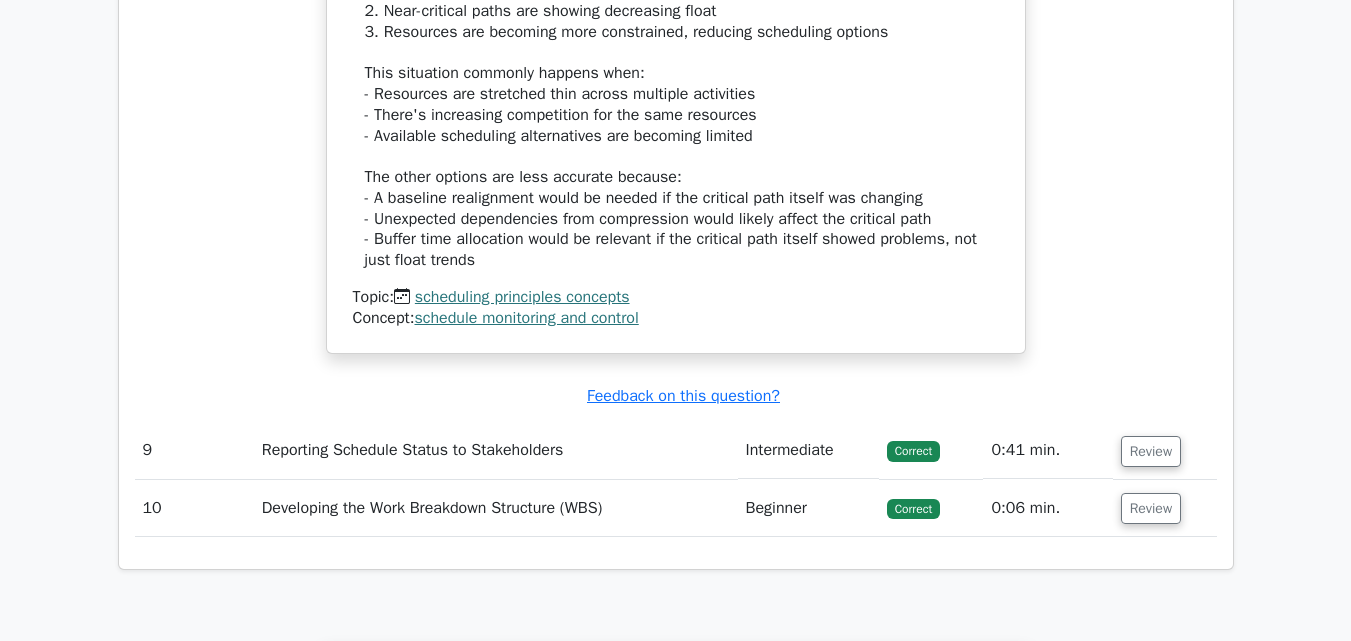 scroll, scrollTop: 10300, scrollLeft: 0, axis: vertical 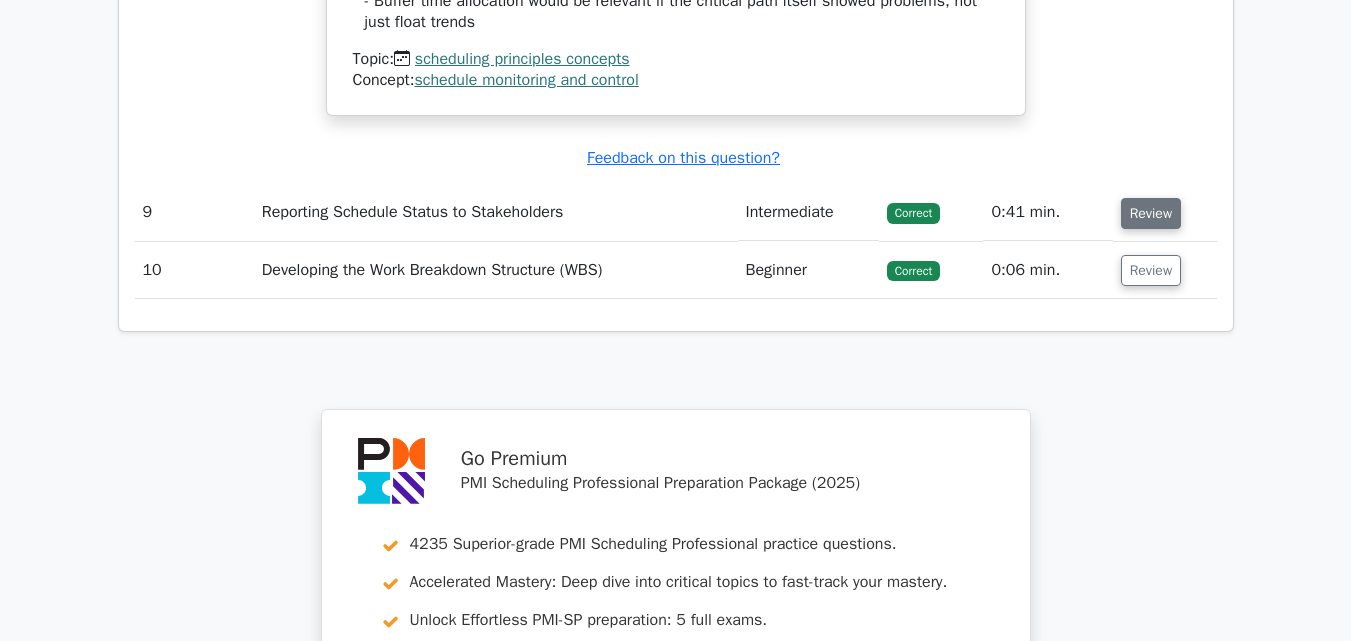 click on "Review" at bounding box center [1151, 213] 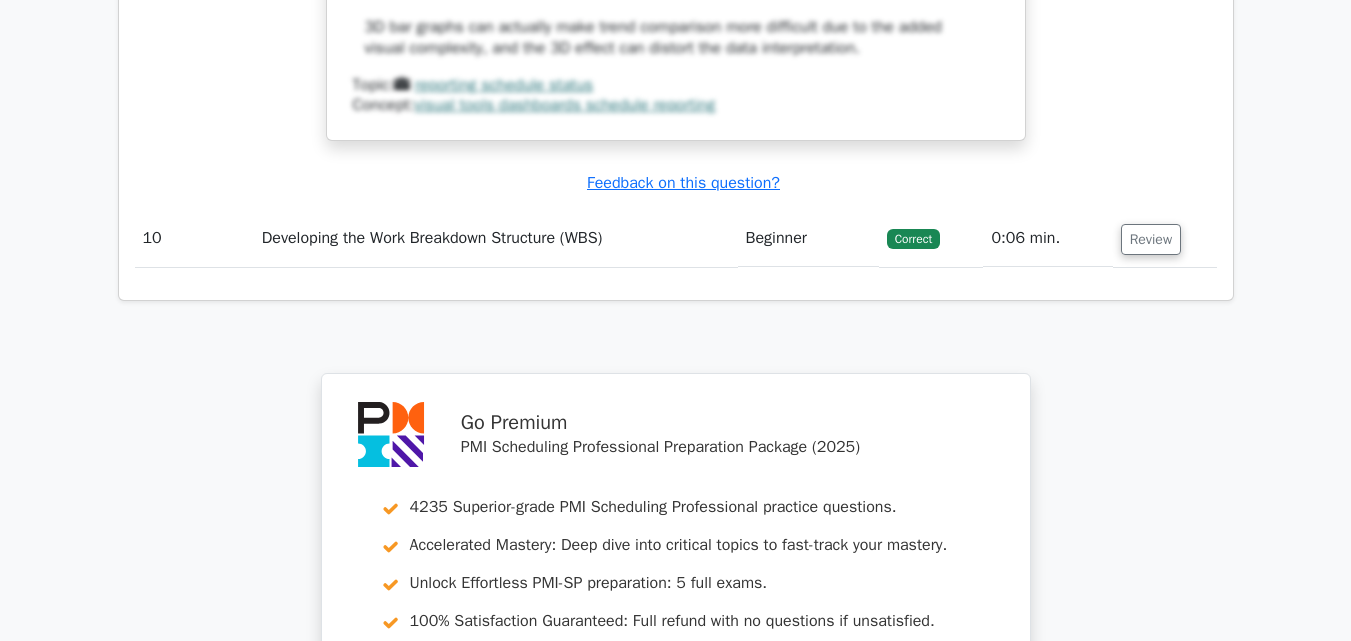 scroll, scrollTop: 11400, scrollLeft: 0, axis: vertical 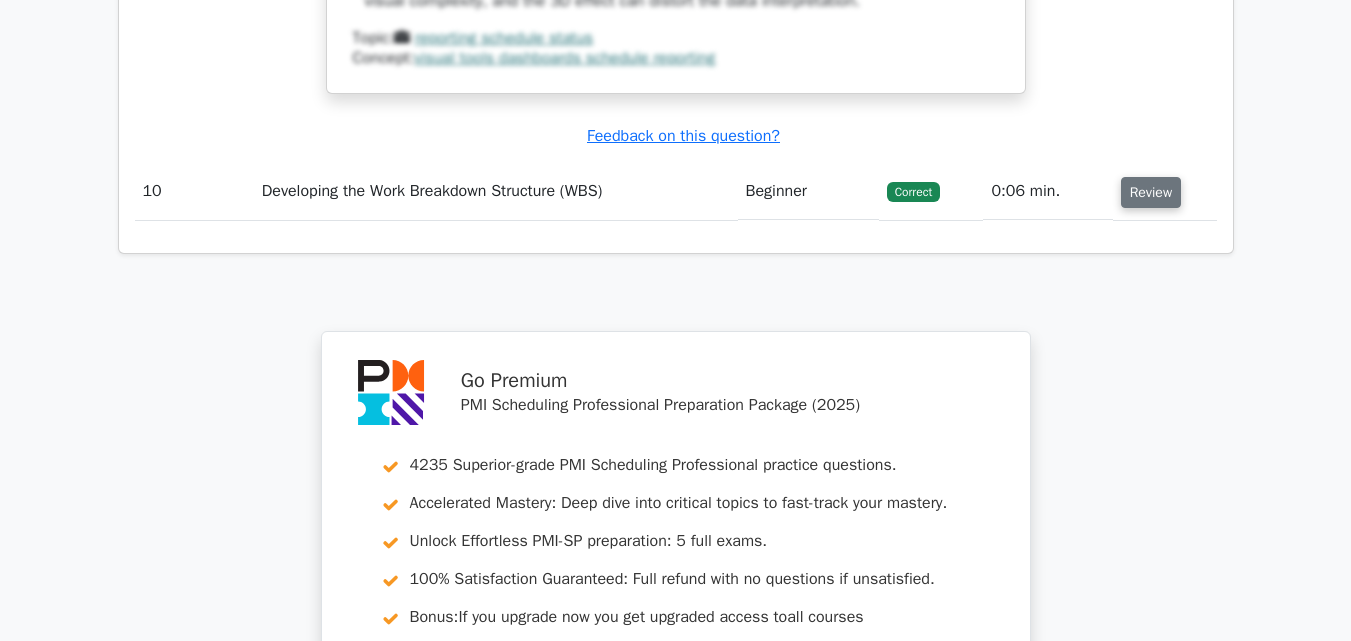 click on "Review" at bounding box center (1151, 192) 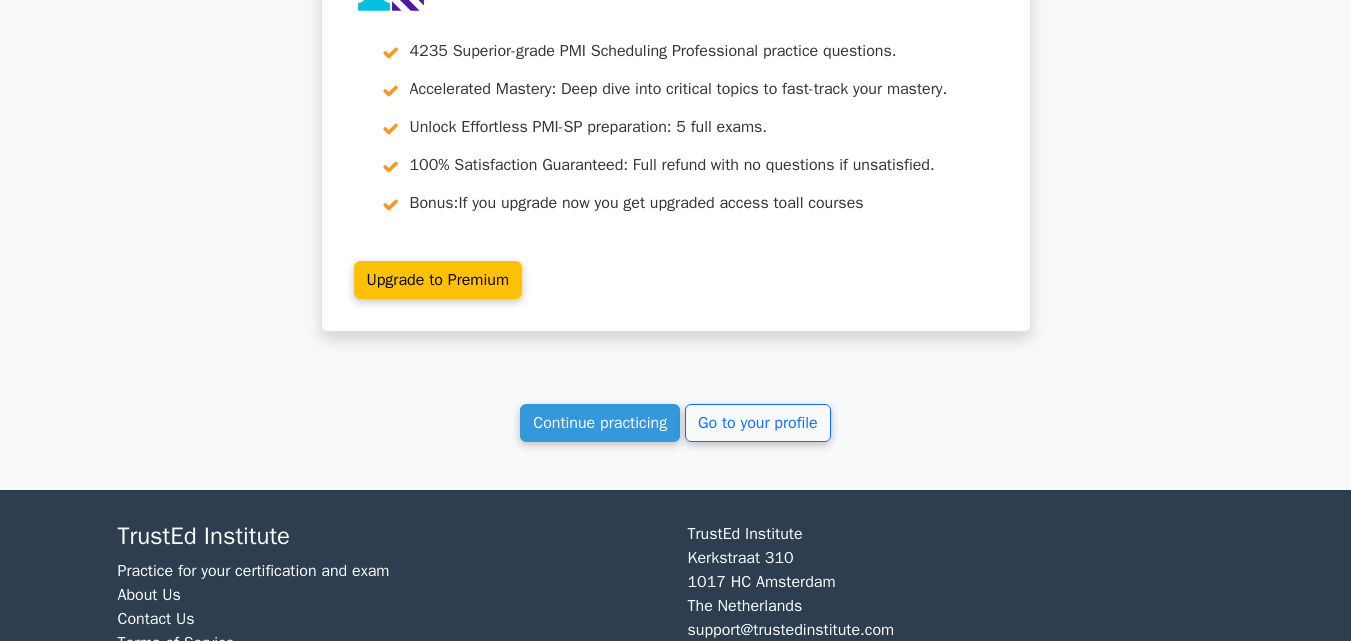 scroll, scrollTop: 12853, scrollLeft: 0, axis: vertical 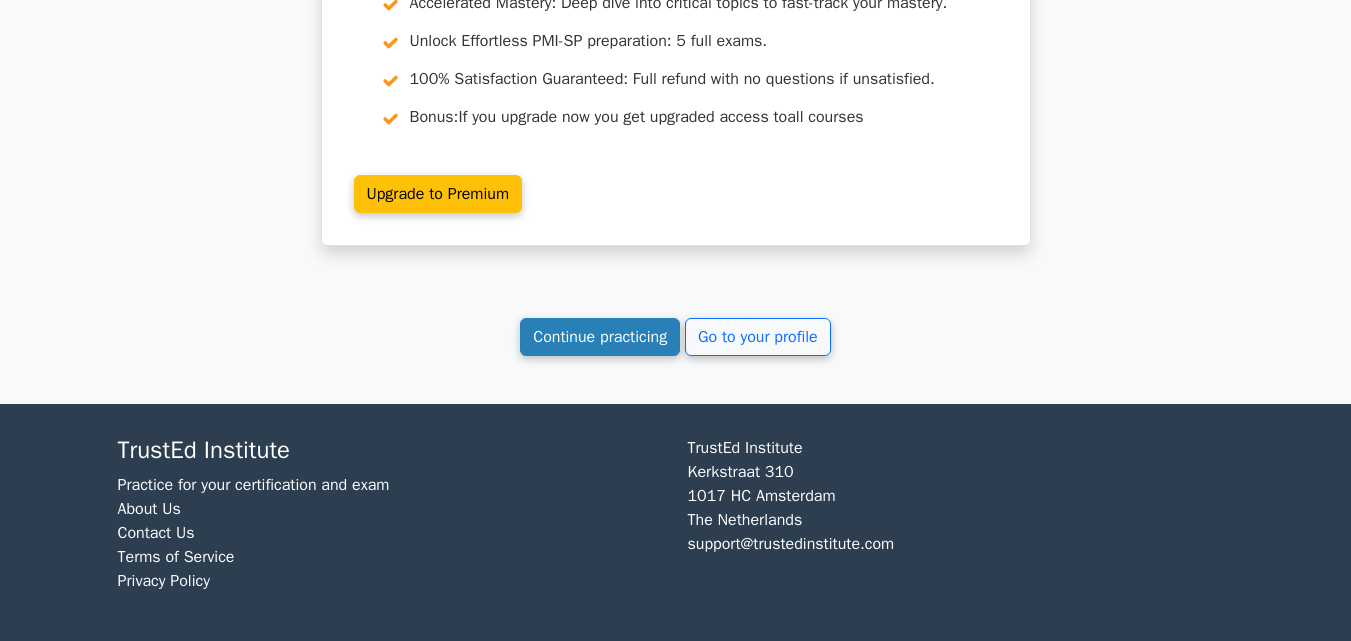 click on "Continue practicing" at bounding box center [600, 337] 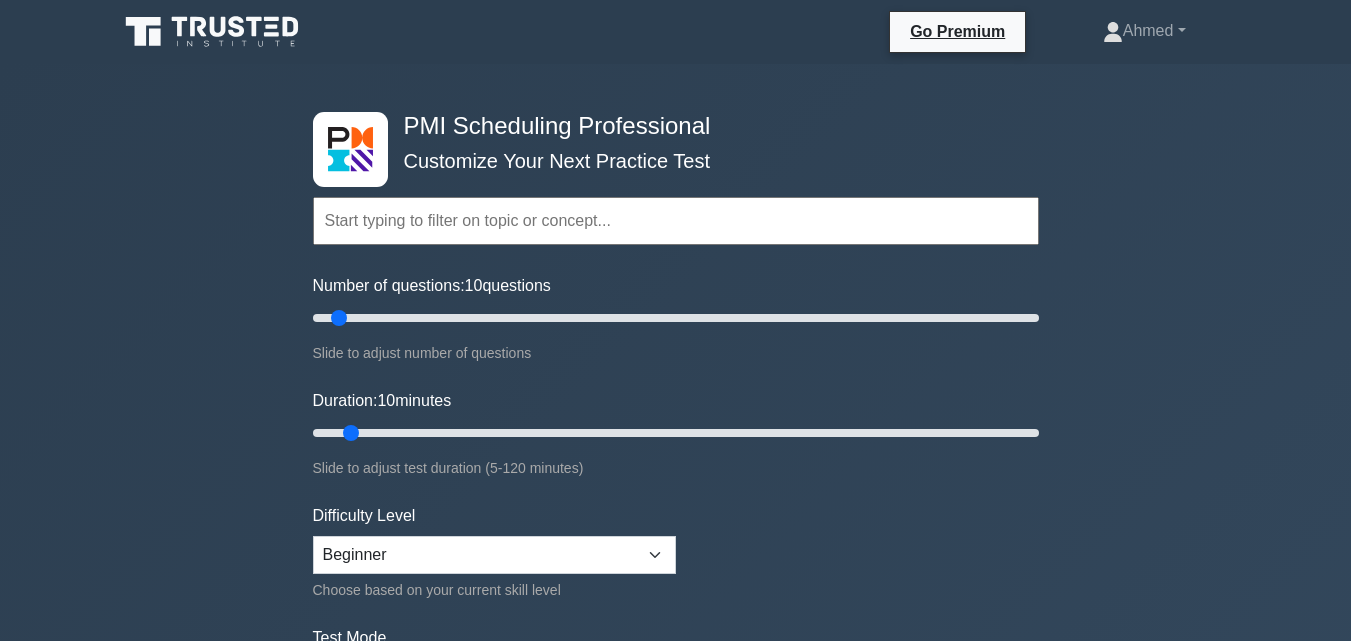 scroll, scrollTop: 0, scrollLeft: 0, axis: both 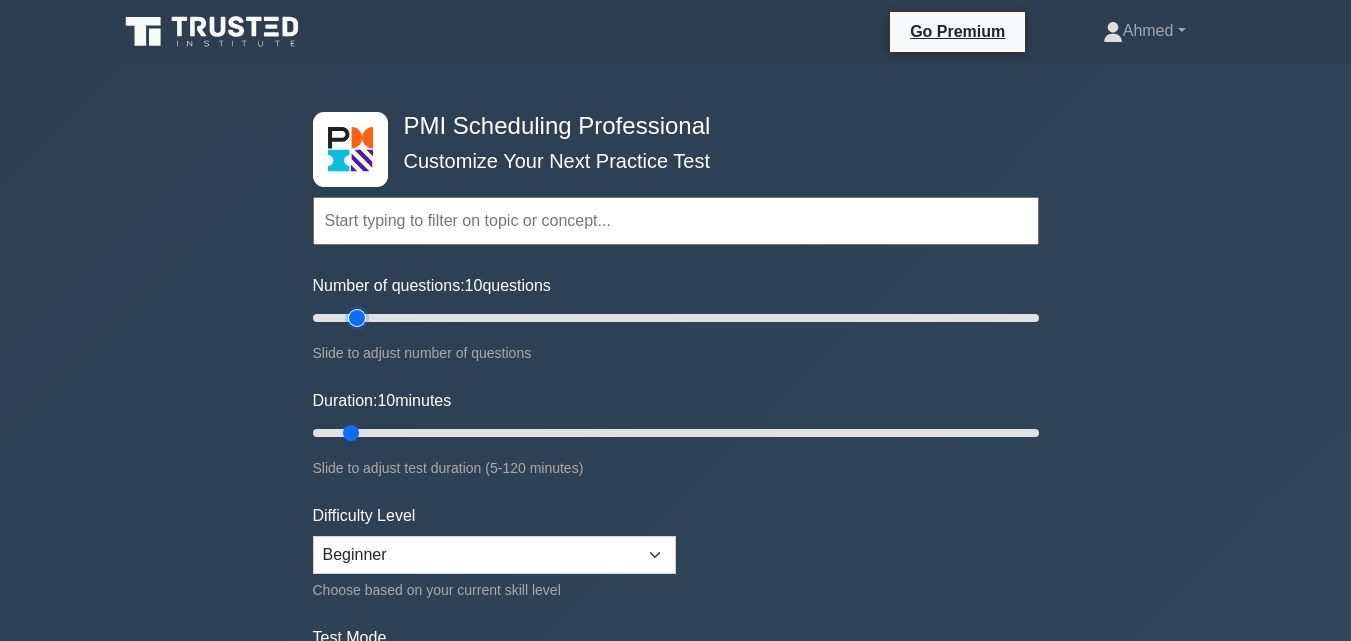 click on "Number of questions:  10  questions" at bounding box center (676, 318) 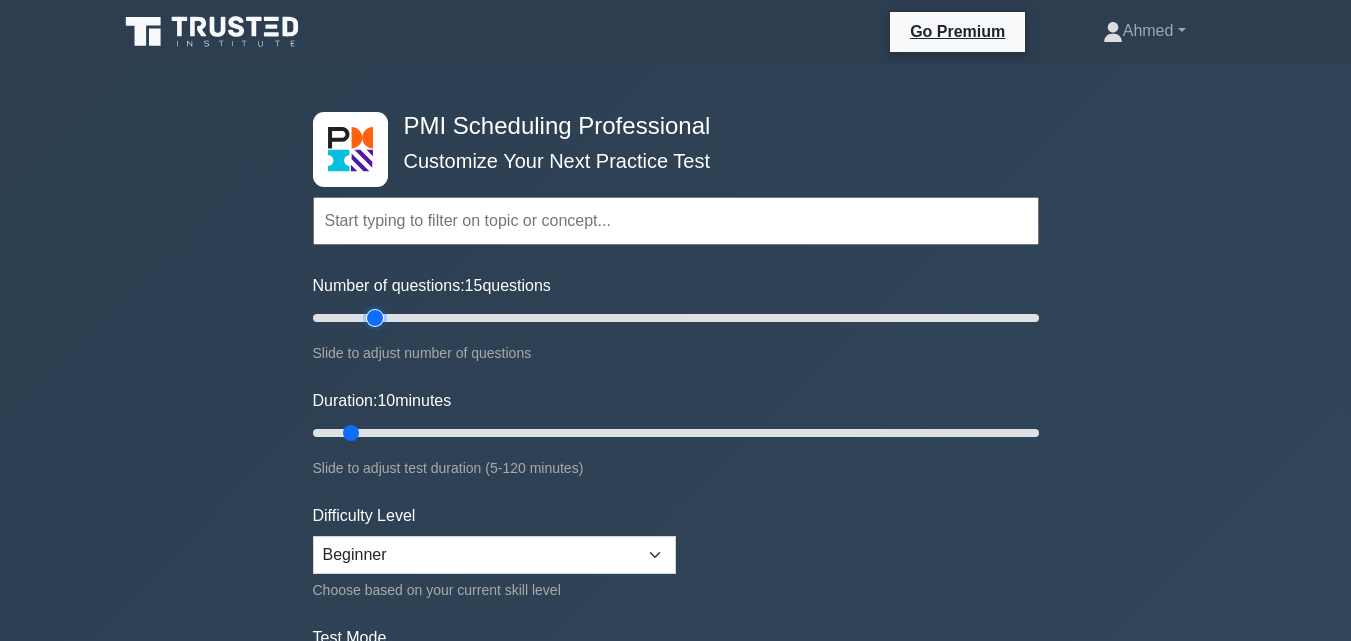 type on "20" 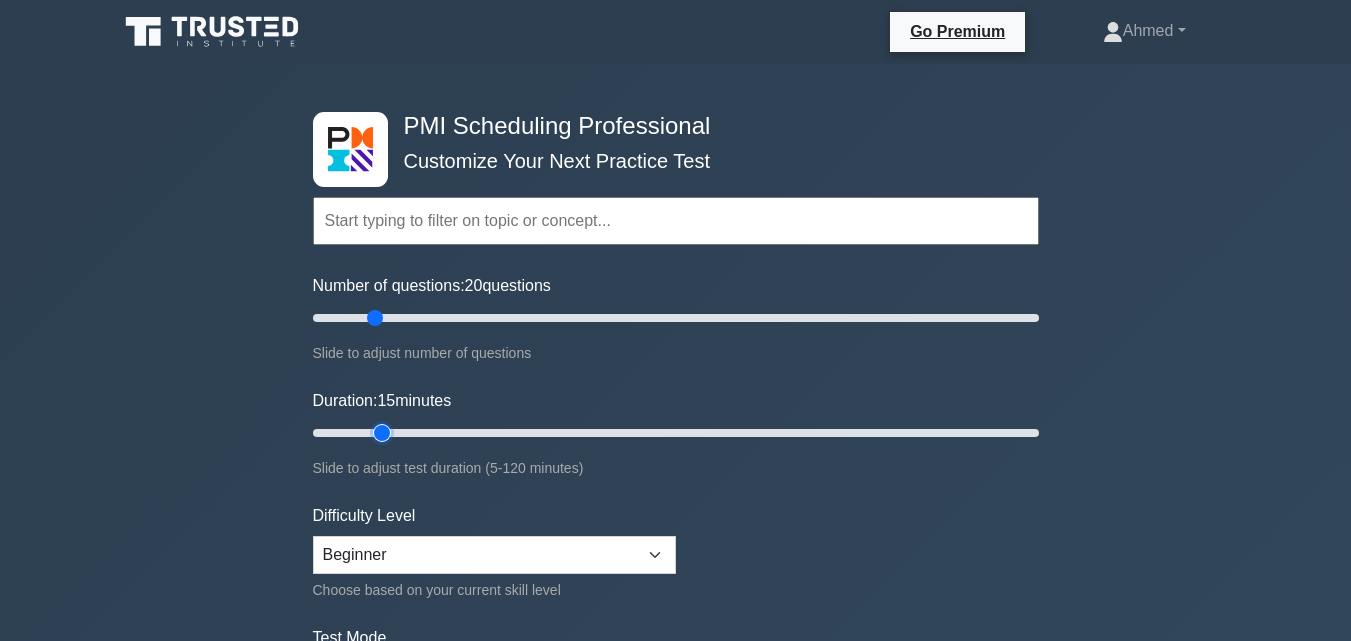 click on "Duration:  15  minutes" at bounding box center [676, 433] 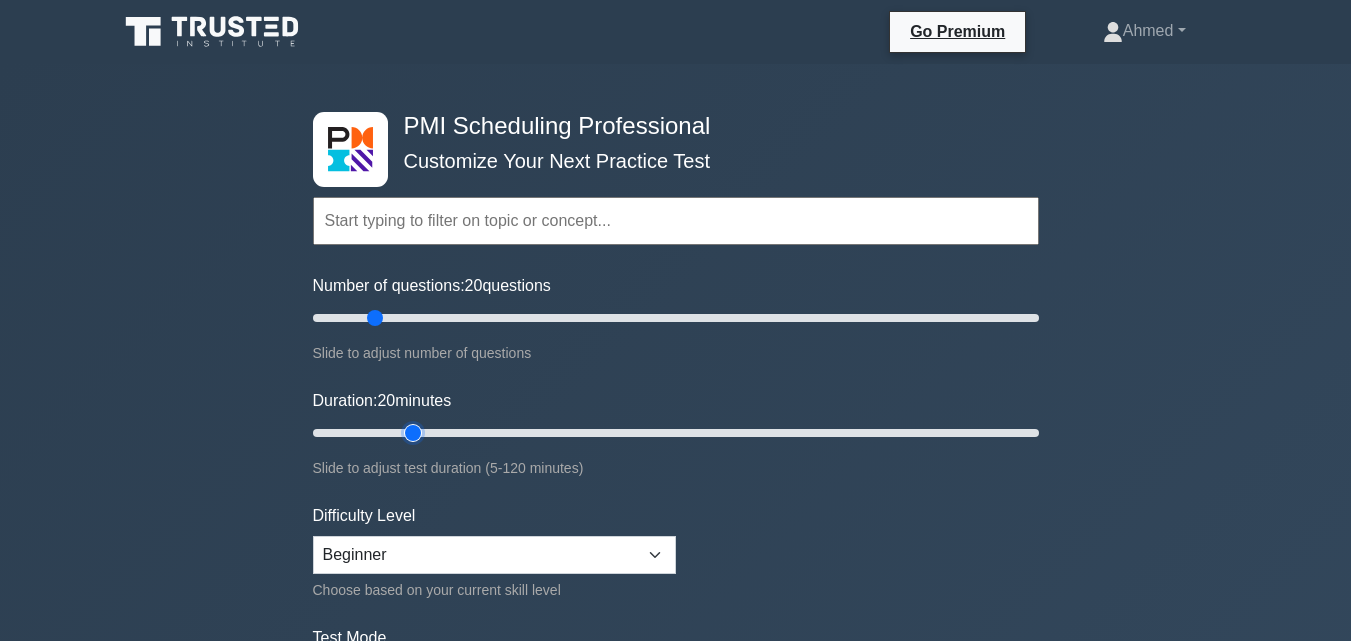 type on "20" 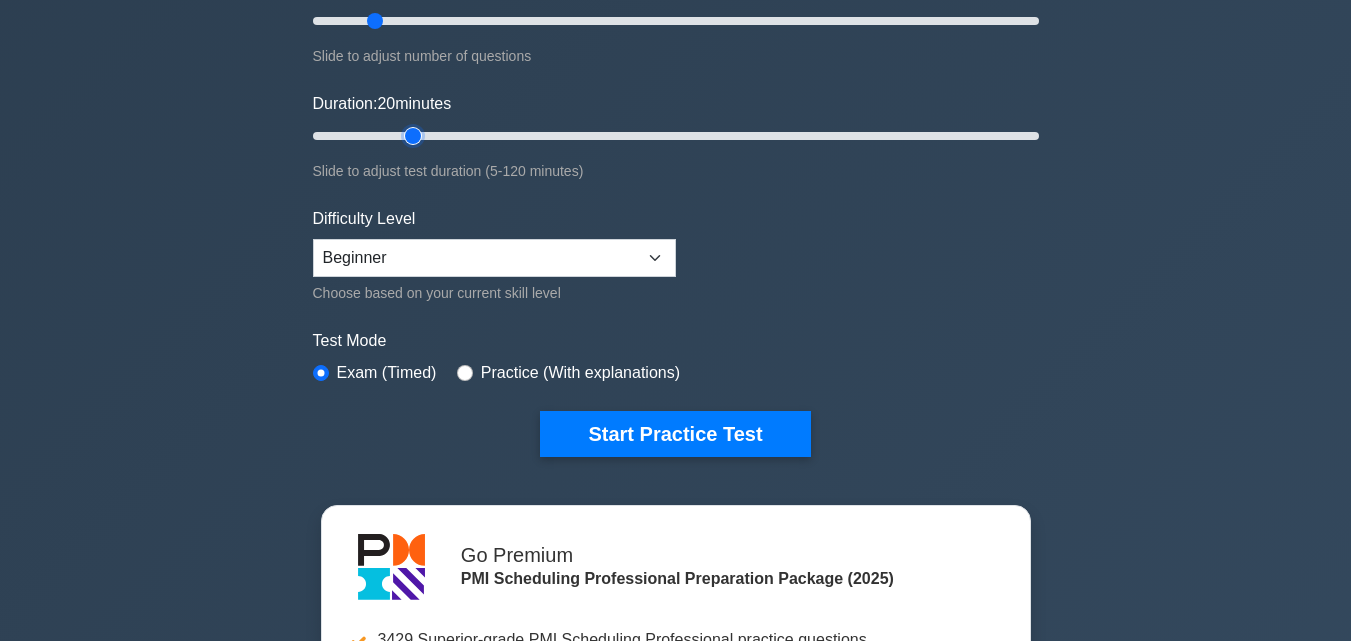 scroll, scrollTop: 300, scrollLeft: 0, axis: vertical 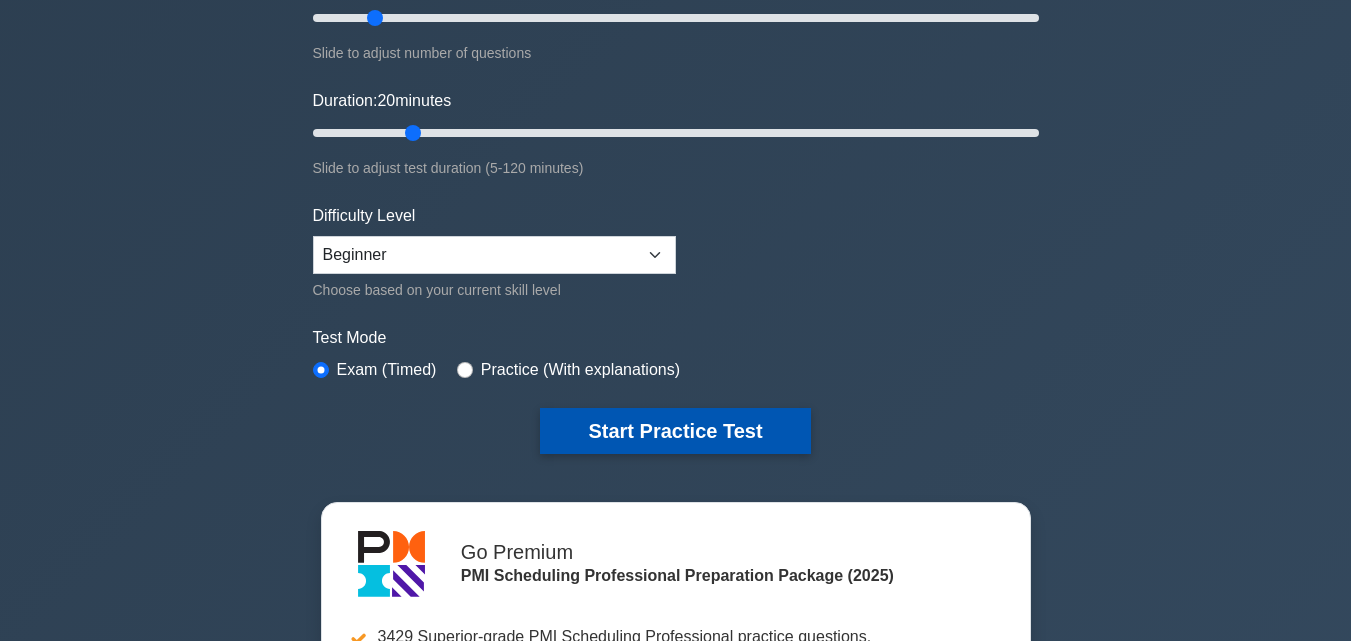 click on "Start Practice Test" at bounding box center [675, 431] 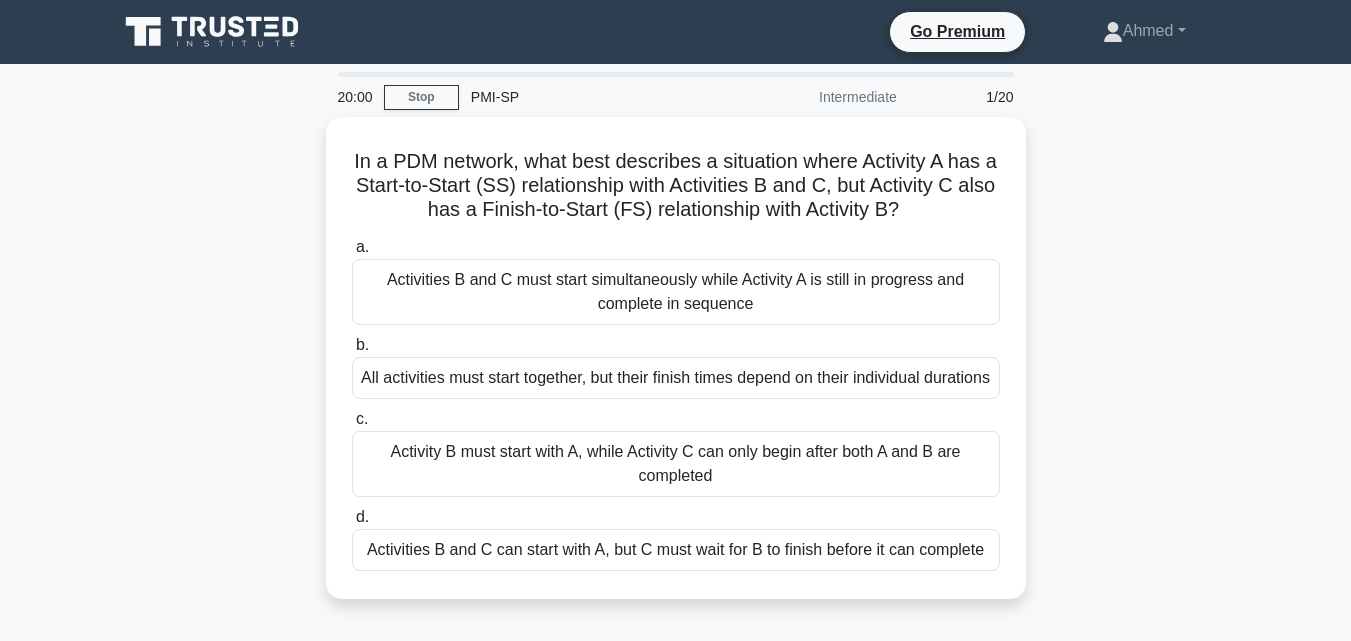 scroll, scrollTop: 0, scrollLeft: 0, axis: both 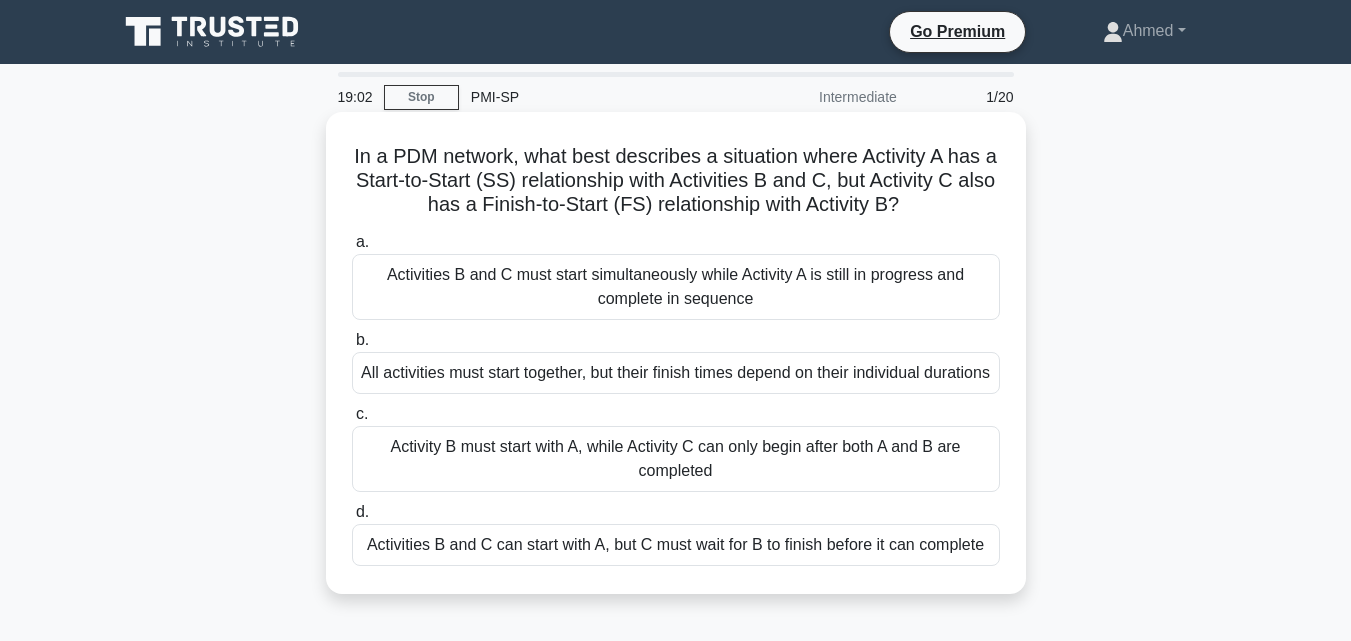 click on "Activities B and C can start with A, but C must wait for B to finish before it can complete" at bounding box center [676, 545] 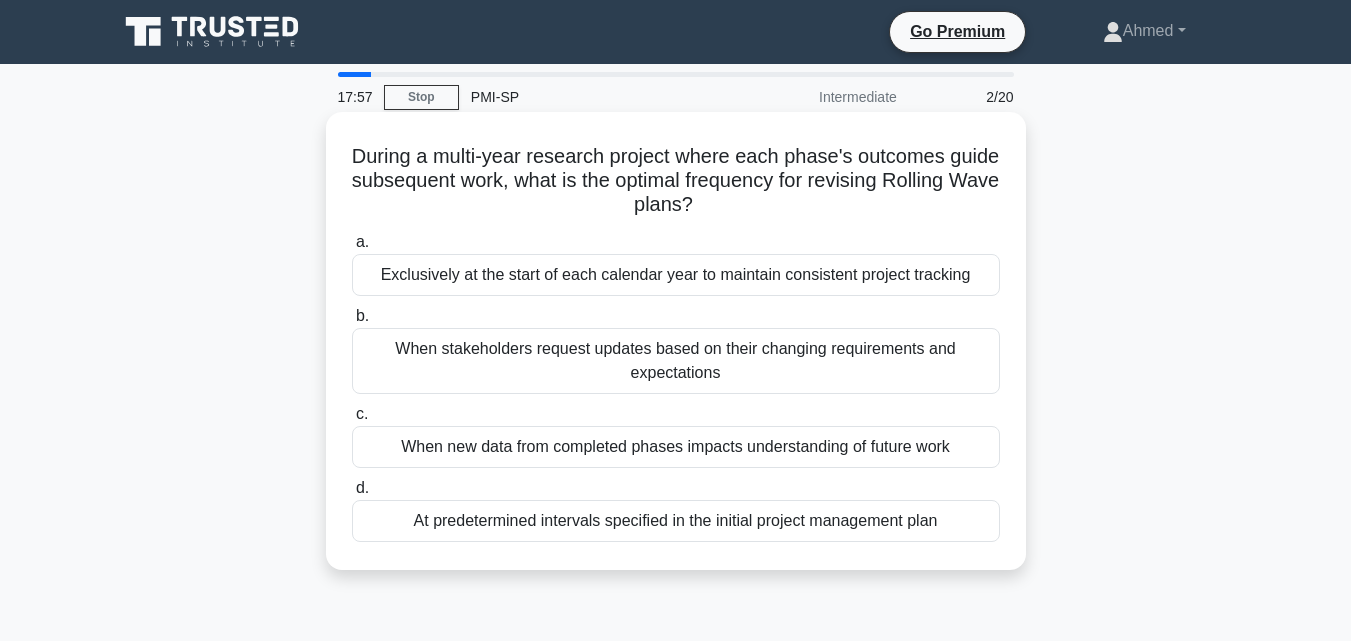 click on "When new data from completed phases impacts understanding of future work" at bounding box center (676, 447) 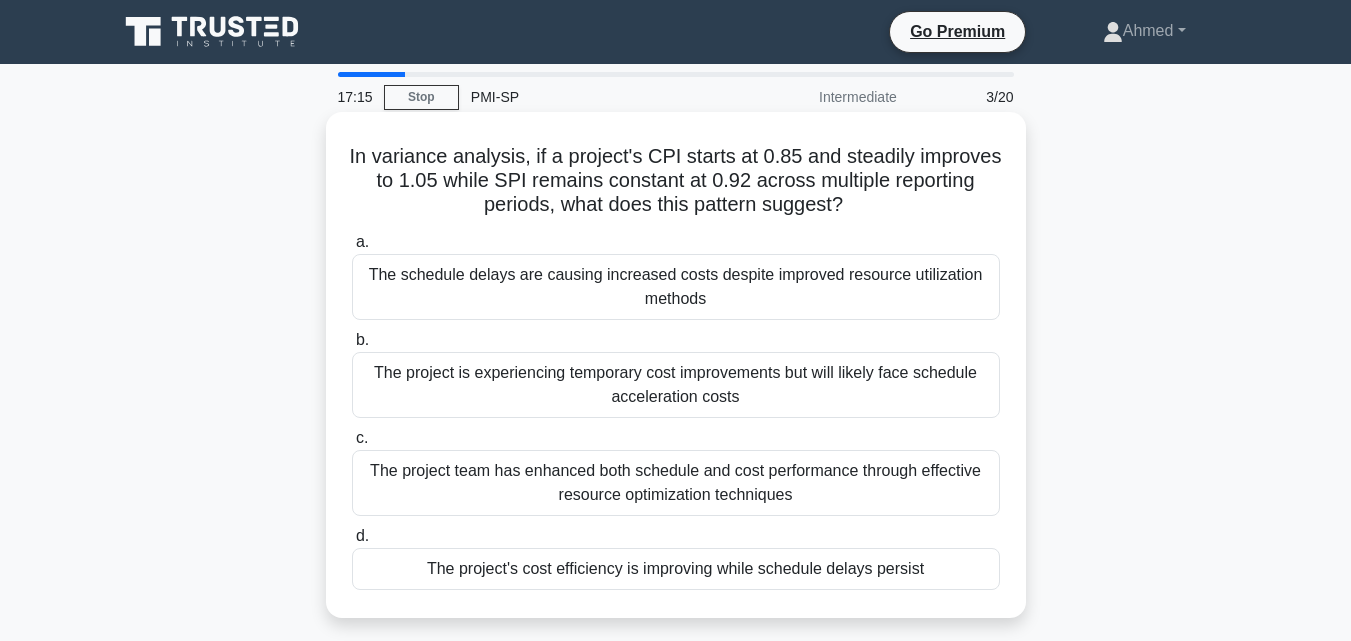 click on "The project's cost efficiency is improving while schedule delays persist" at bounding box center [676, 569] 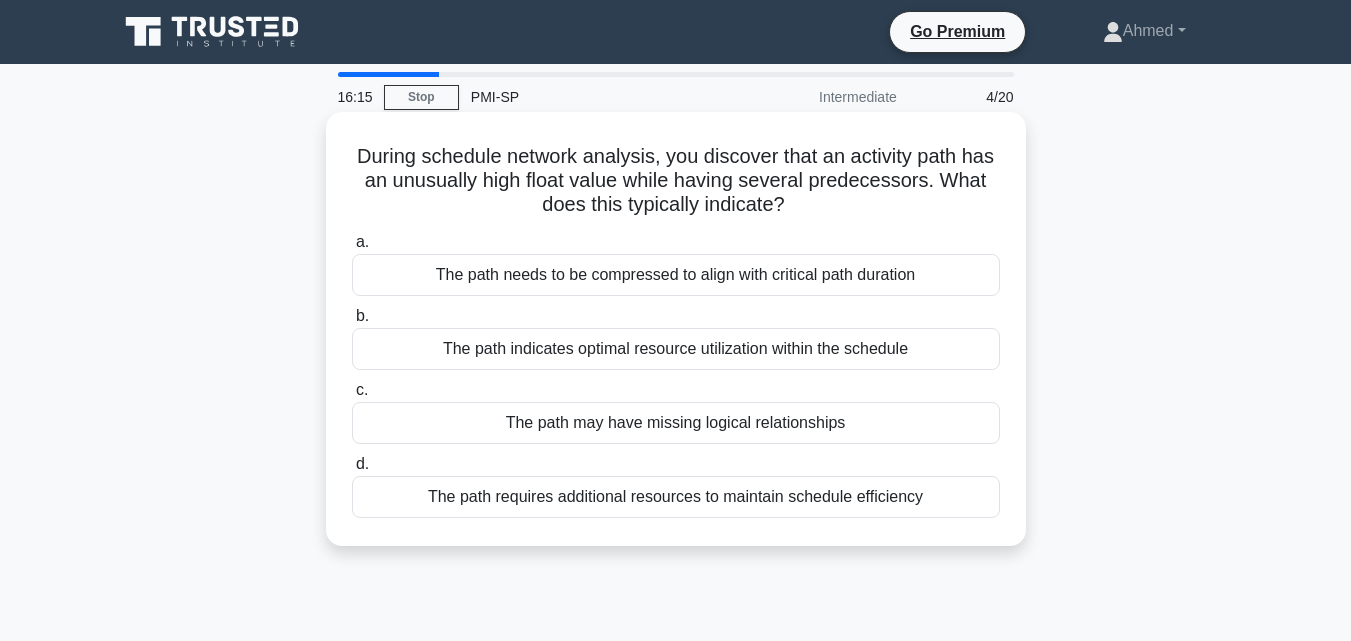 click on "The path may have missing logical relationships" at bounding box center [676, 423] 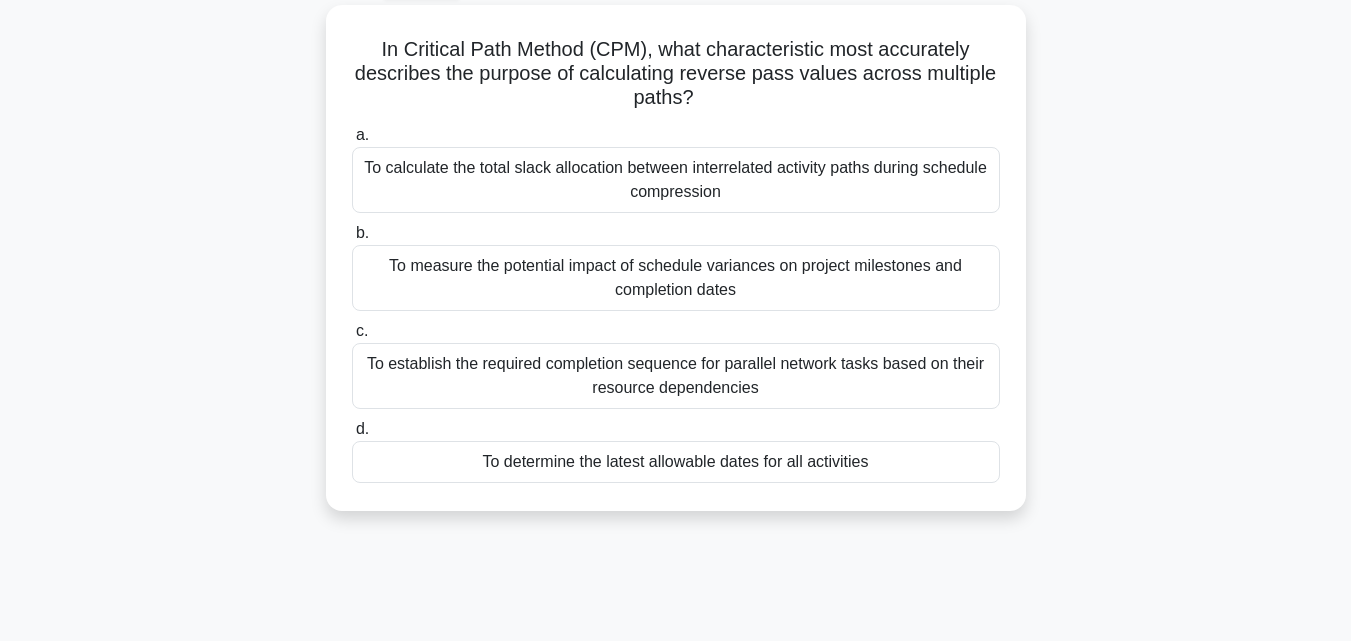 scroll, scrollTop: 0, scrollLeft: 0, axis: both 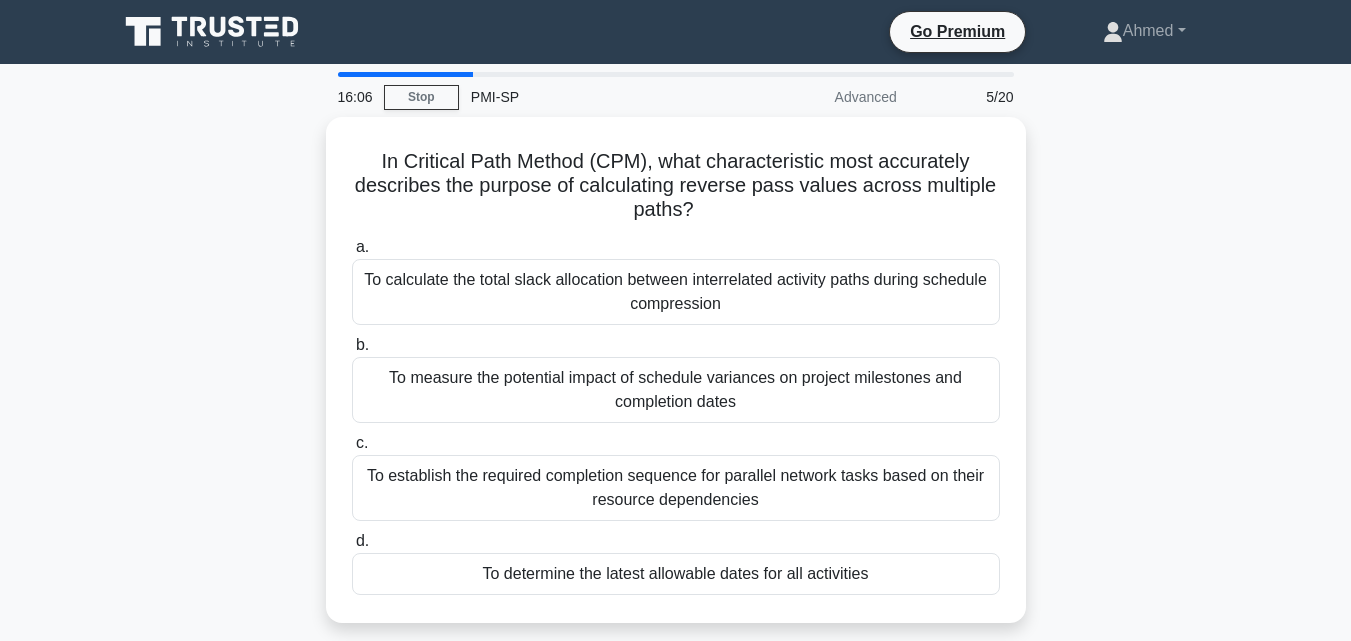 click on "5/20" at bounding box center [967, 97] 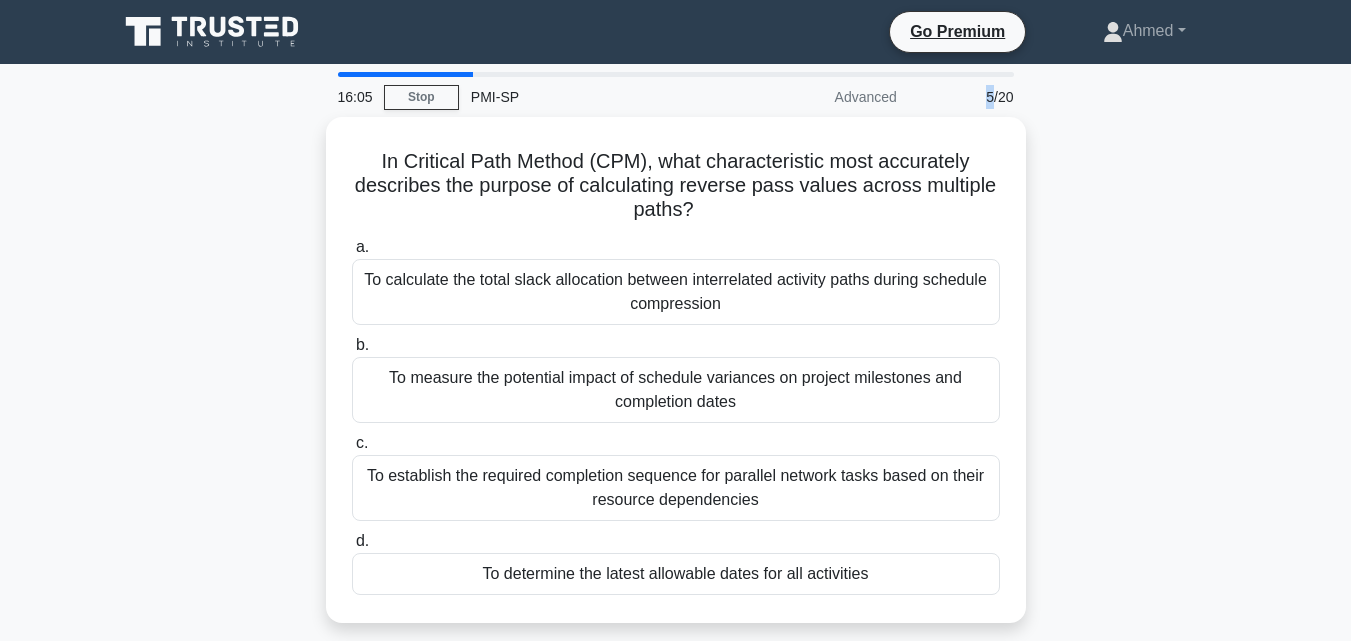 click on "5/20" at bounding box center (967, 97) 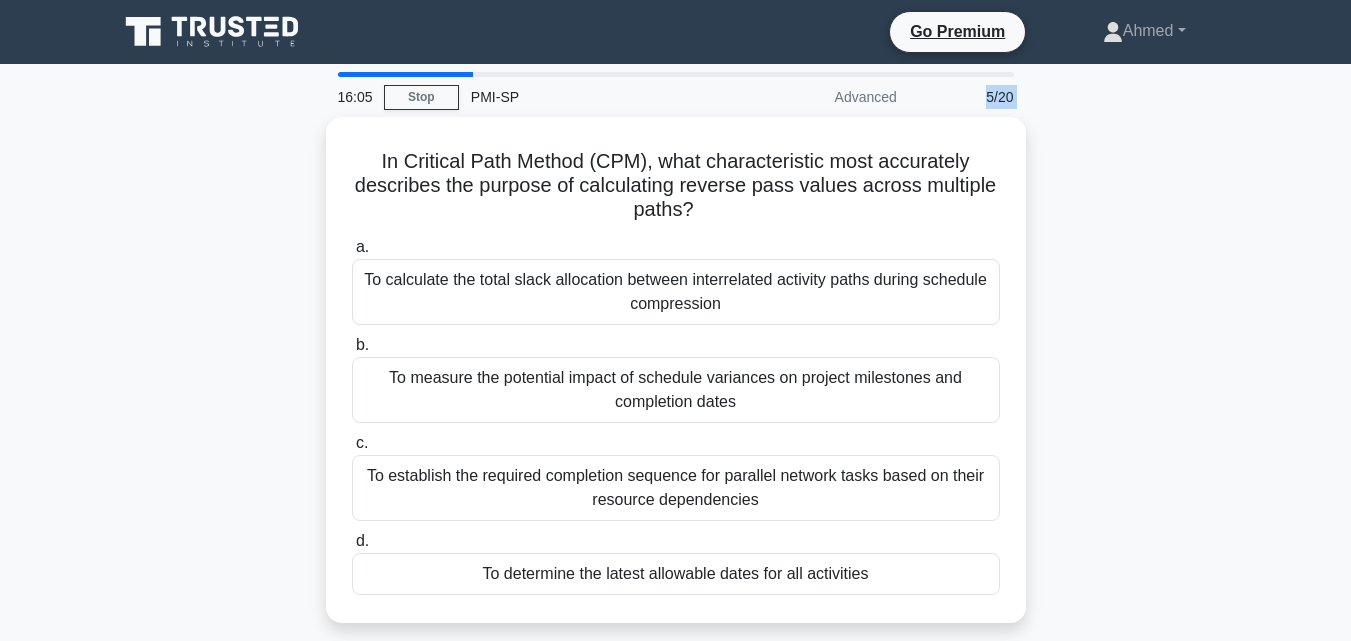 click on "5/20" at bounding box center (967, 97) 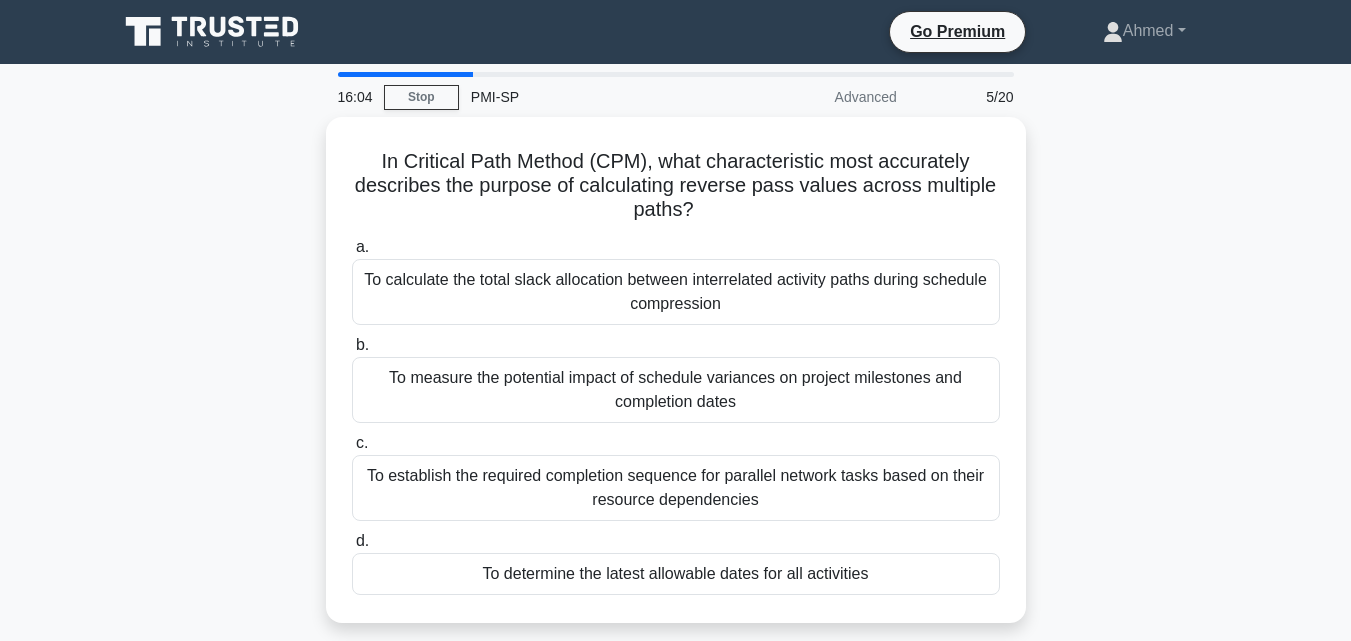 click on "5/20" at bounding box center (967, 97) 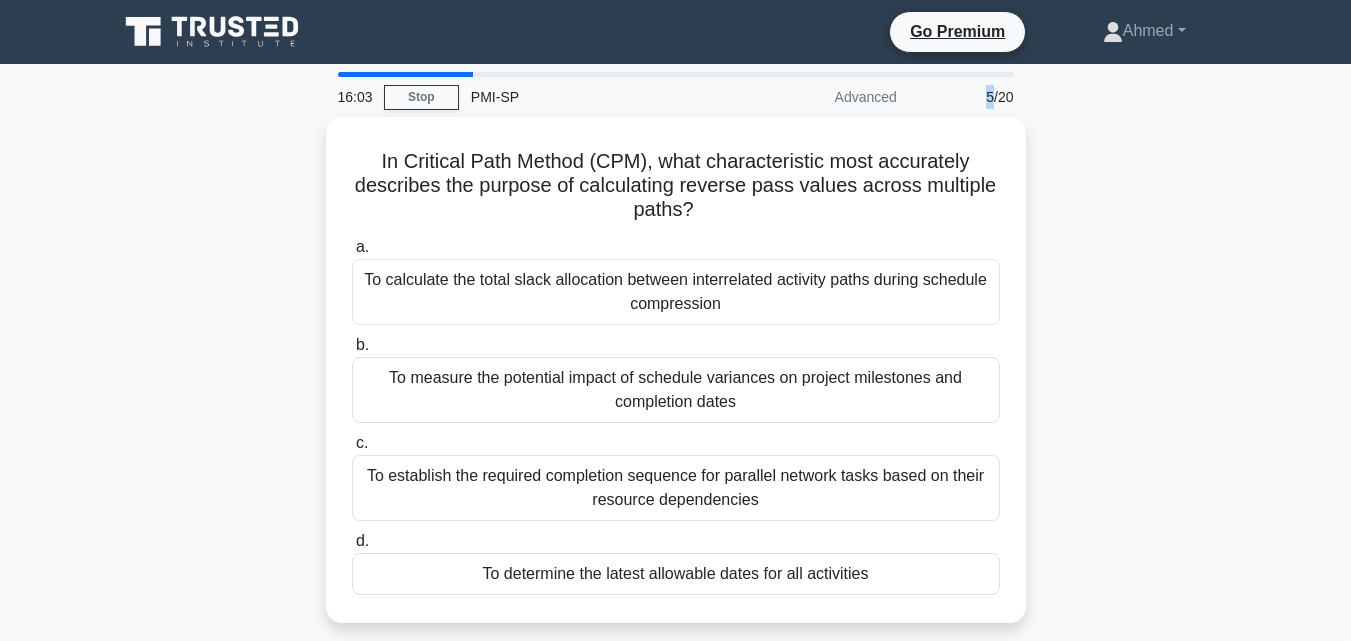 click on "5/20" at bounding box center (967, 97) 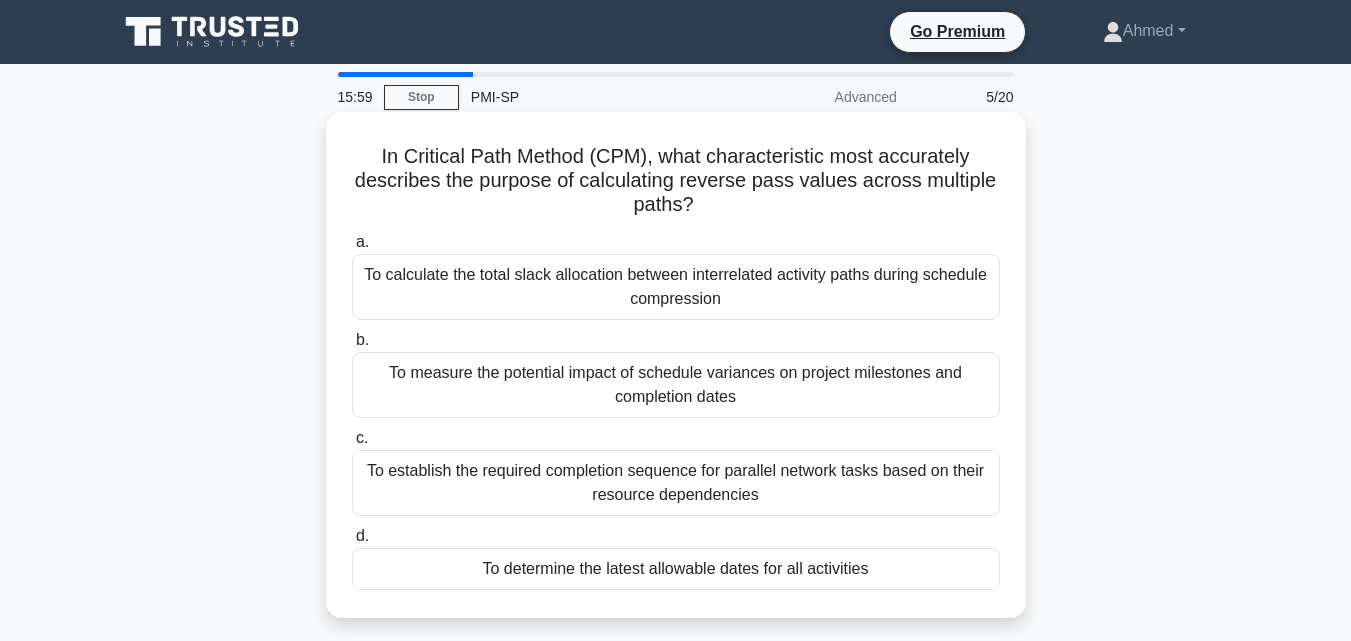 click on "In Critical Path Method (CPM), what characteristic most accurately describes the purpose of calculating reverse pass values across multiple paths?
.spinner_0XTQ{transform-origin:center;animation:spinner_y6GP .75s linear infinite}@keyframes spinner_y6GP{100%{transform:rotate(360deg)}}
a.
To calculate the total slack allocation between interrelated activity paths during schedule compression
b. c. d." at bounding box center [676, 365] 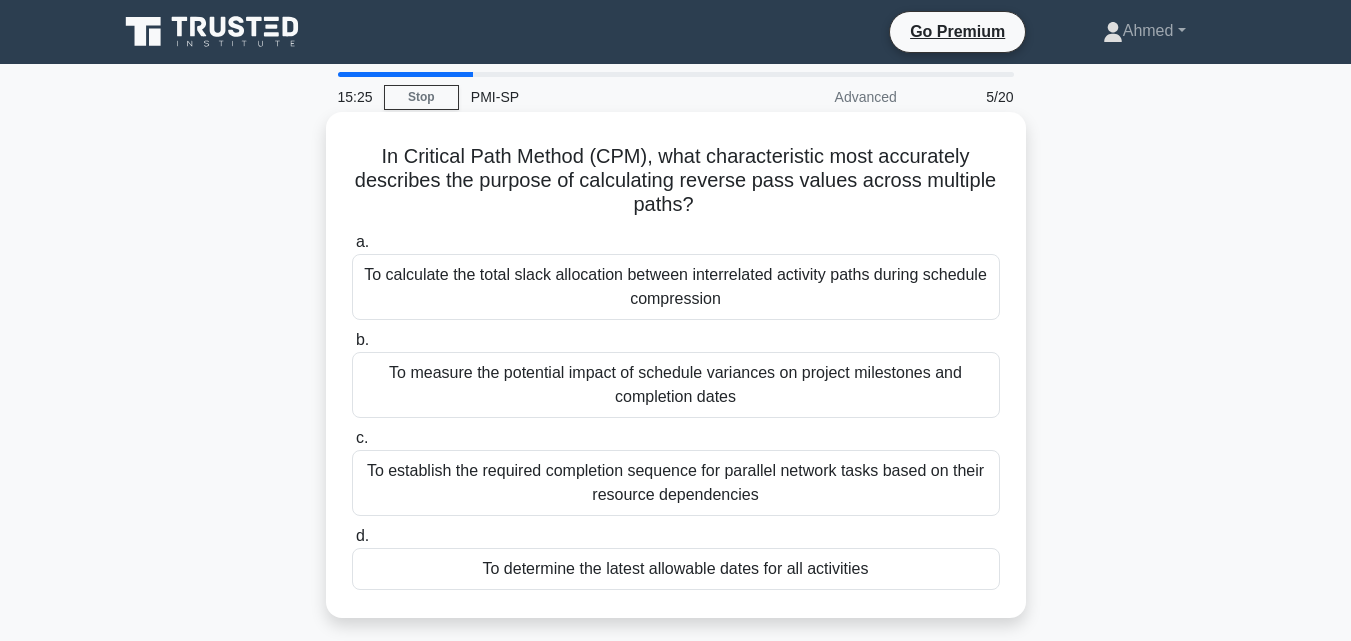 click on "To determine the latest allowable dates for all activities" at bounding box center [676, 569] 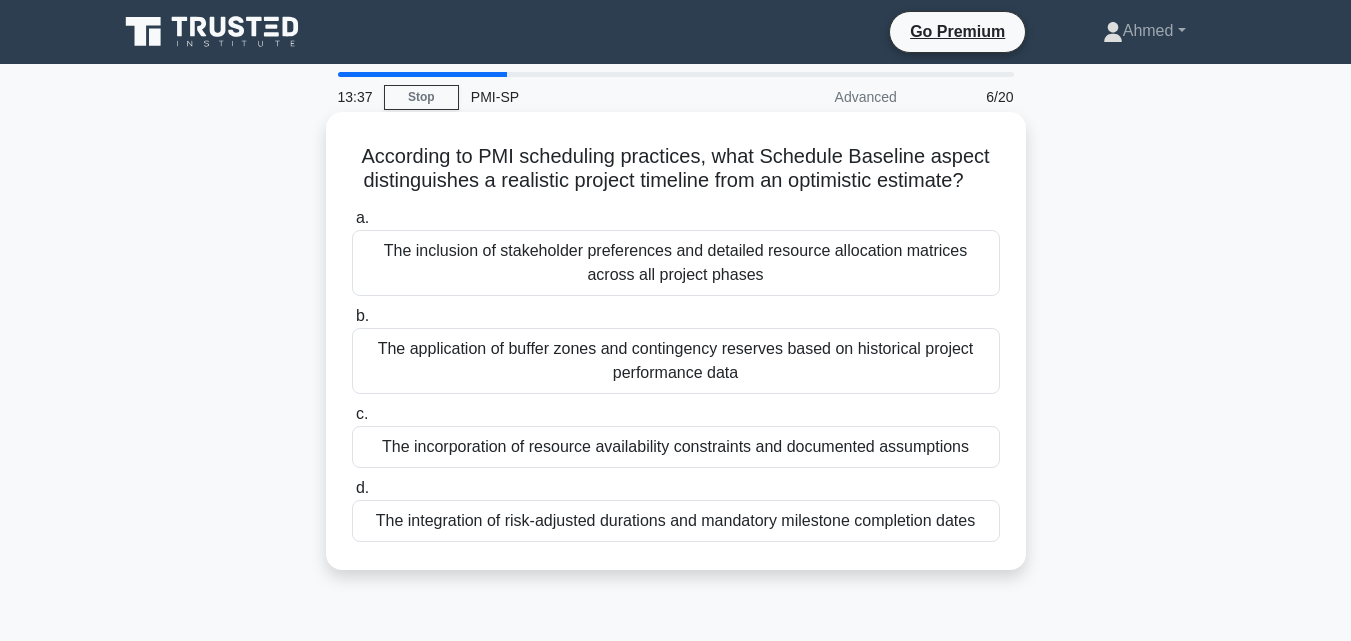 click on "The inclusion of stakeholder preferences and detailed resource allocation matrices across all project phases" at bounding box center (676, 263) 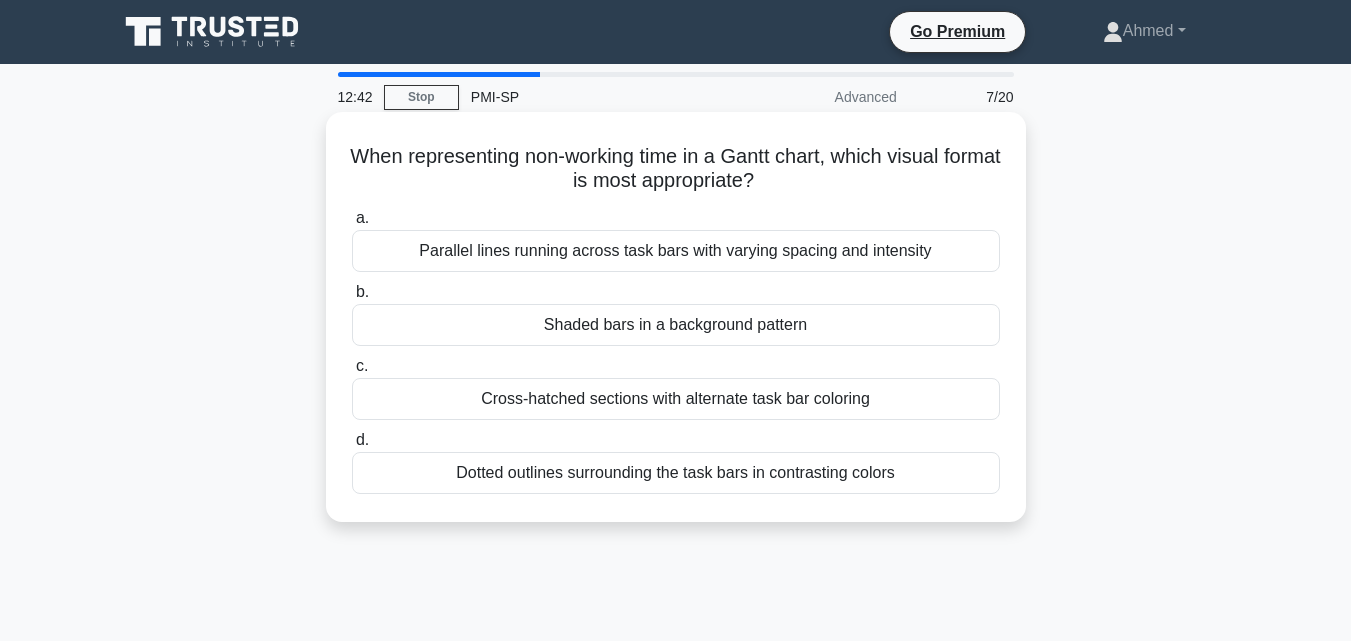 click on "Shaded bars in a background pattern" at bounding box center (676, 325) 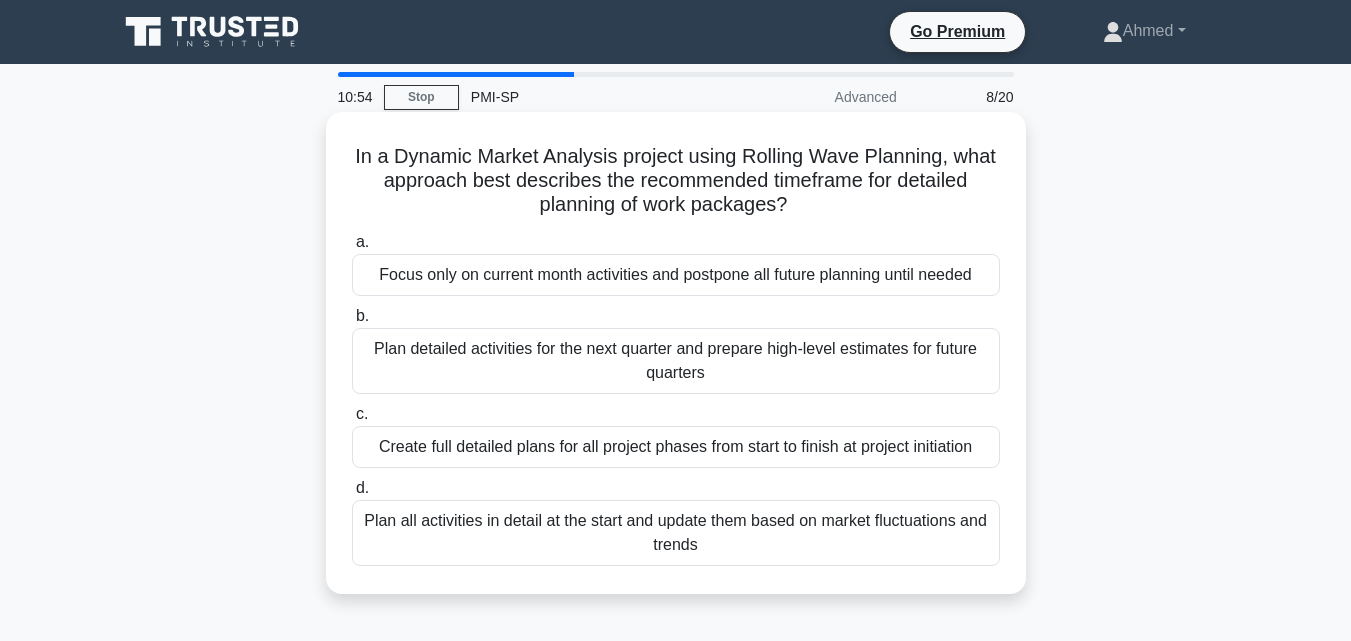 click on "Plan detailed activities for the next quarter and prepare high-level estimates for future quarters" at bounding box center [676, 361] 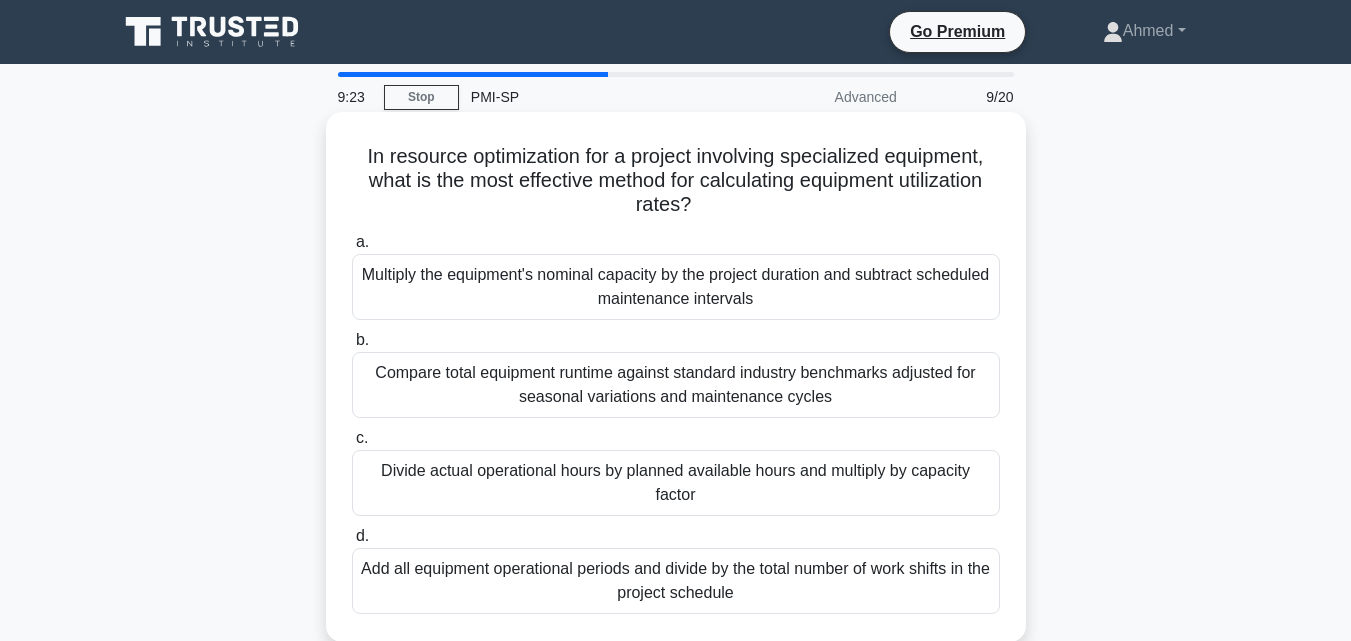 click on "Compare total equipment runtime against standard industry benchmarks adjusted for seasonal variations and maintenance cycles" at bounding box center (676, 385) 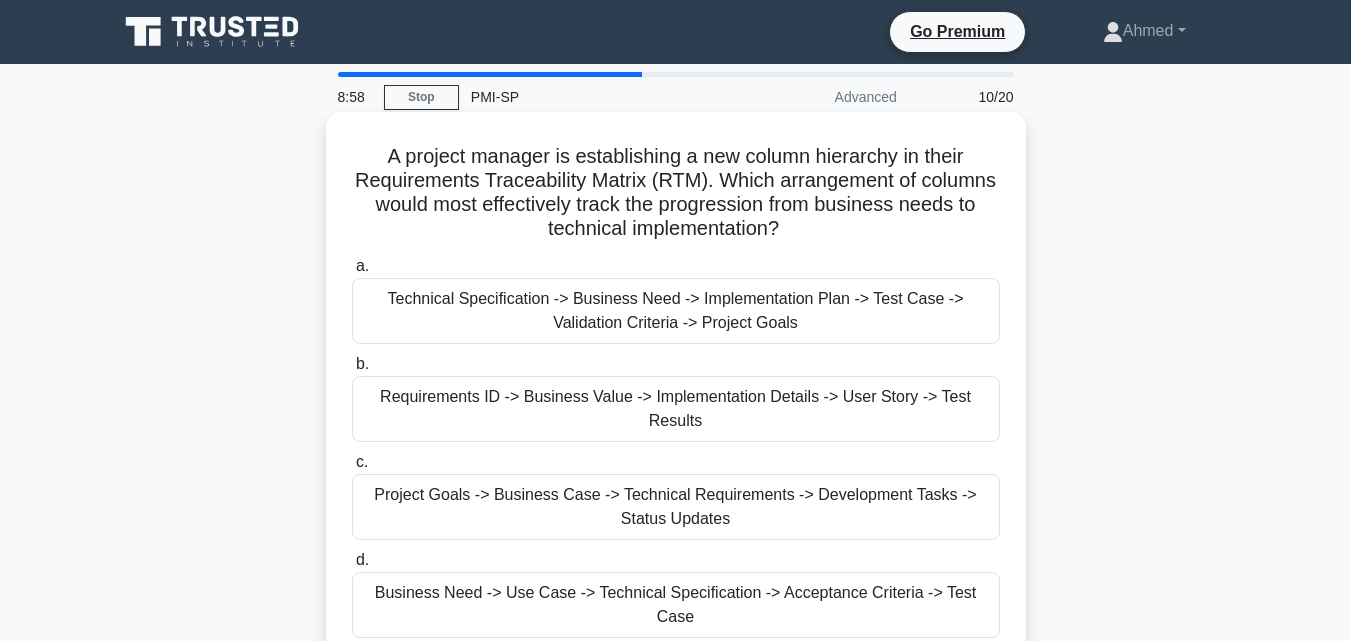 scroll, scrollTop: 100, scrollLeft: 0, axis: vertical 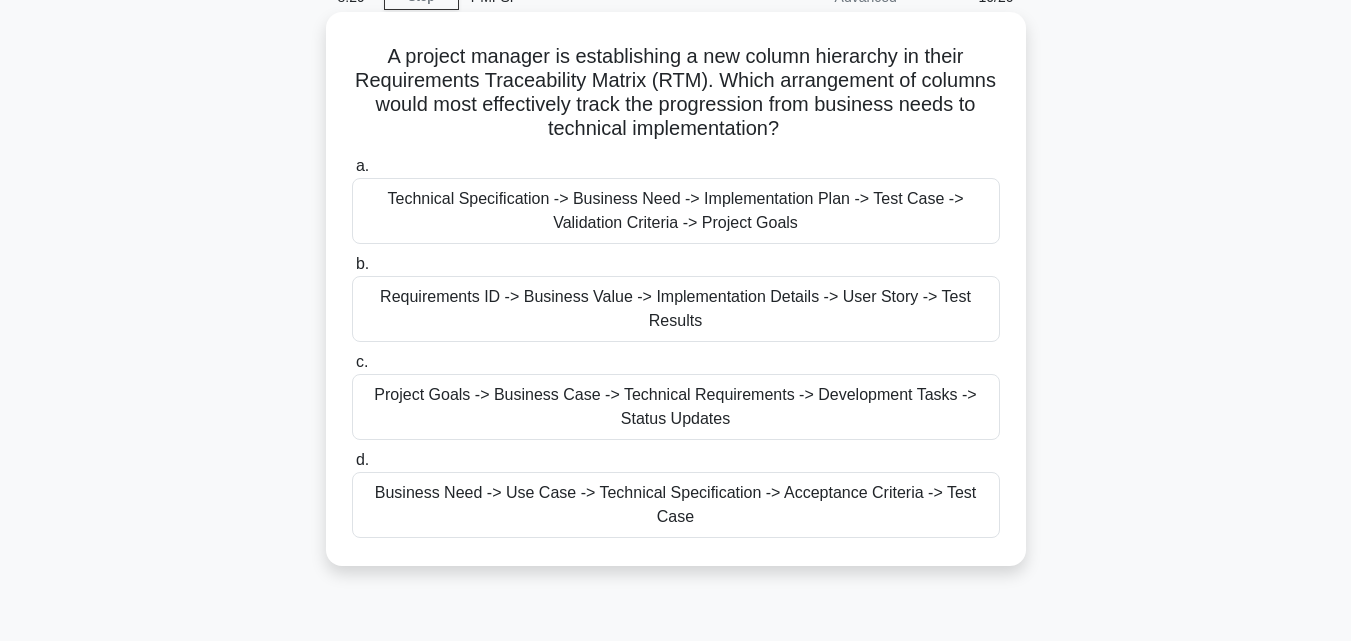 click on "Business Need -> Use Case -> Technical Specification -> Acceptance Criteria -> Test Case" at bounding box center (676, 505) 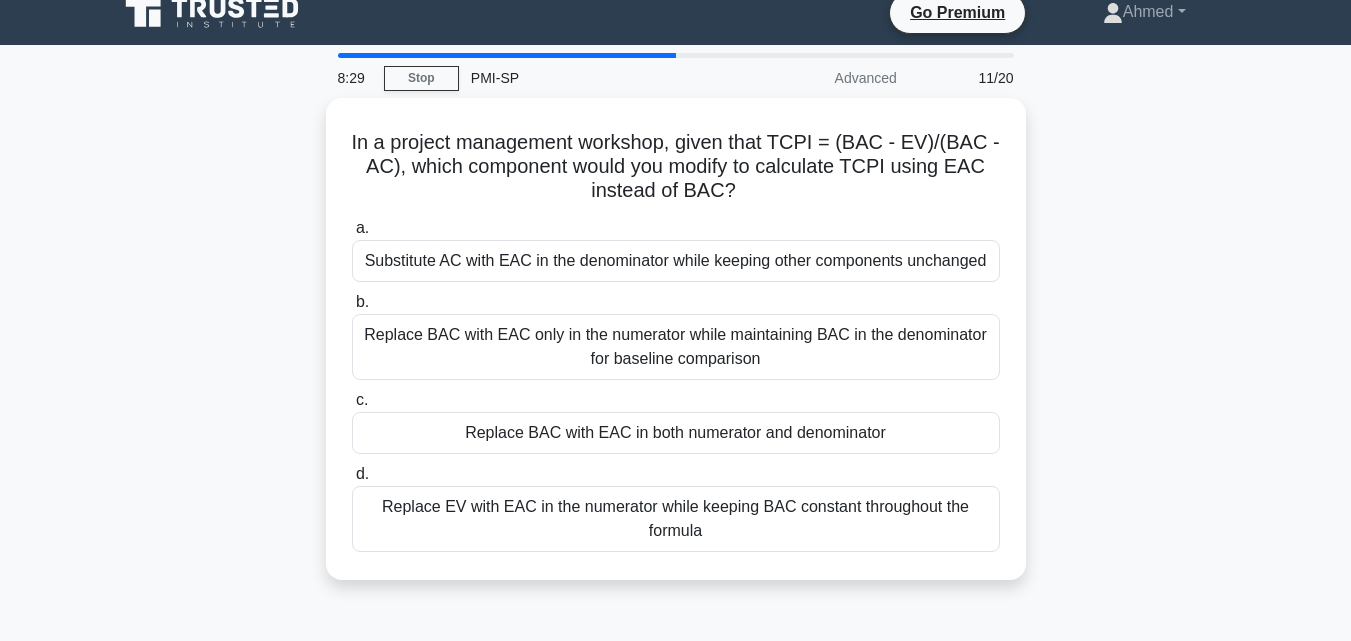 scroll, scrollTop: 0, scrollLeft: 0, axis: both 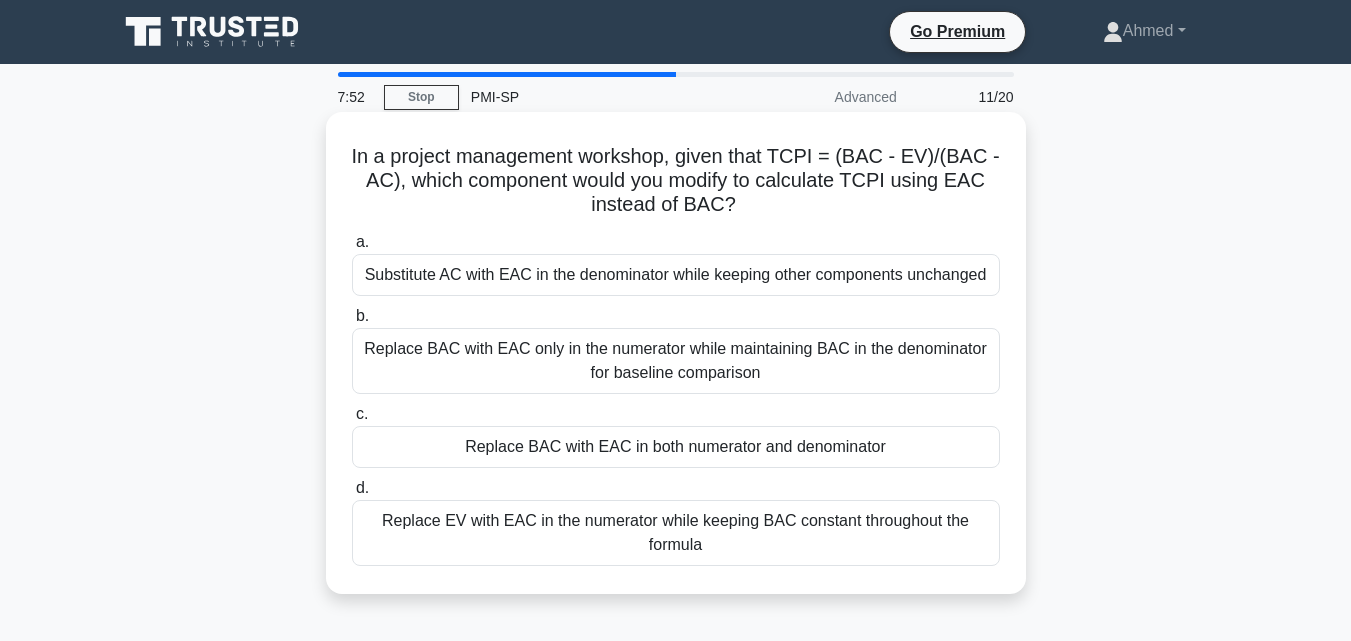 click on "Replace BAC with EAC only in the numerator while maintaining BAC in the denominator for baseline comparison" at bounding box center [676, 361] 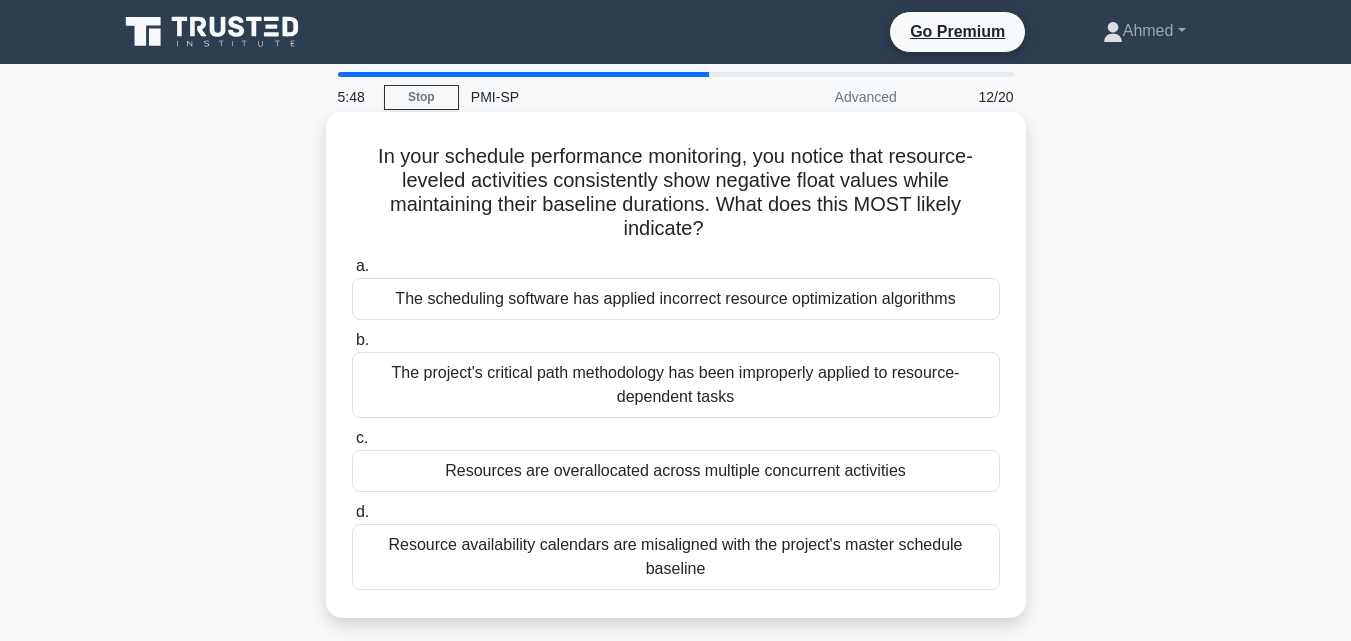 click on "The project's critical path methodology has been improperly applied to resource-dependent tasks" at bounding box center (676, 385) 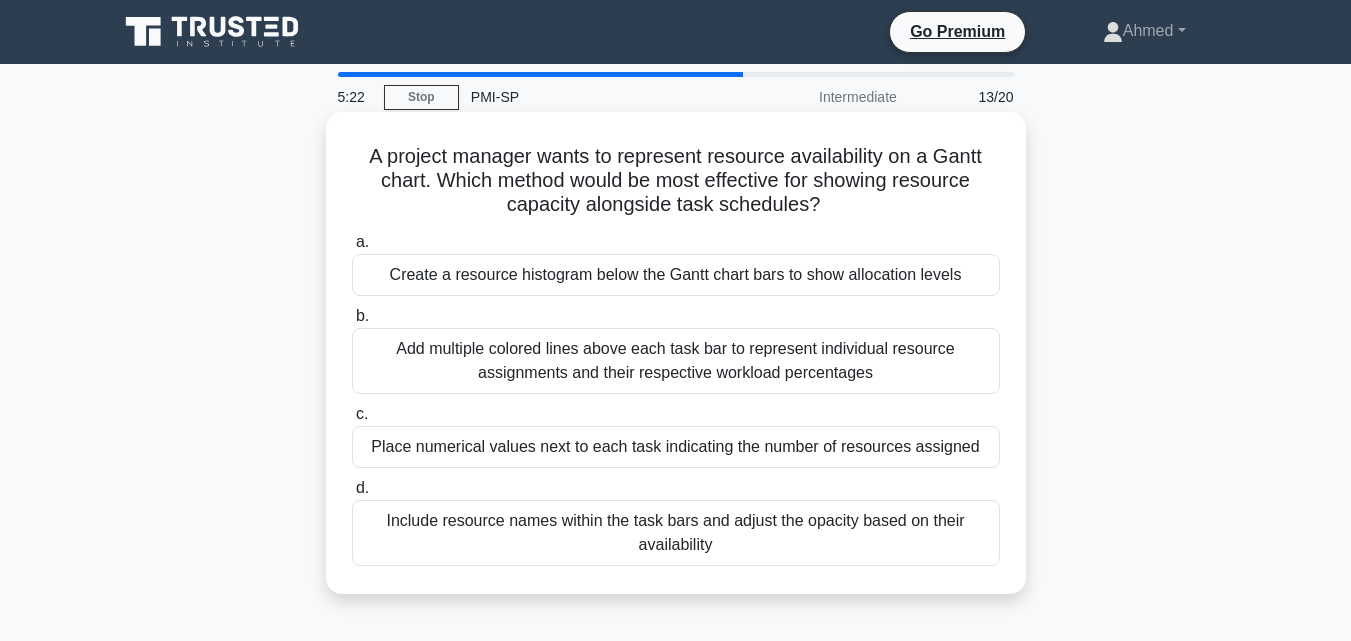 click on "Create a resource histogram below the Gantt chart bars to show allocation levels" at bounding box center (676, 275) 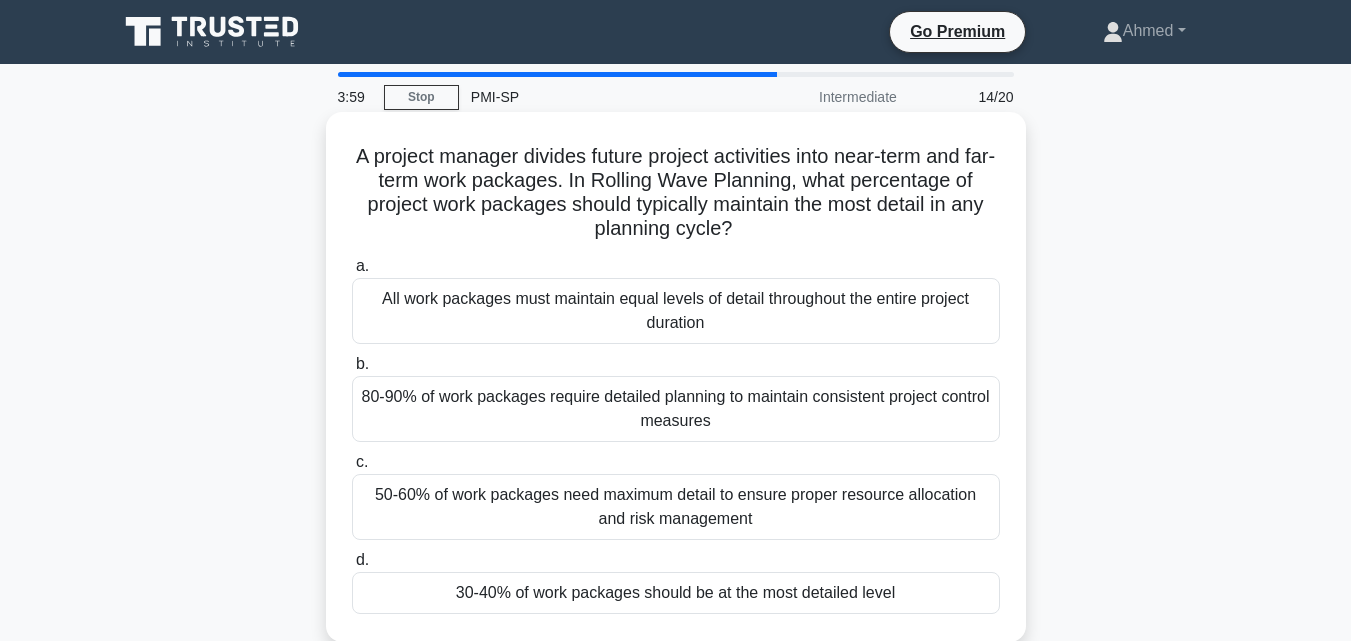 click on "50-60% of work packages need maximum detail to ensure proper resource allocation and risk management" at bounding box center [676, 507] 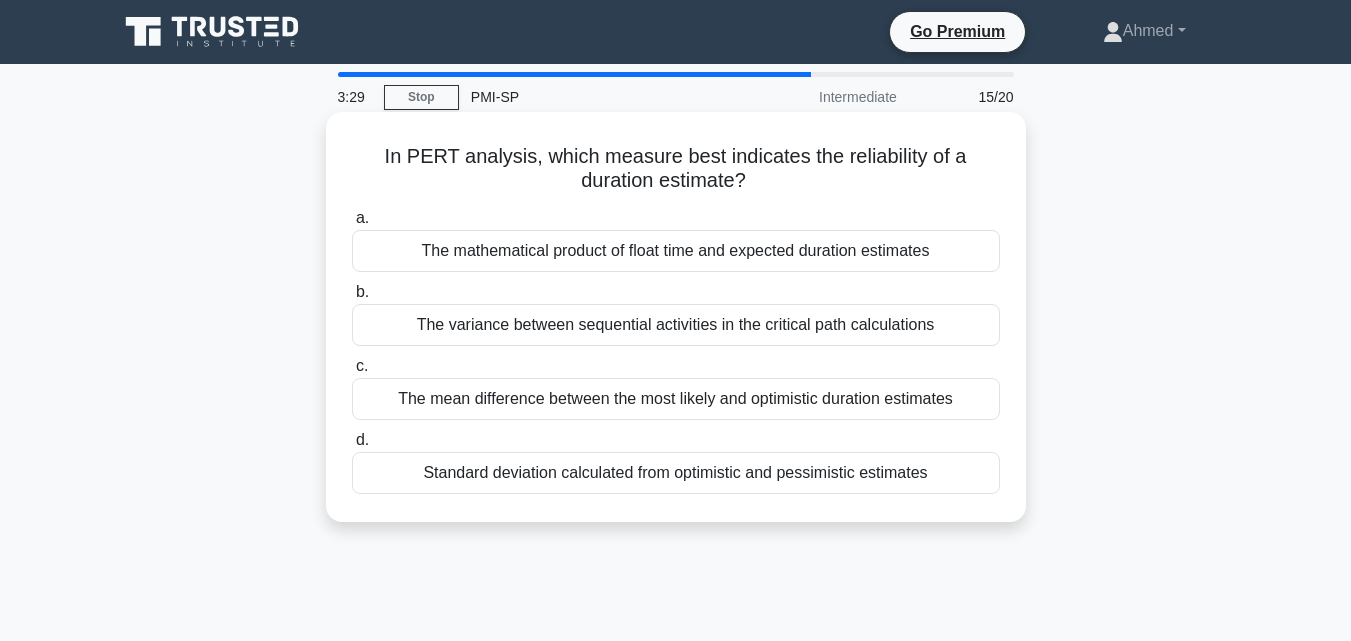 click on "Standard deviation calculated from optimistic and pessimistic estimates" at bounding box center (676, 473) 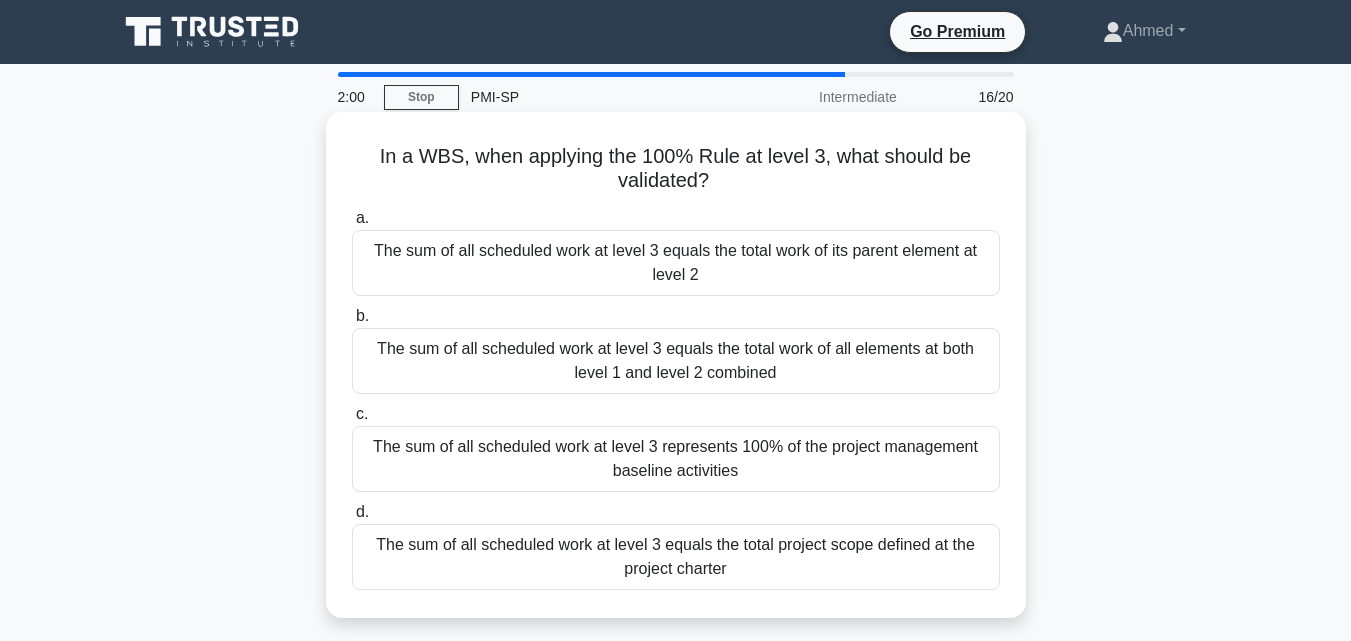 click on "The sum of all scheduled work at level 3 equals the total project scope defined at the project charter" at bounding box center [676, 557] 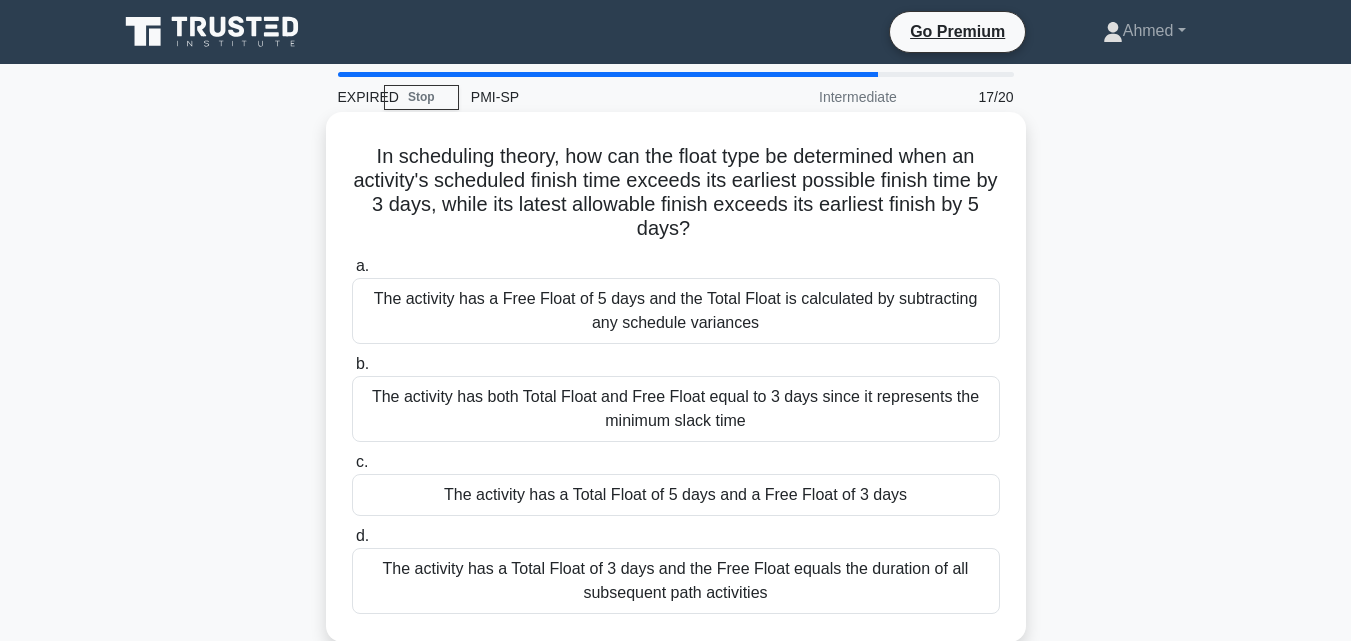 click on "The activity has both Total Float and Free Float equal to 3 days since it represents the minimum slack time" at bounding box center [676, 409] 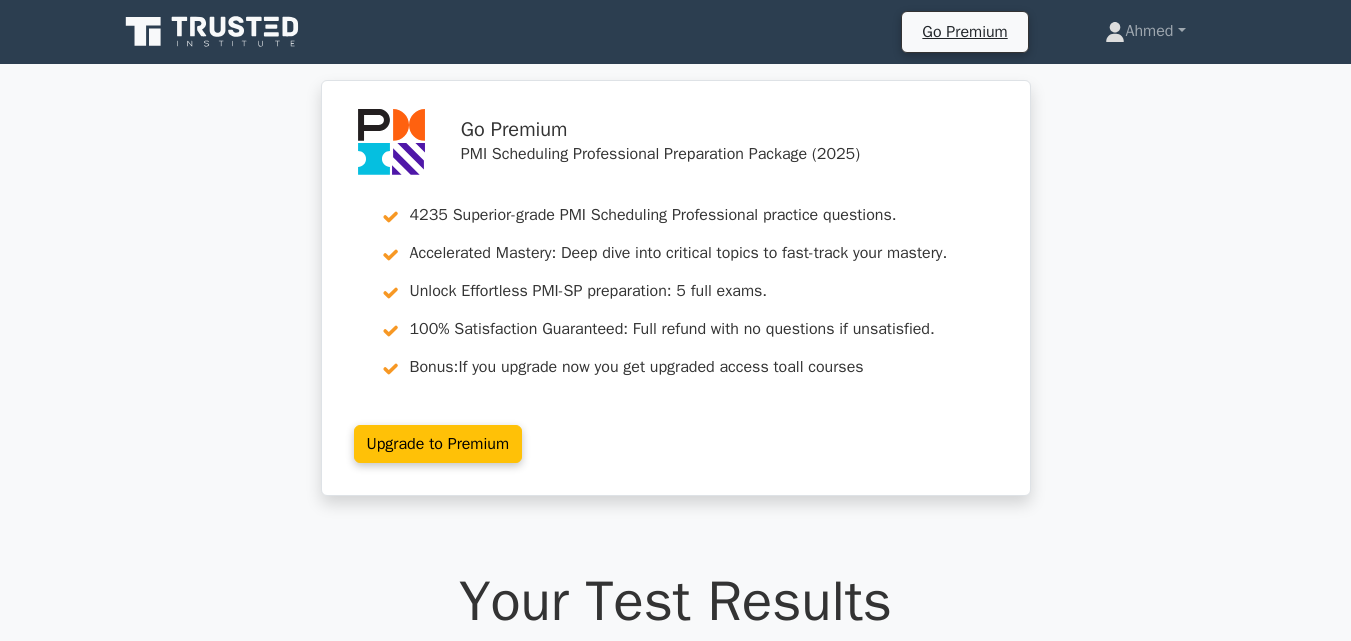 scroll, scrollTop: 0, scrollLeft: 0, axis: both 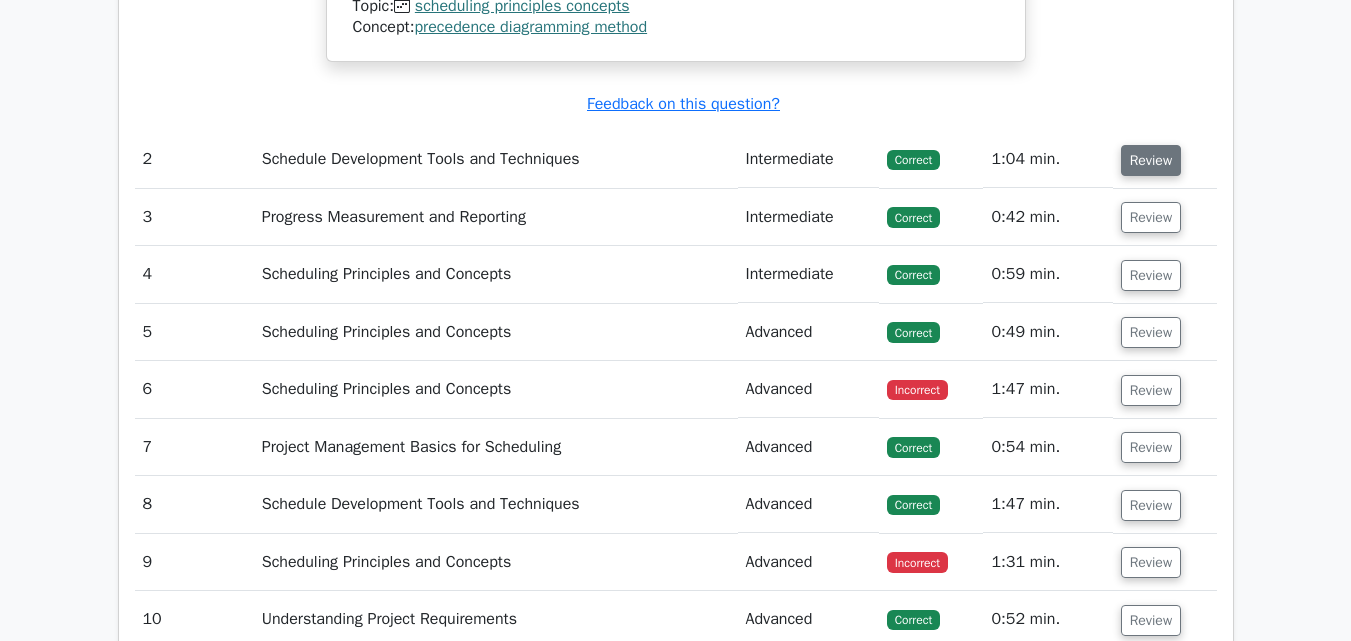 click on "Review" at bounding box center [1151, 160] 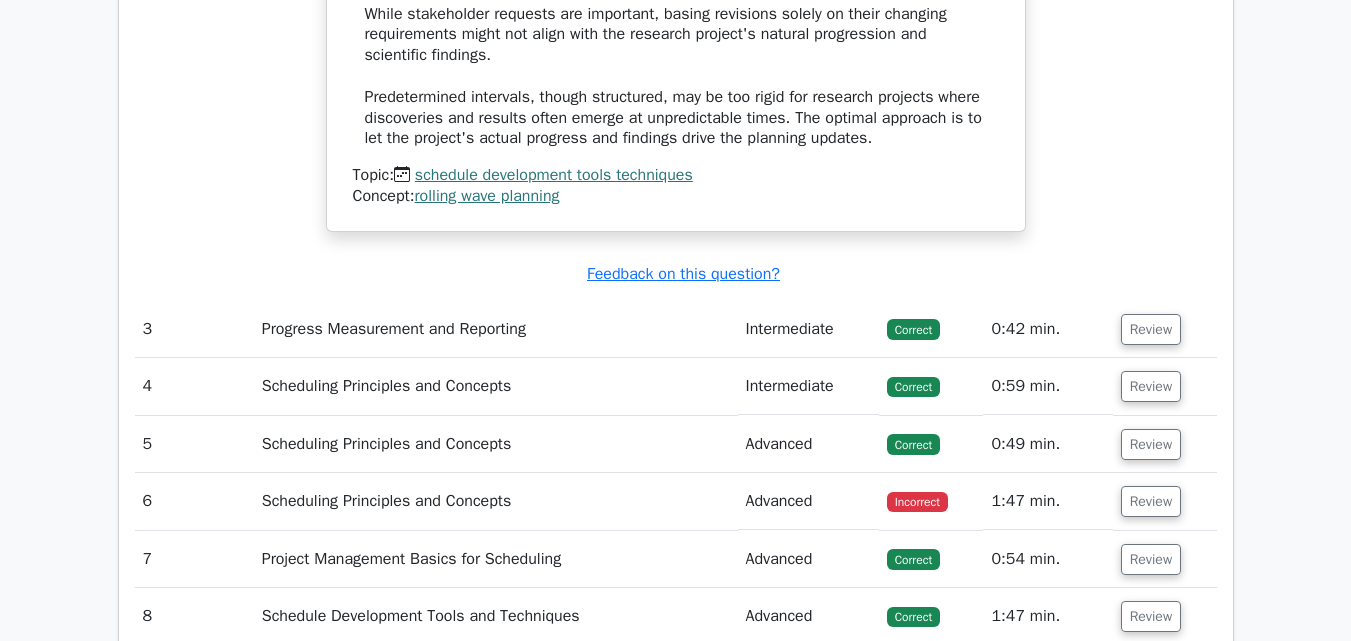 scroll, scrollTop: 3600, scrollLeft: 0, axis: vertical 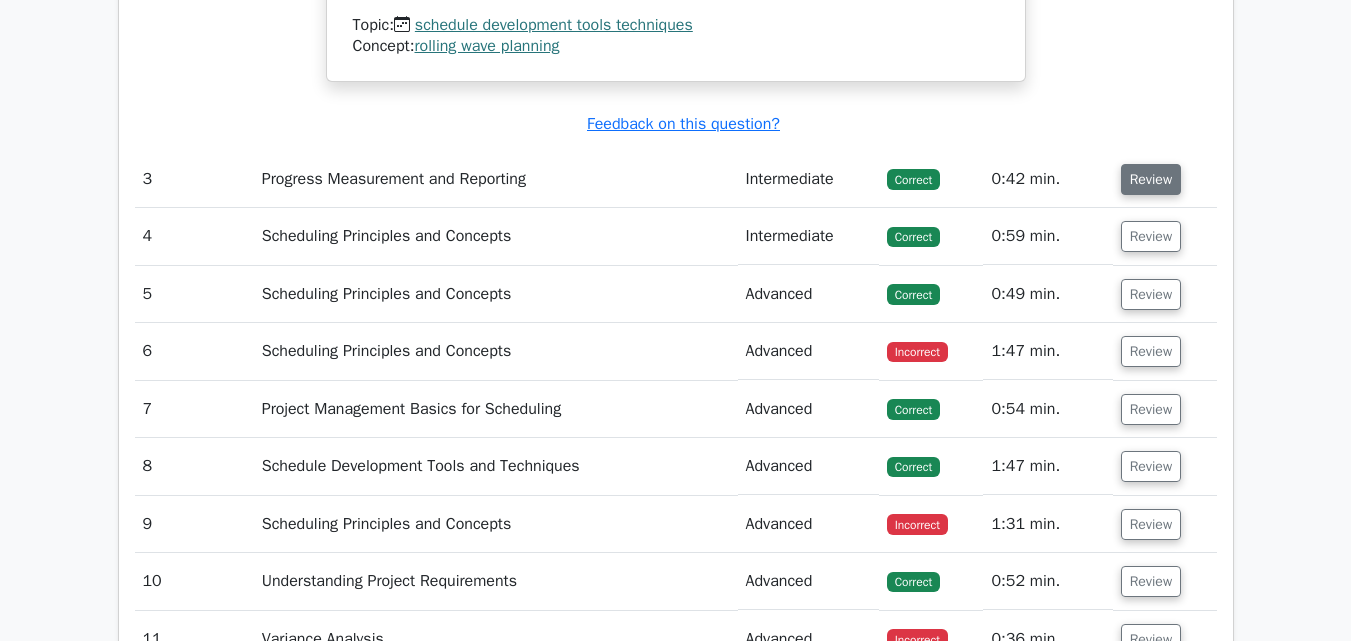 click on "Review" at bounding box center [1151, 179] 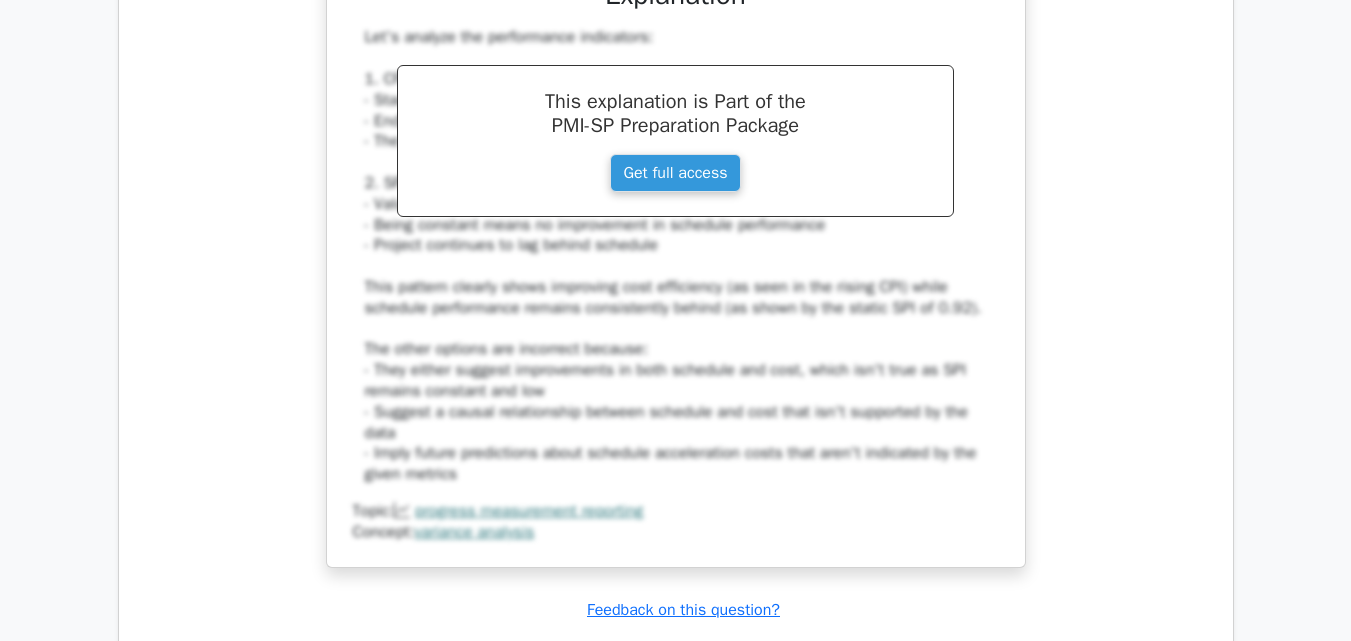 scroll, scrollTop: 4500, scrollLeft: 0, axis: vertical 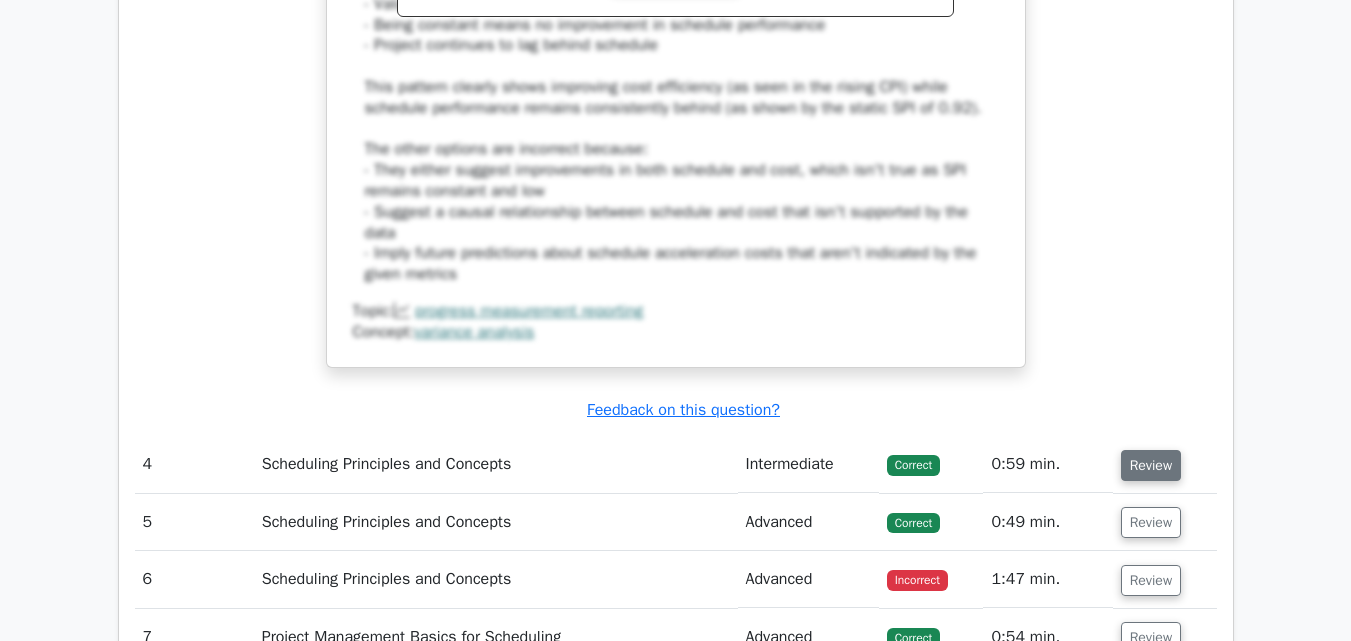 click on "Review" at bounding box center (1151, 465) 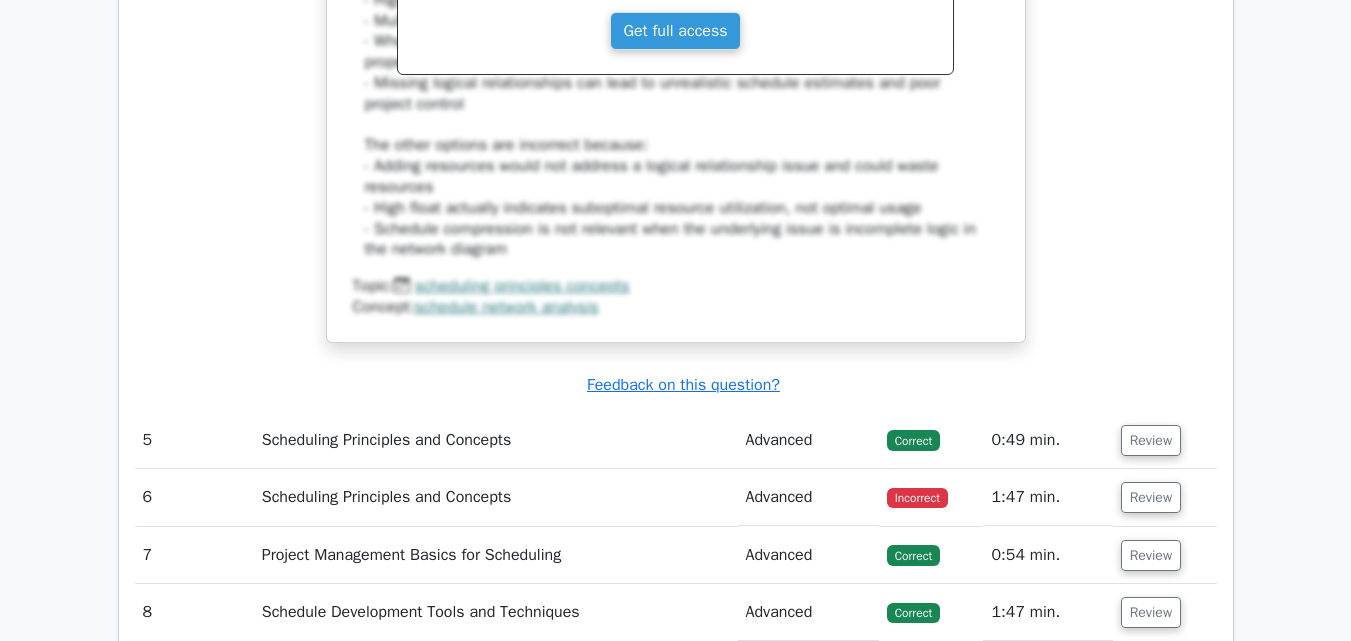 scroll, scrollTop: 5600, scrollLeft: 0, axis: vertical 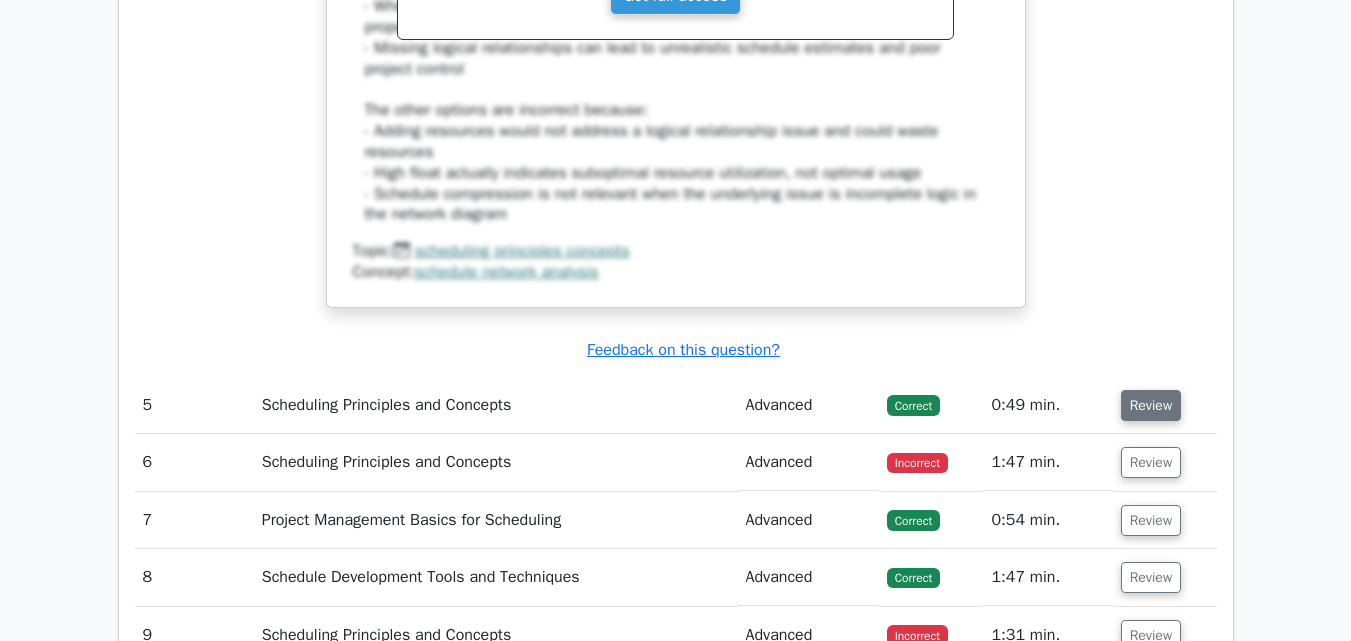 click on "Review" at bounding box center [1151, 405] 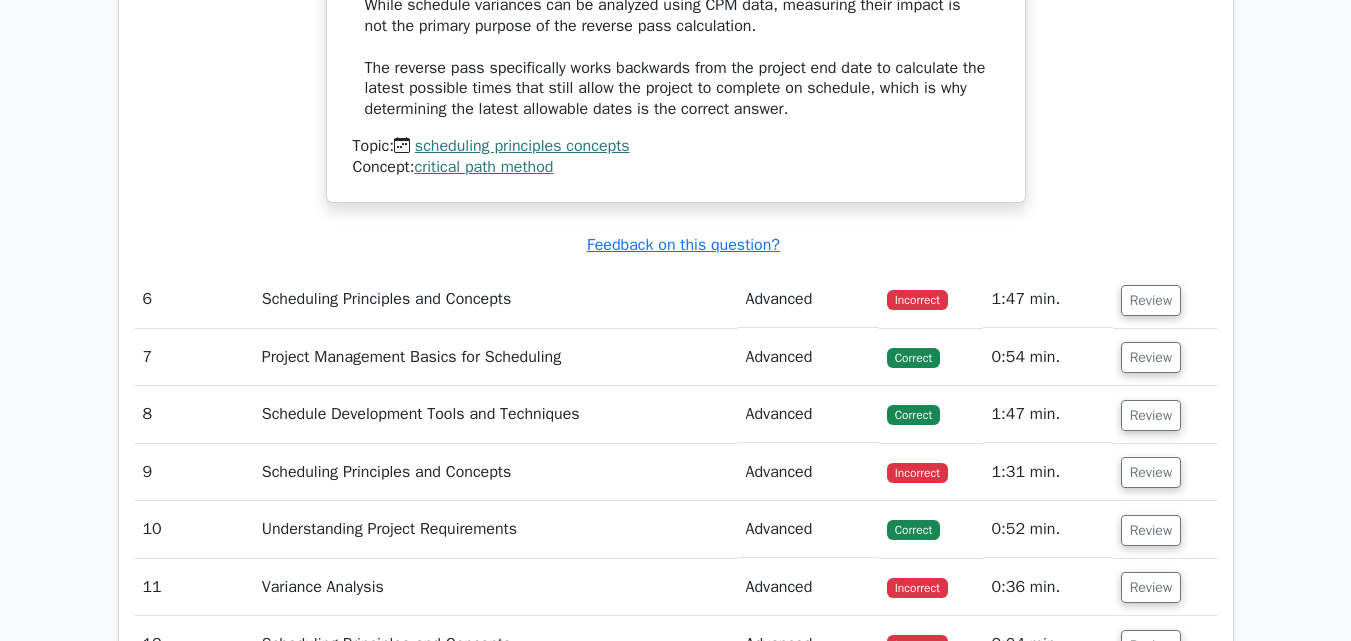 scroll, scrollTop: 6900, scrollLeft: 0, axis: vertical 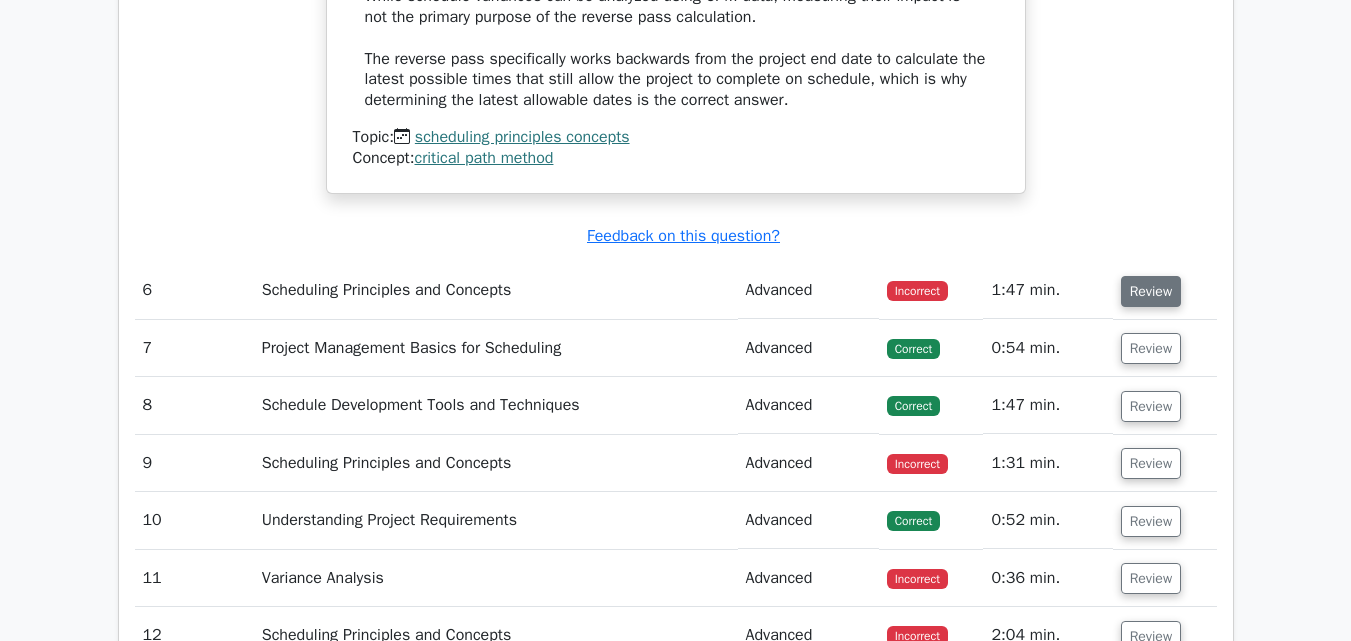 click on "Review" at bounding box center (1151, 291) 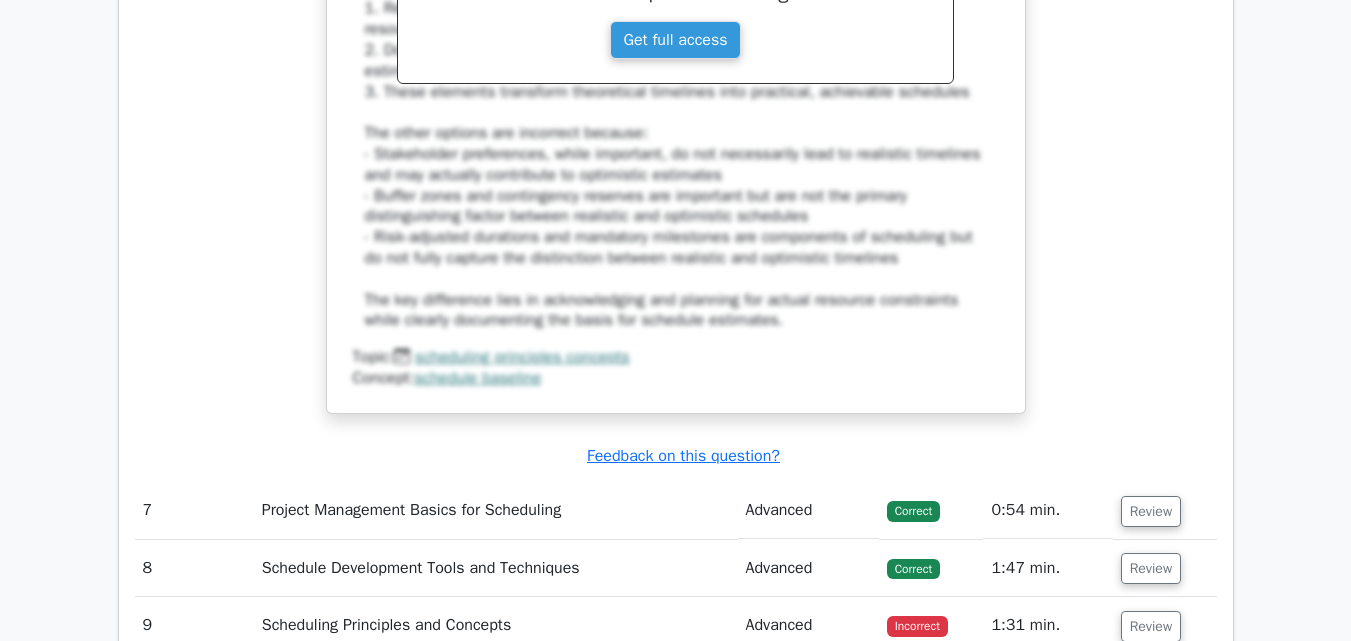 scroll, scrollTop: 7900, scrollLeft: 0, axis: vertical 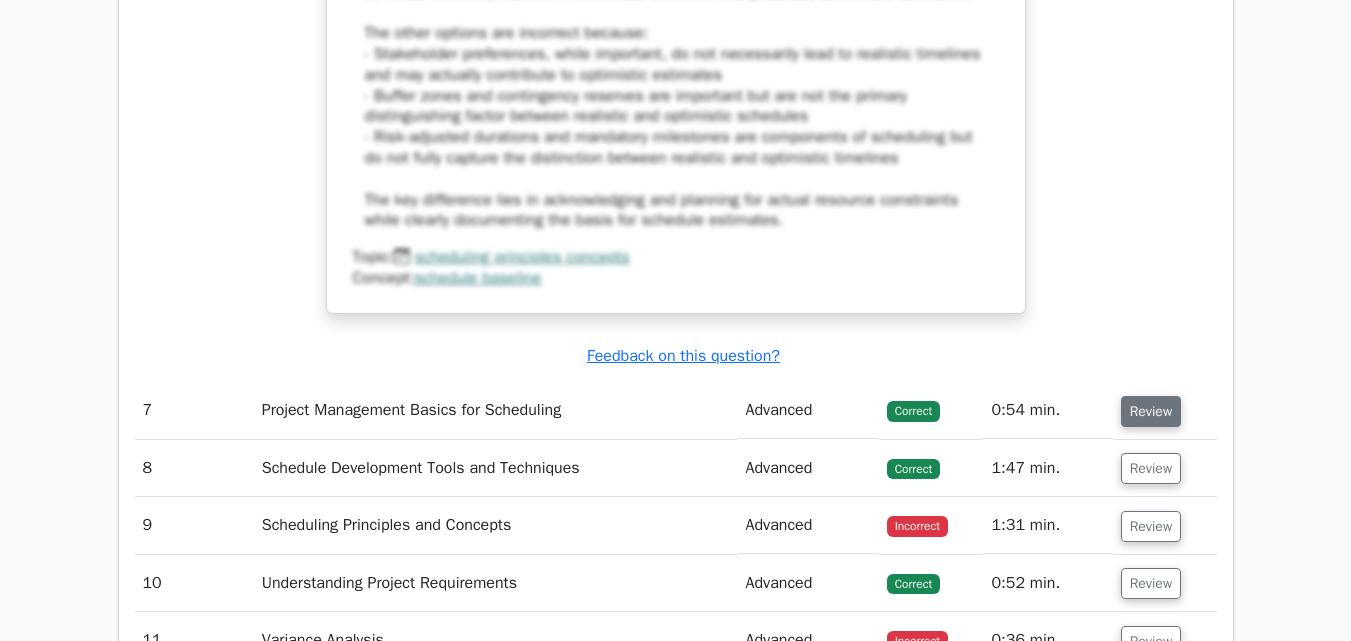 click on "Review" at bounding box center [1151, 411] 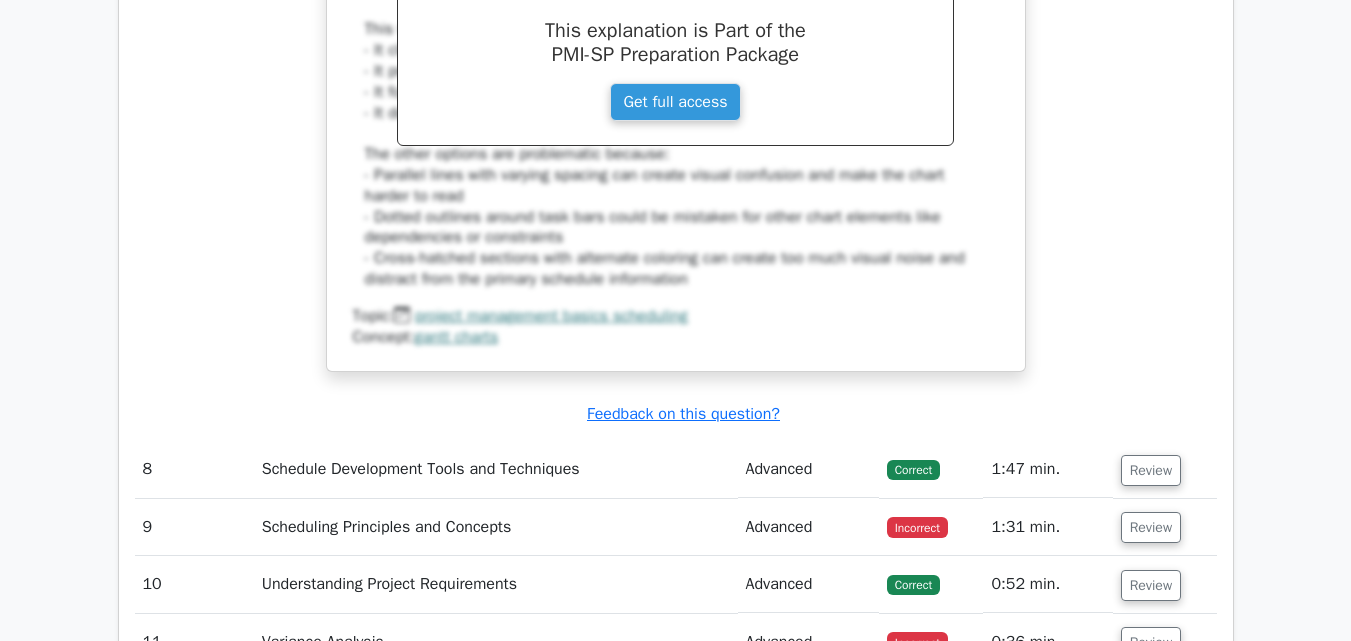 scroll, scrollTop: 9000, scrollLeft: 0, axis: vertical 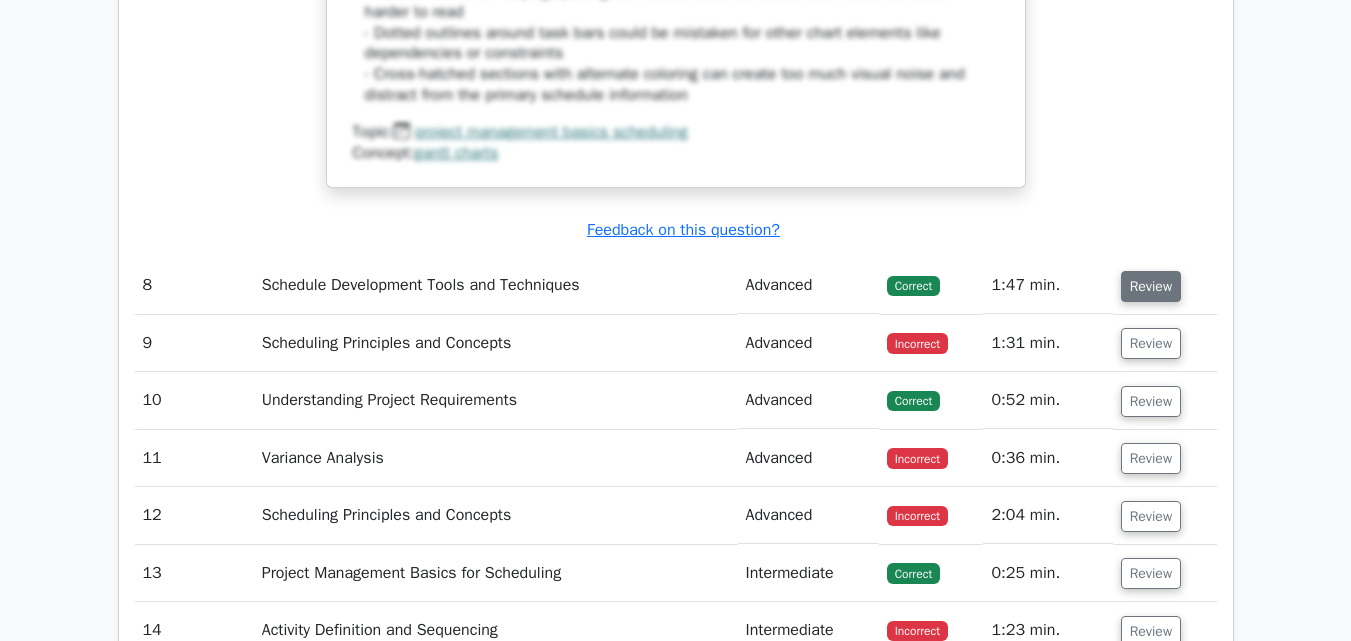 click on "Review" at bounding box center [1151, 286] 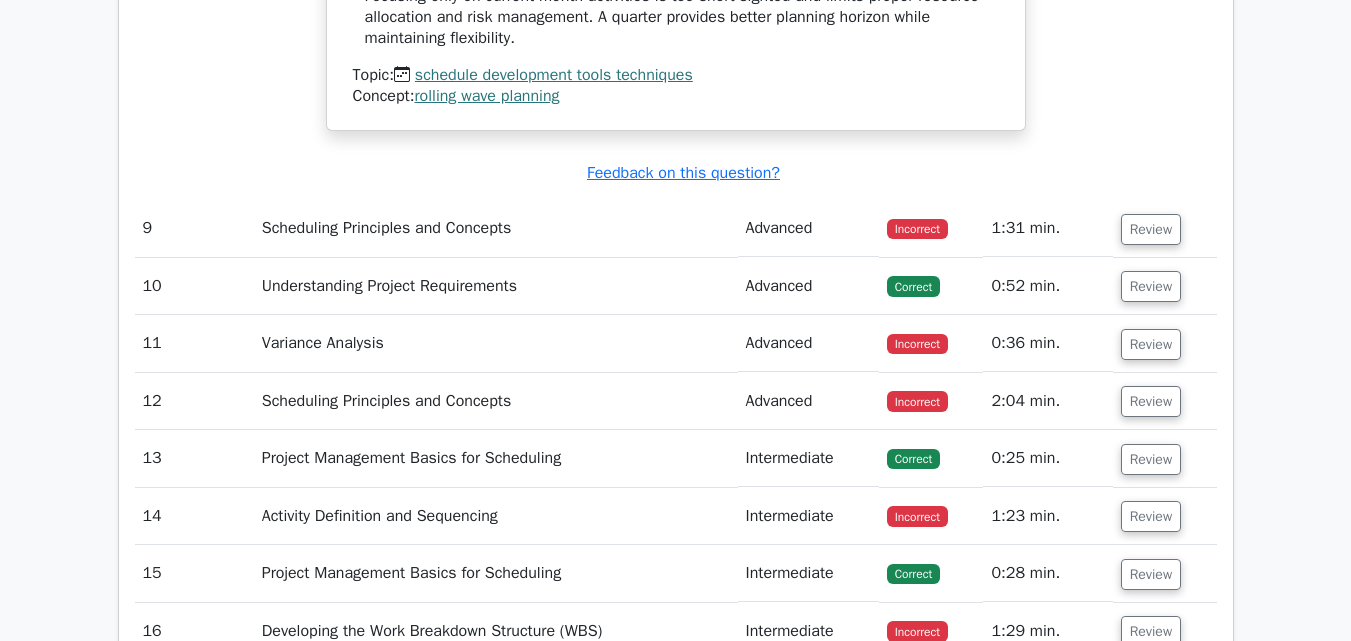 scroll, scrollTop: 10200, scrollLeft: 0, axis: vertical 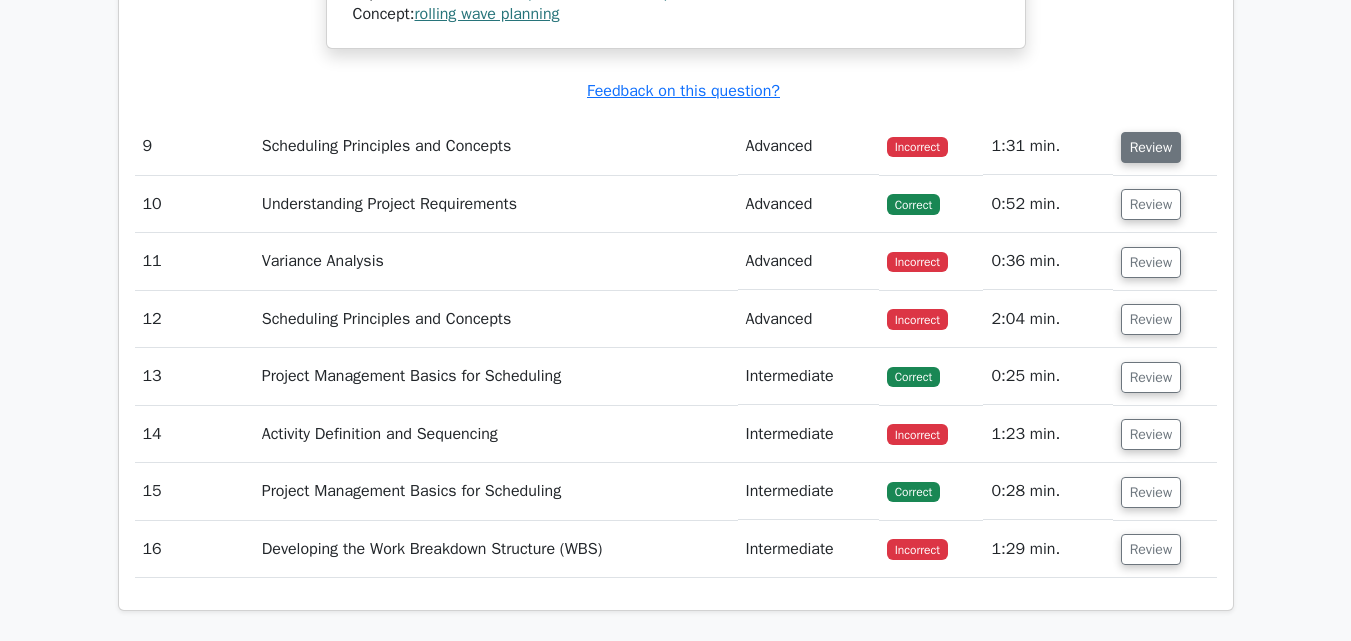 click on "Review" at bounding box center [1151, 147] 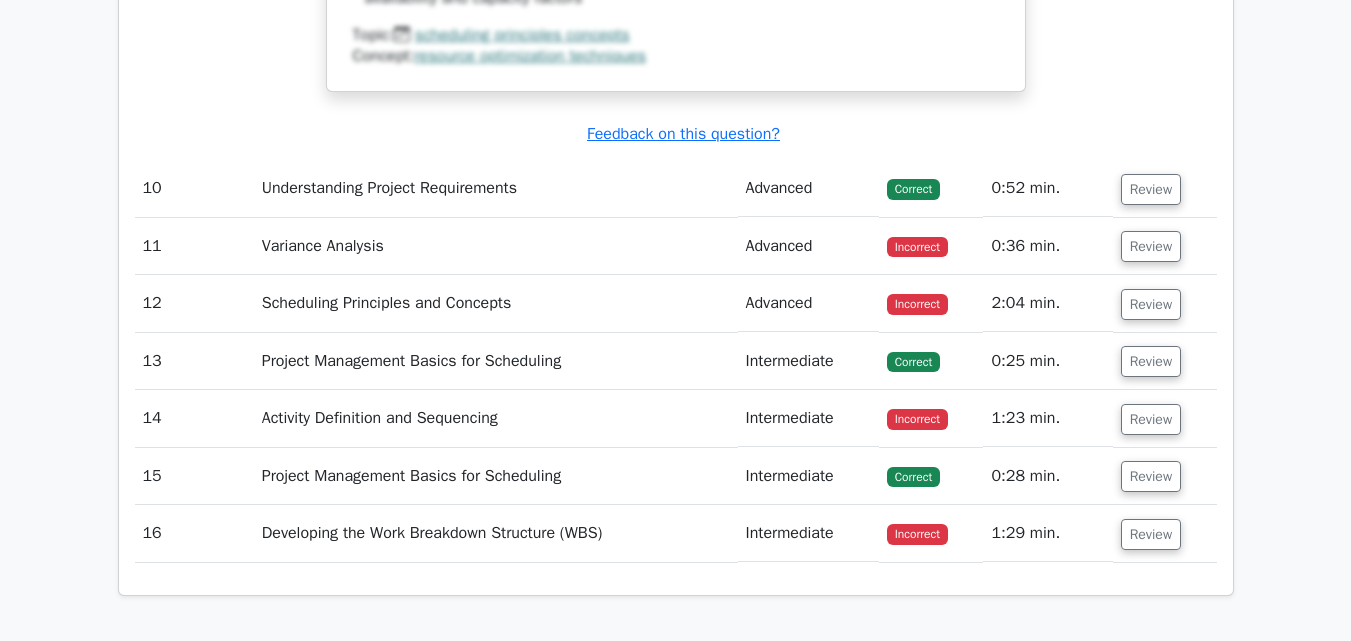 scroll, scrollTop: 11300, scrollLeft: 0, axis: vertical 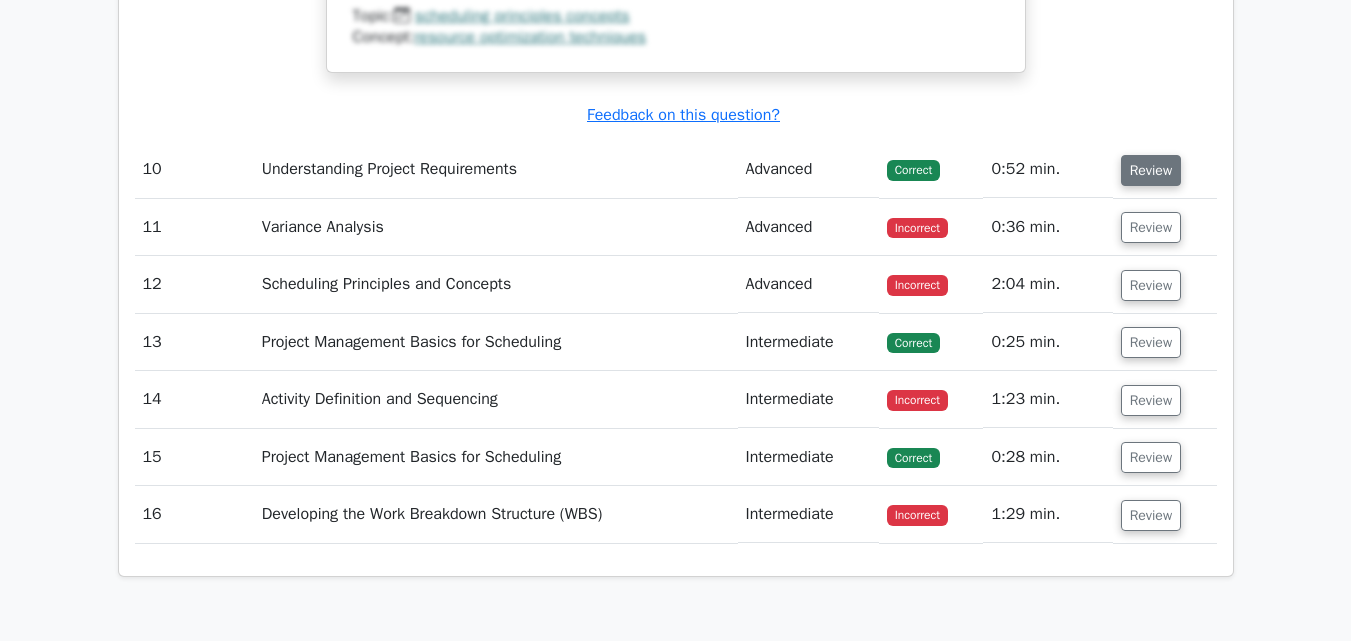click on "Review" at bounding box center [1151, 170] 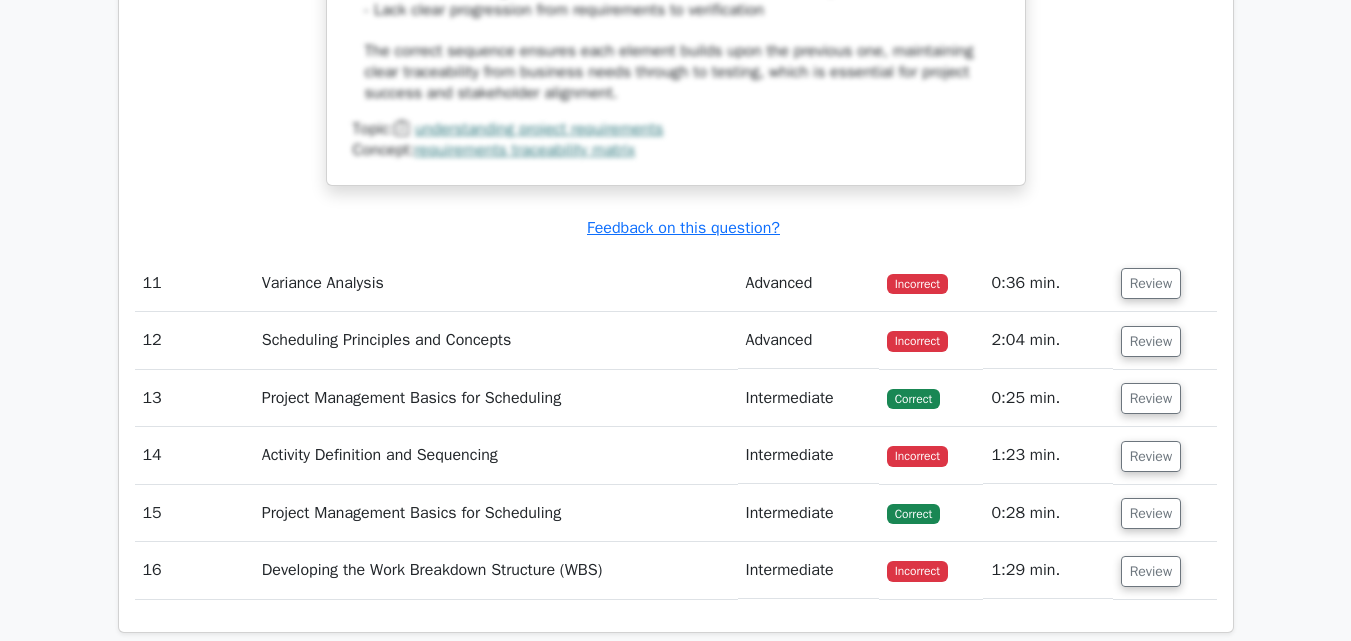 scroll, scrollTop: 12400, scrollLeft: 0, axis: vertical 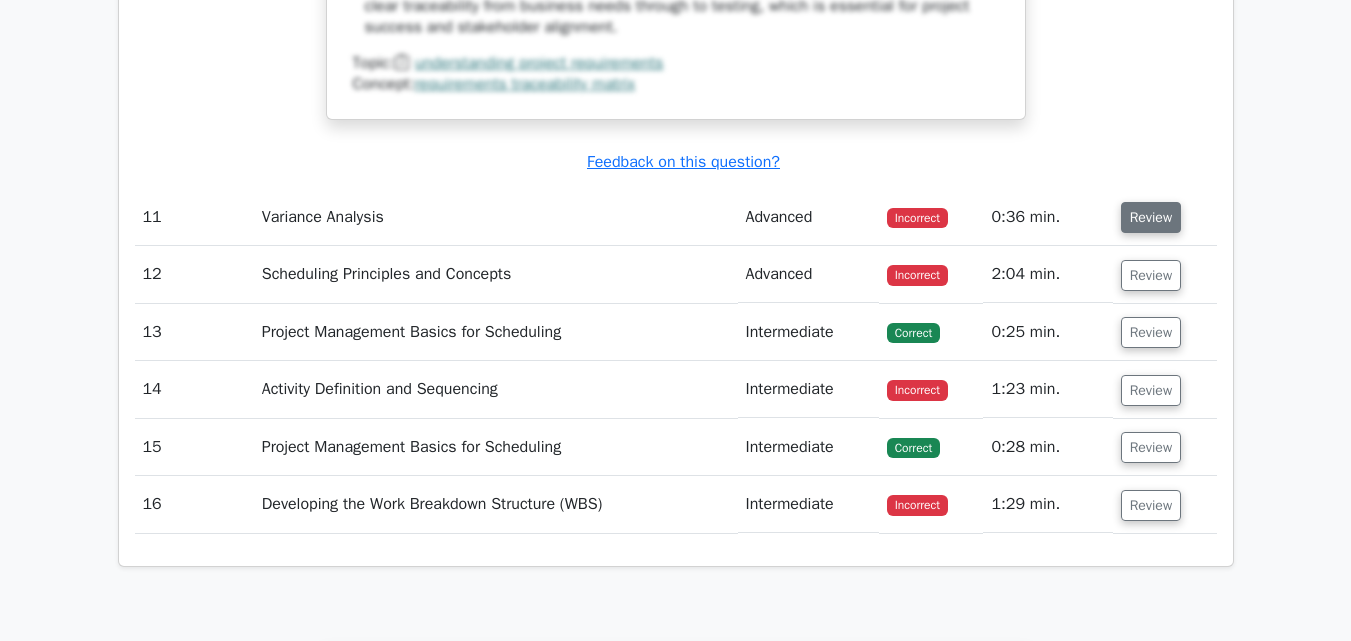 click on "Review" at bounding box center [1151, 217] 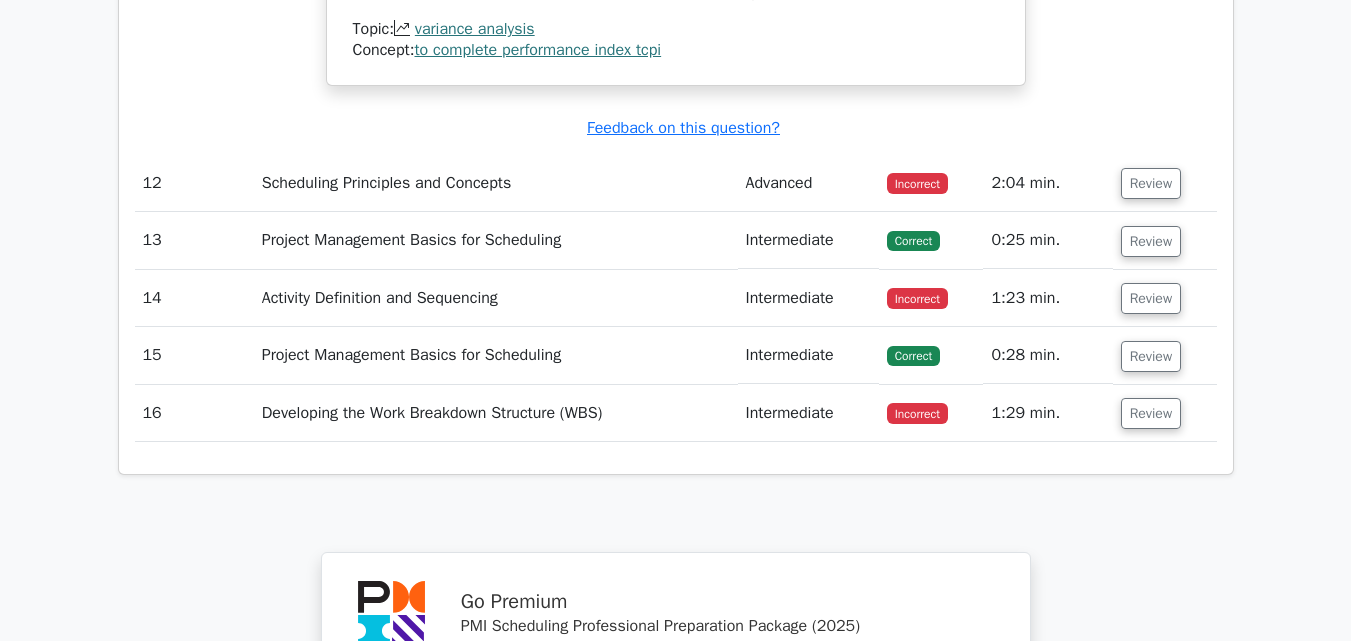 scroll, scrollTop: 13500, scrollLeft: 0, axis: vertical 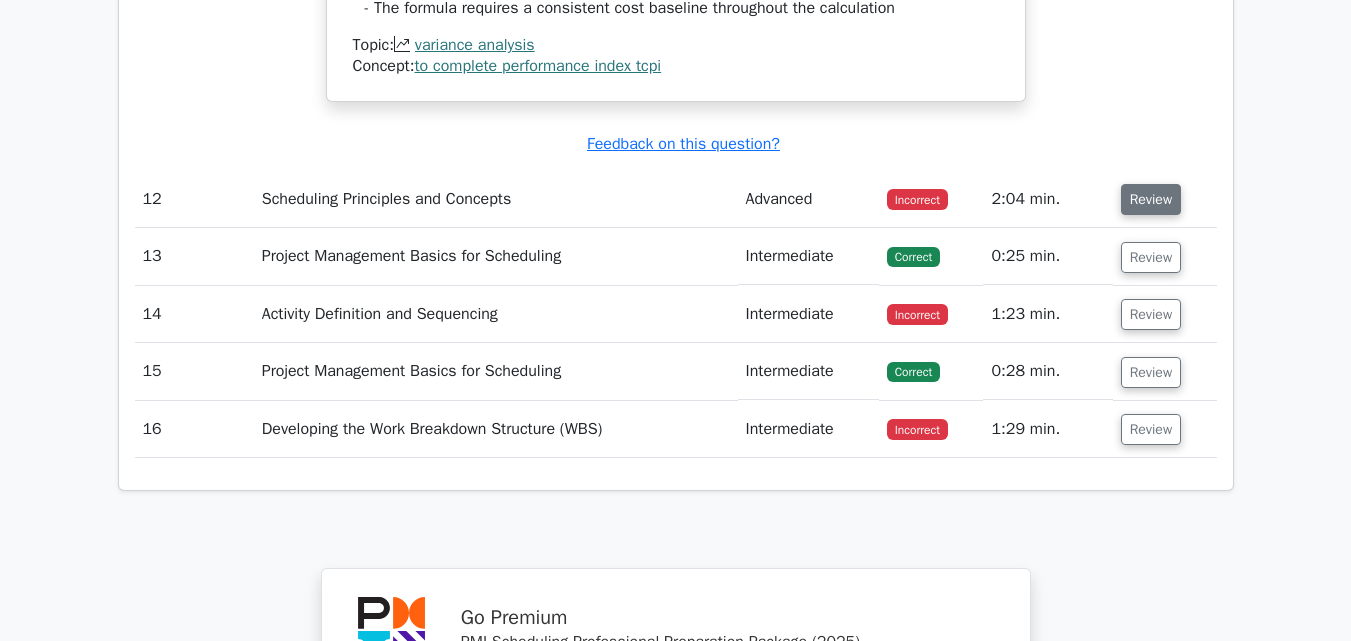 click on "Review" at bounding box center (1151, 199) 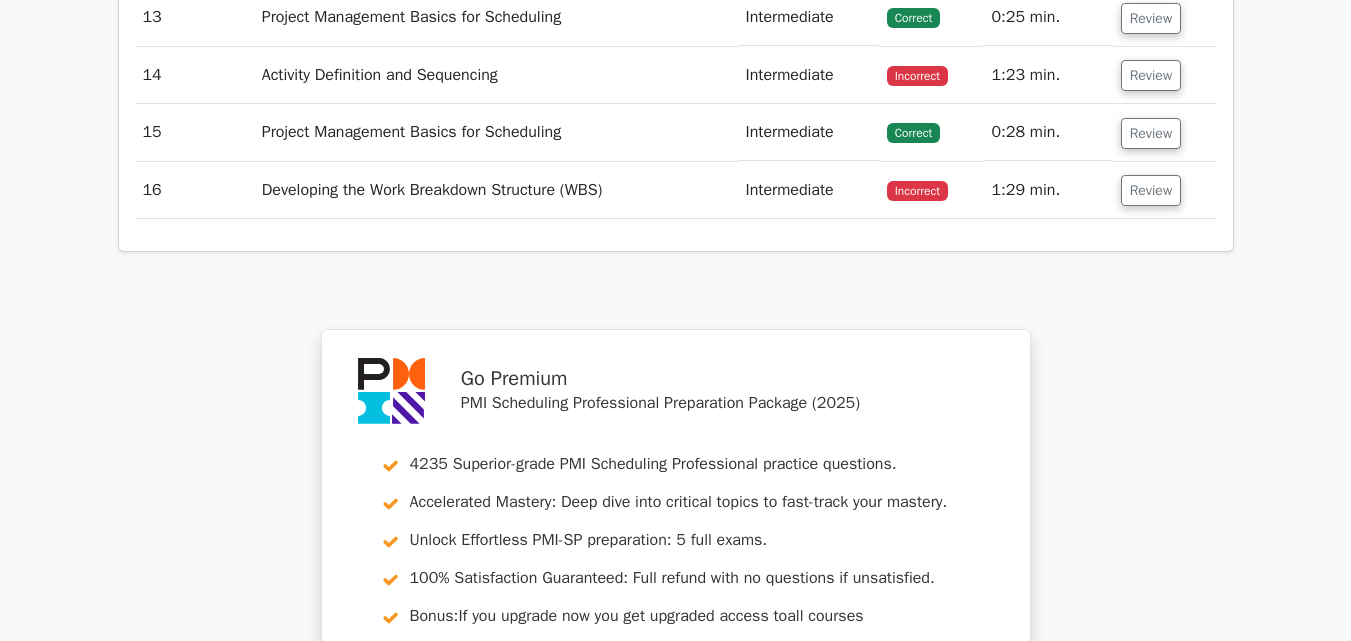 scroll, scrollTop: 14584, scrollLeft: 0, axis: vertical 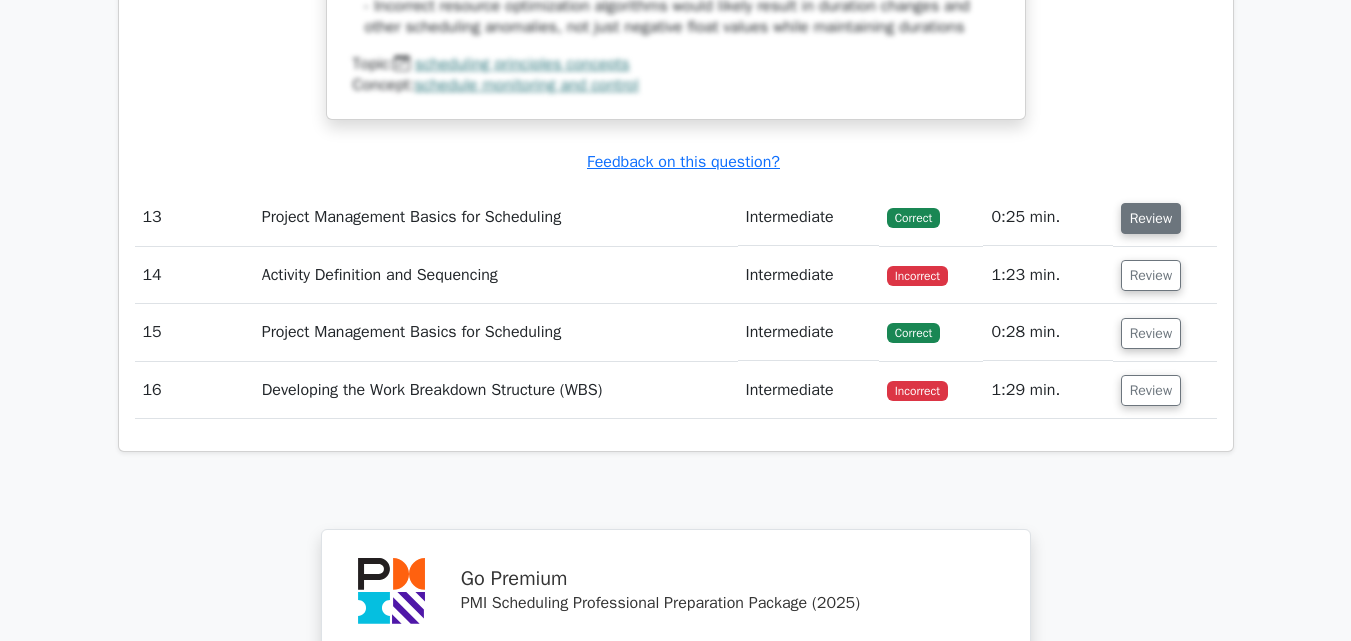click on "Review" at bounding box center (1151, 218) 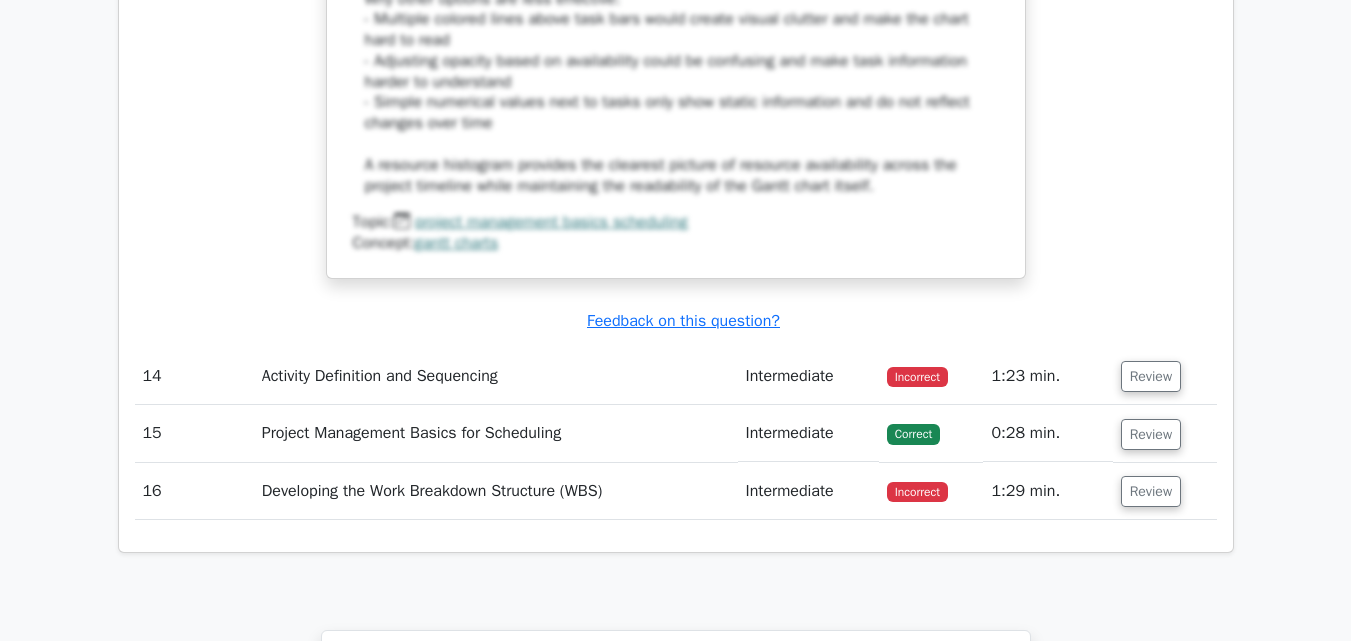 scroll, scrollTop: 15584, scrollLeft: 0, axis: vertical 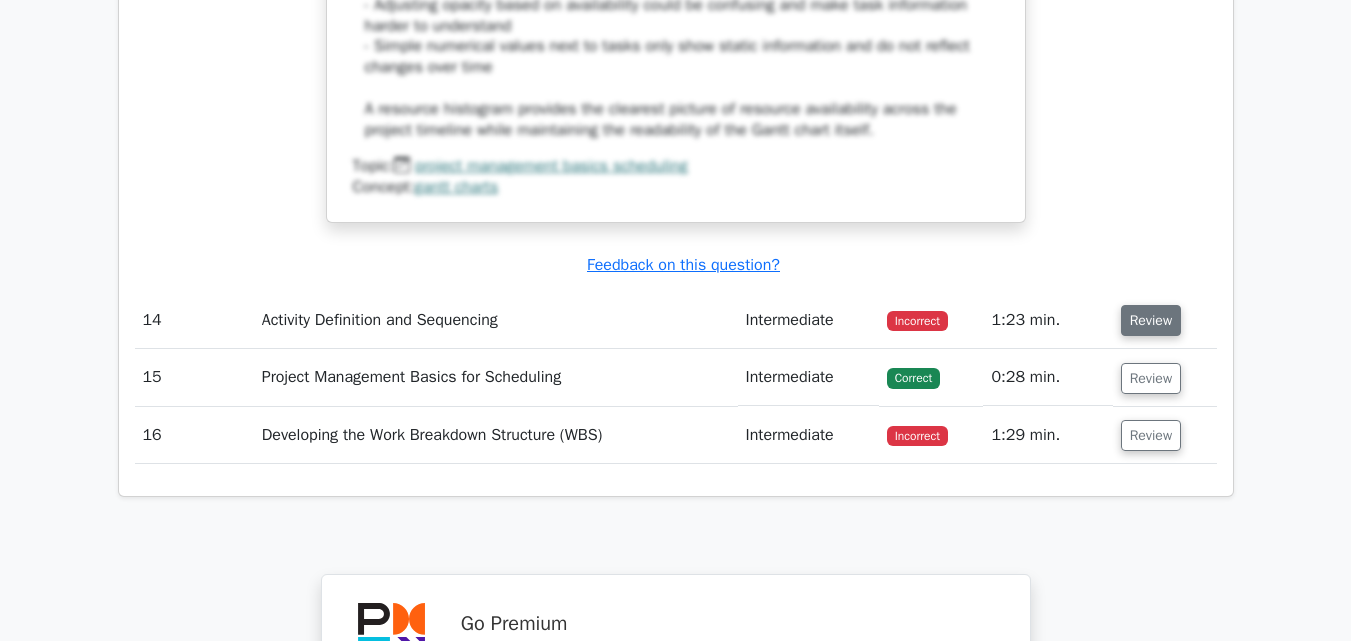 click on "Review" at bounding box center (1151, 320) 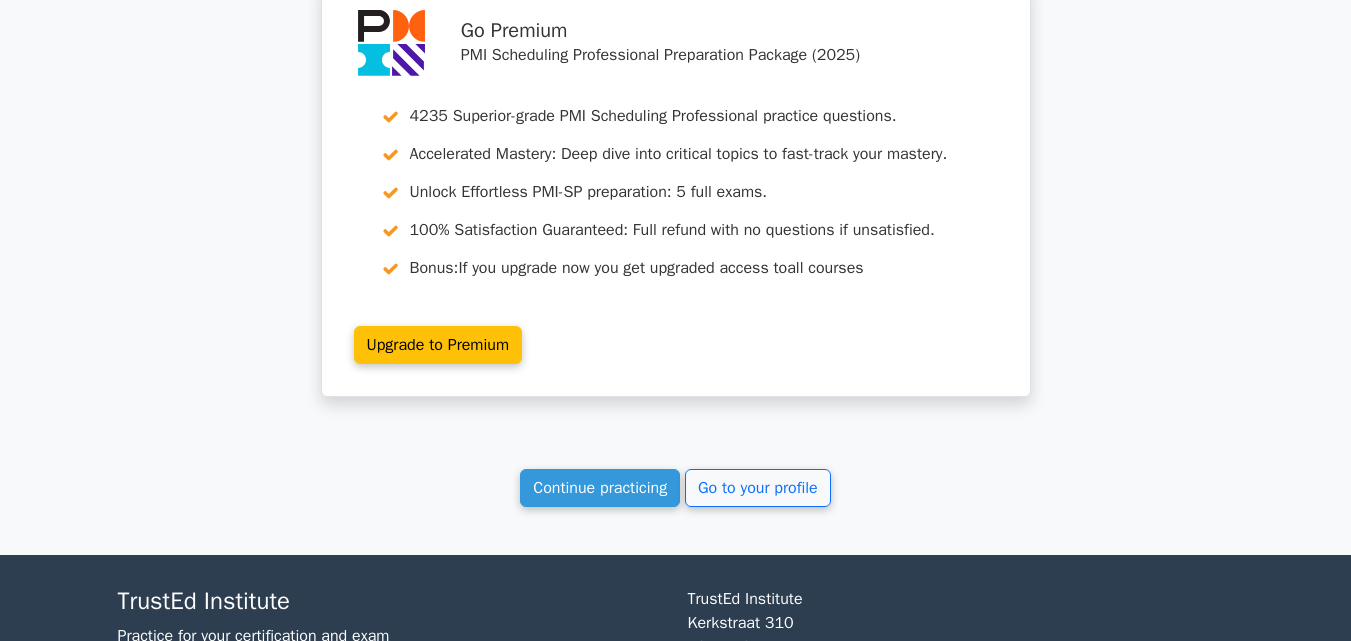 scroll, scrollTop: 16984, scrollLeft: 0, axis: vertical 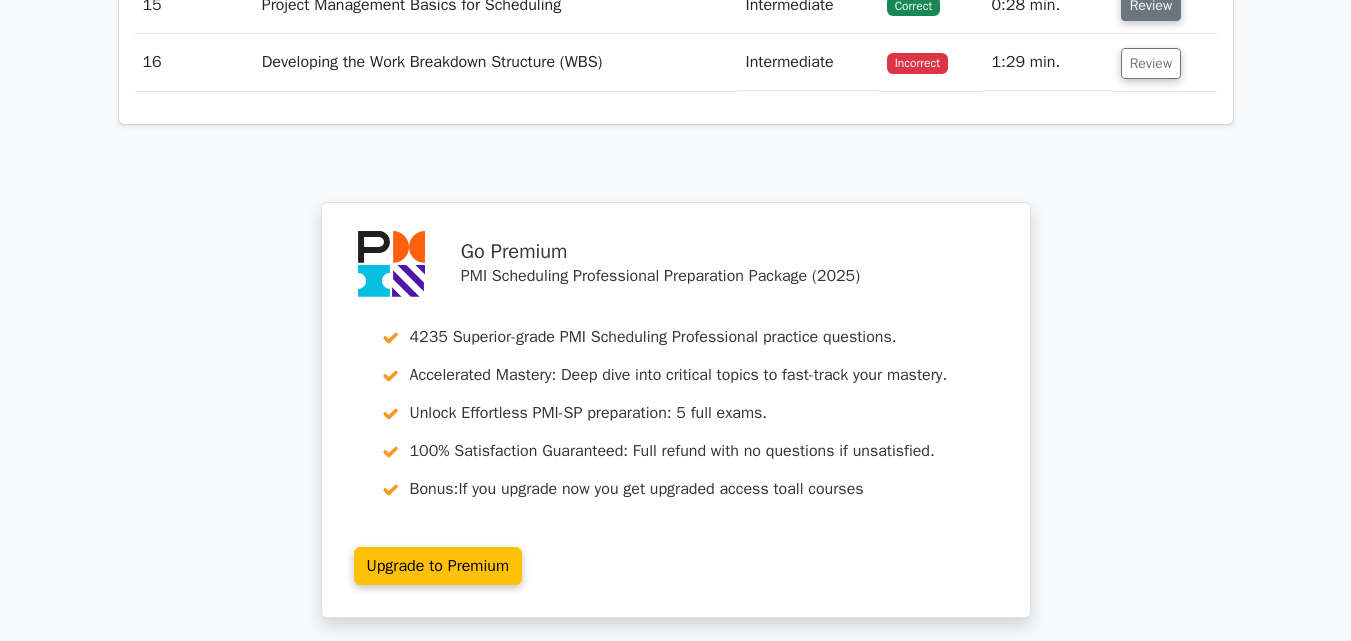 click on "Review" at bounding box center (1151, 5) 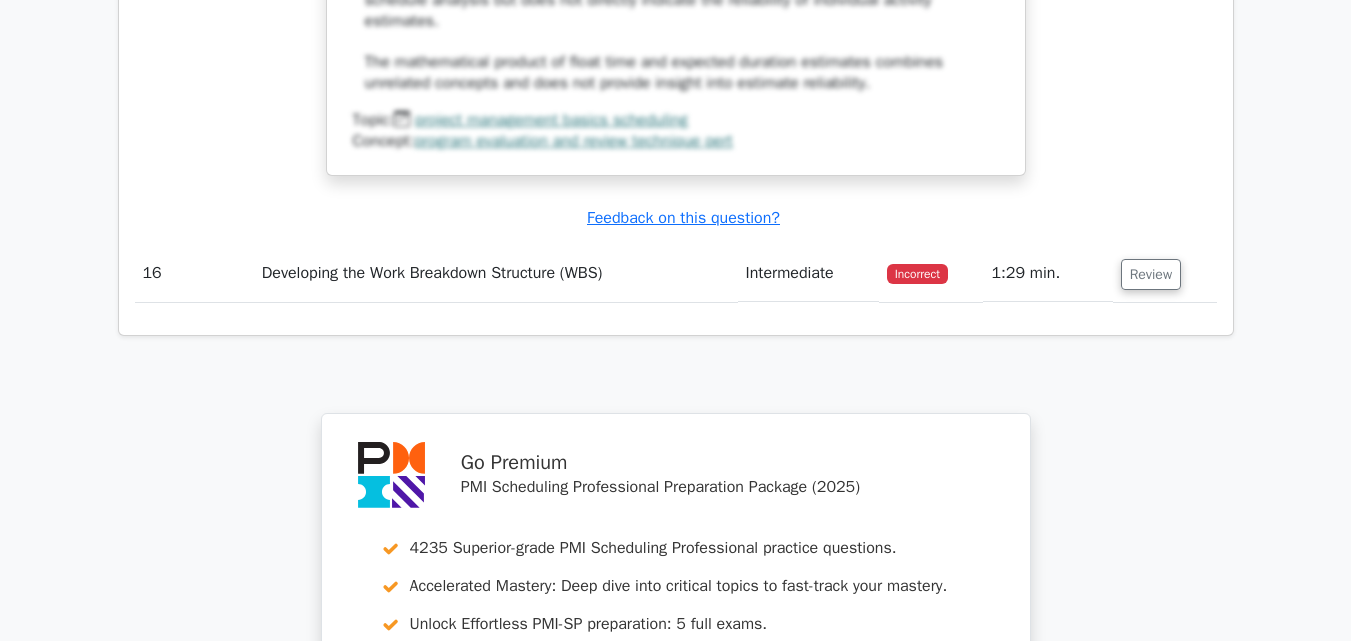 scroll, scrollTop: 17720, scrollLeft: 0, axis: vertical 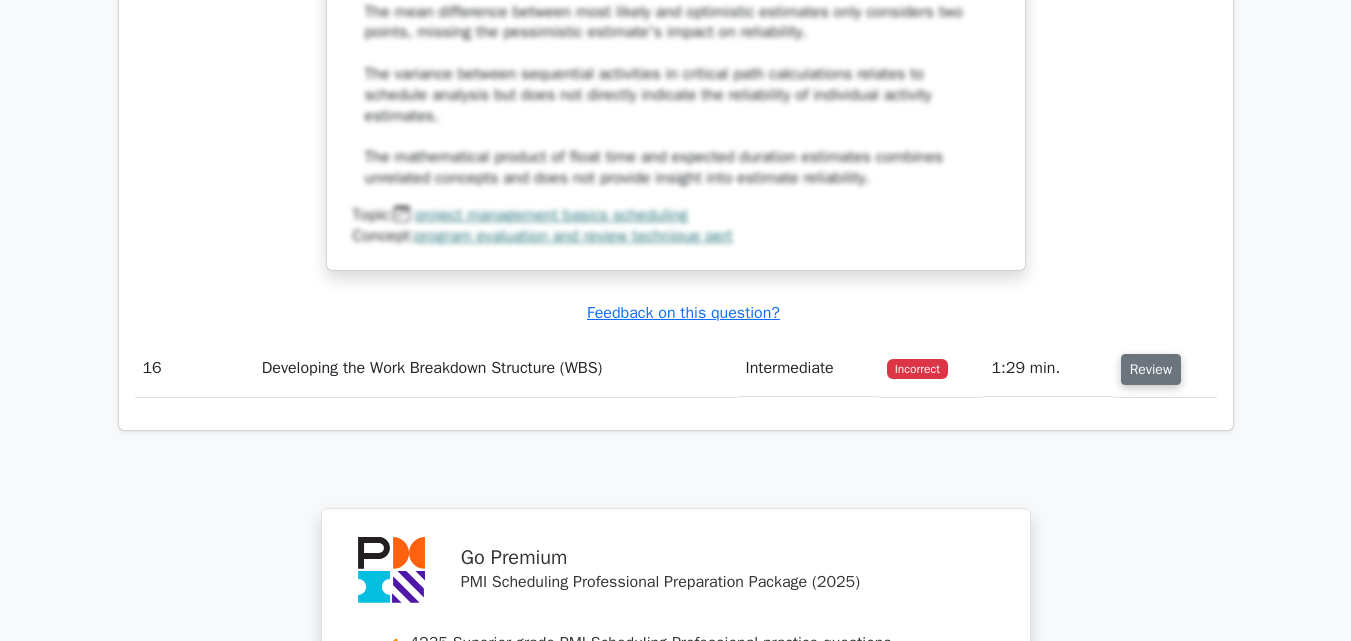 click on "Review" at bounding box center (1151, 369) 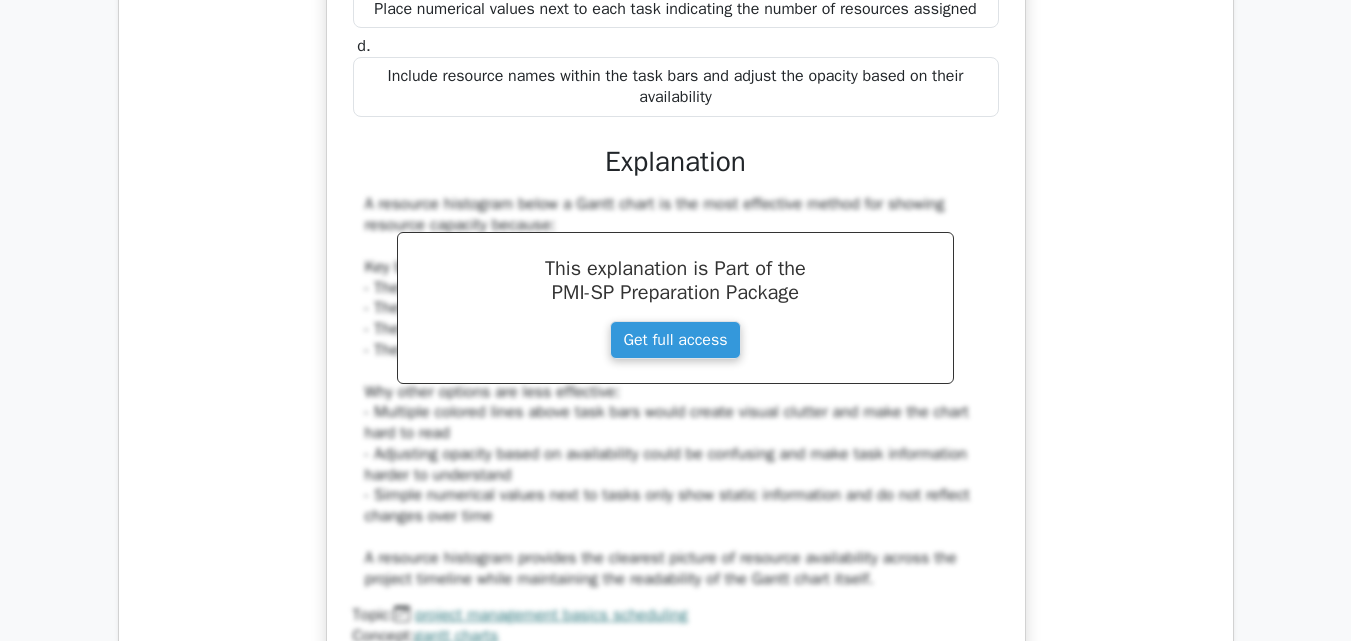 scroll, scrollTop: 14920, scrollLeft: 0, axis: vertical 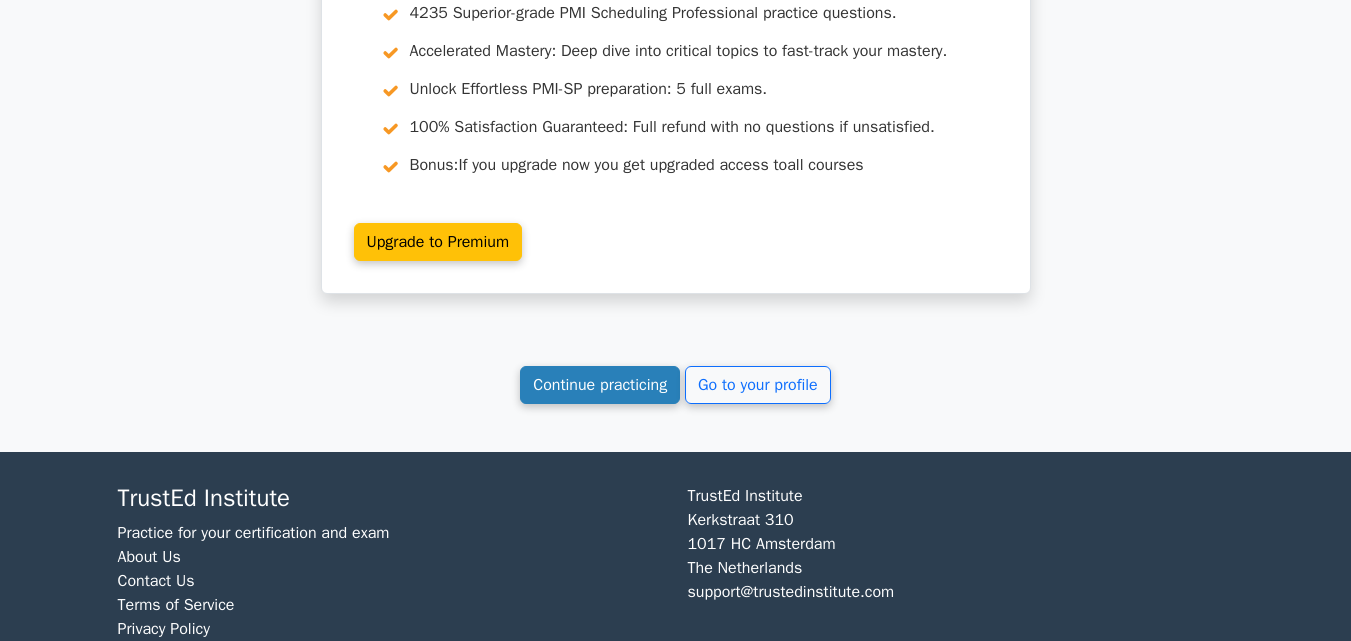 click on "Continue practicing" at bounding box center (600, 385) 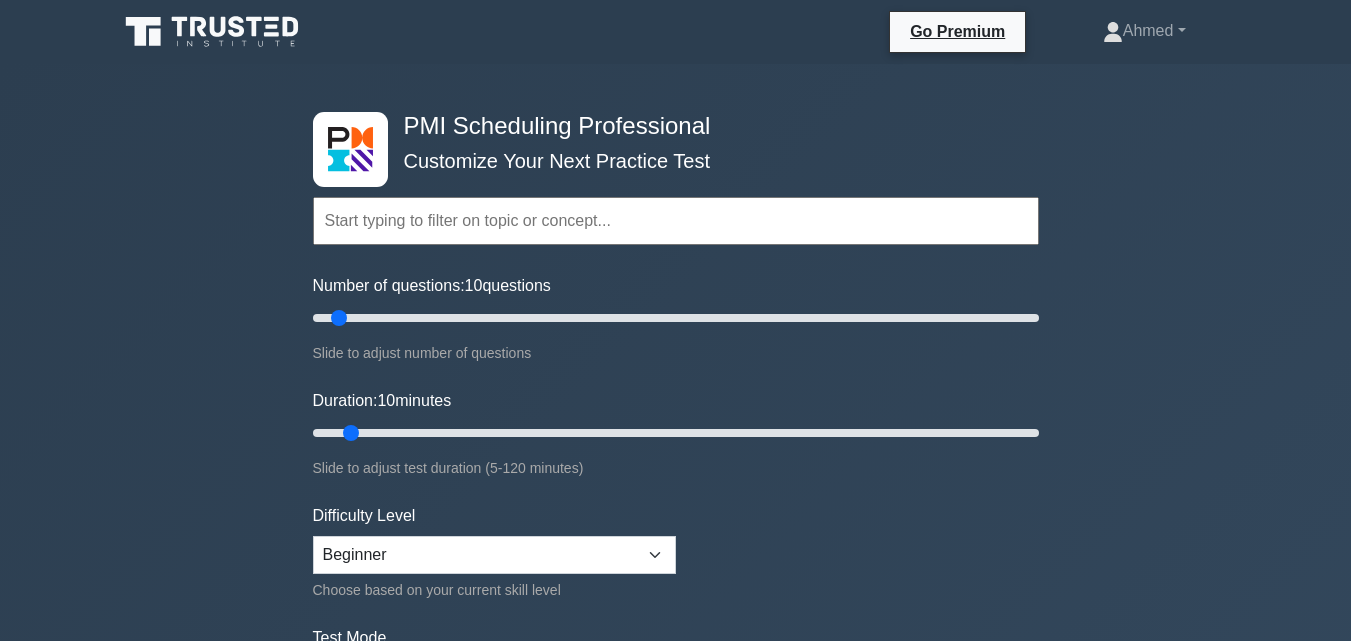 scroll, scrollTop: 0, scrollLeft: 0, axis: both 